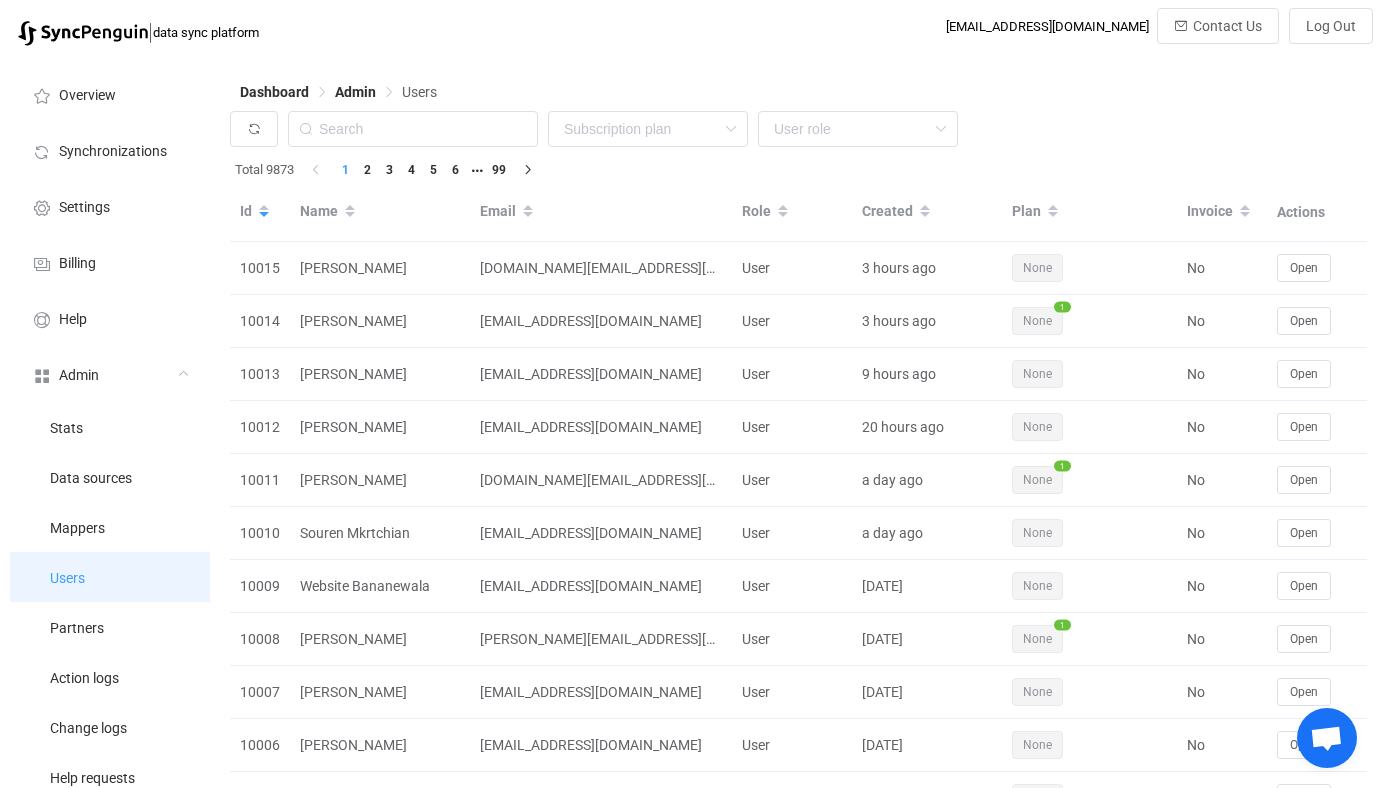 scroll, scrollTop: 0, scrollLeft: 0, axis: both 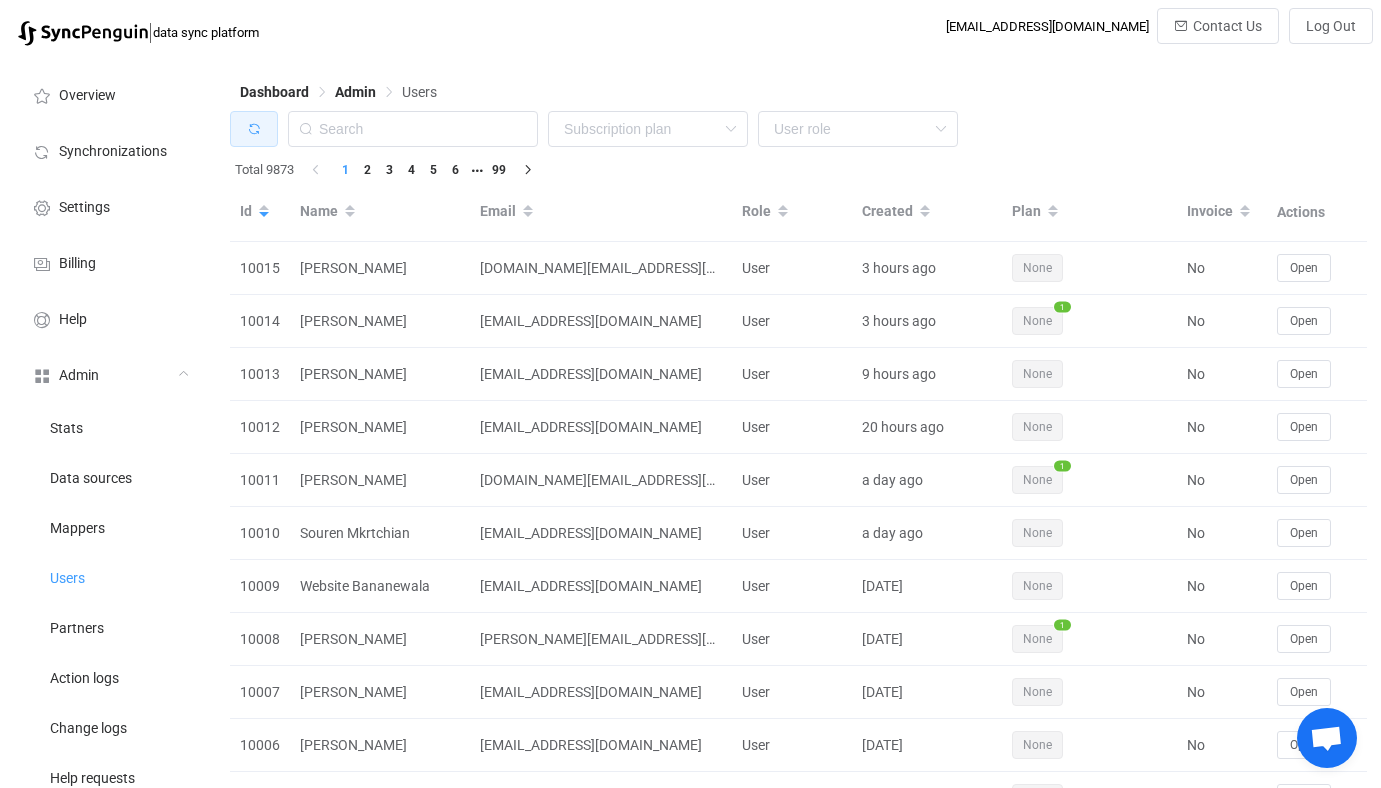 click at bounding box center [254, 129] 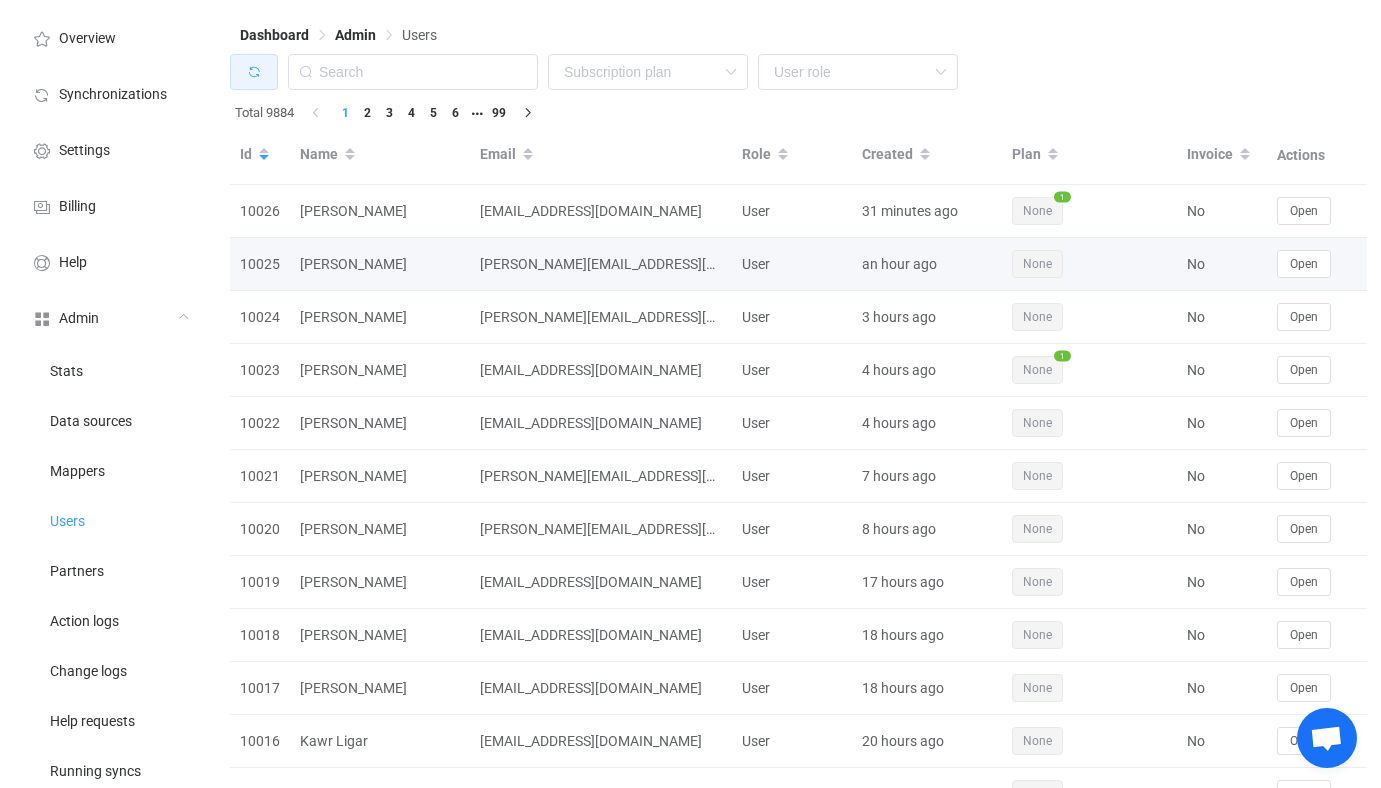 scroll, scrollTop: 59, scrollLeft: 0, axis: vertical 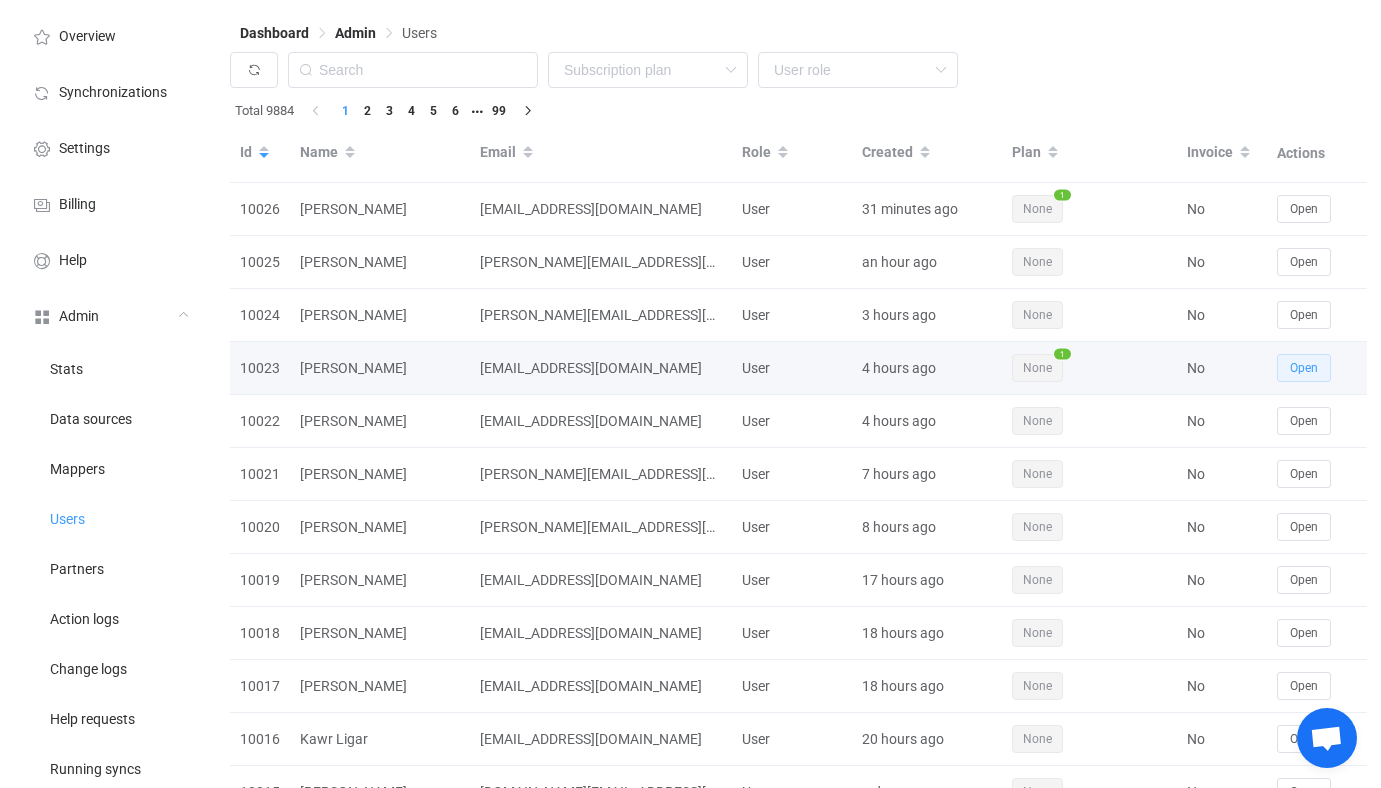 click on "Open" at bounding box center [1304, 368] 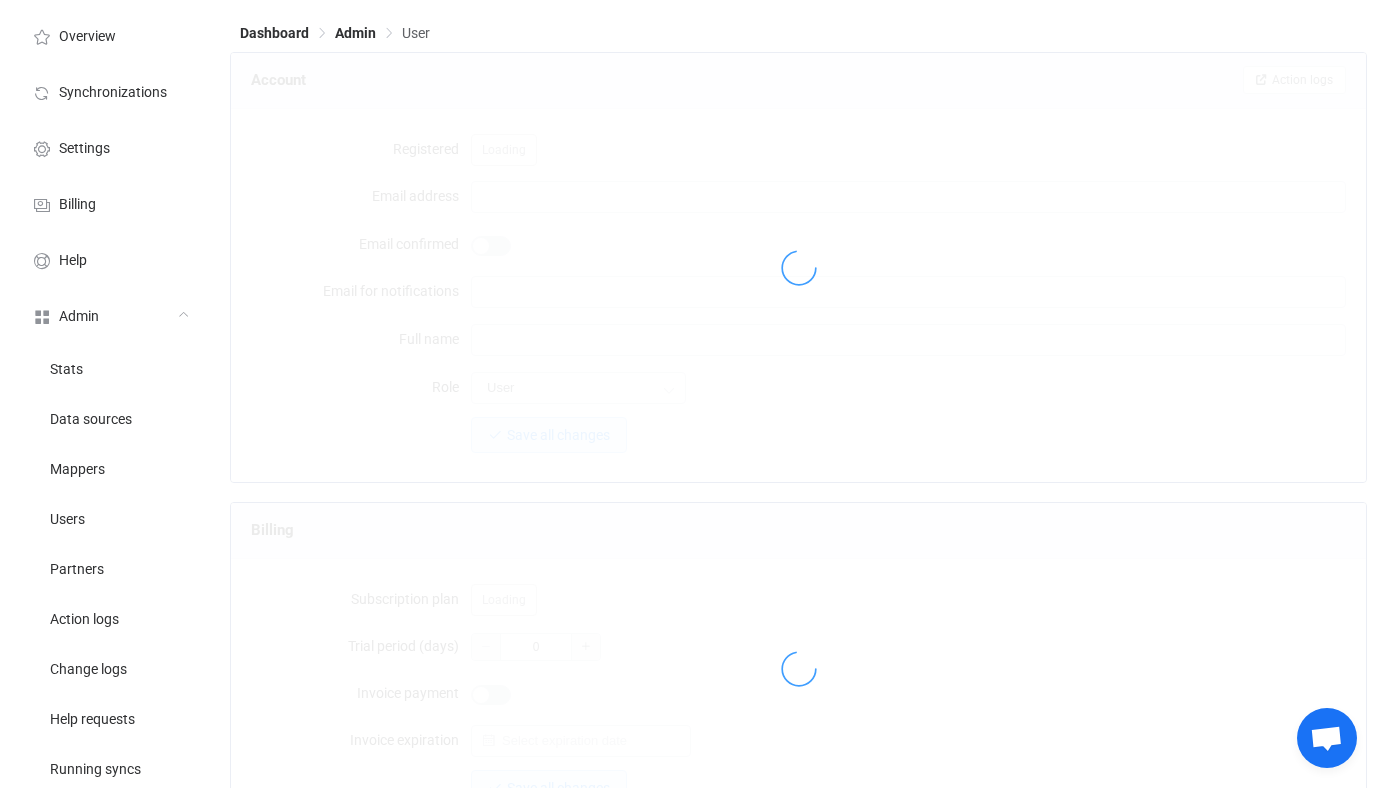 scroll, scrollTop: 0, scrollLeft: 0, axis: both 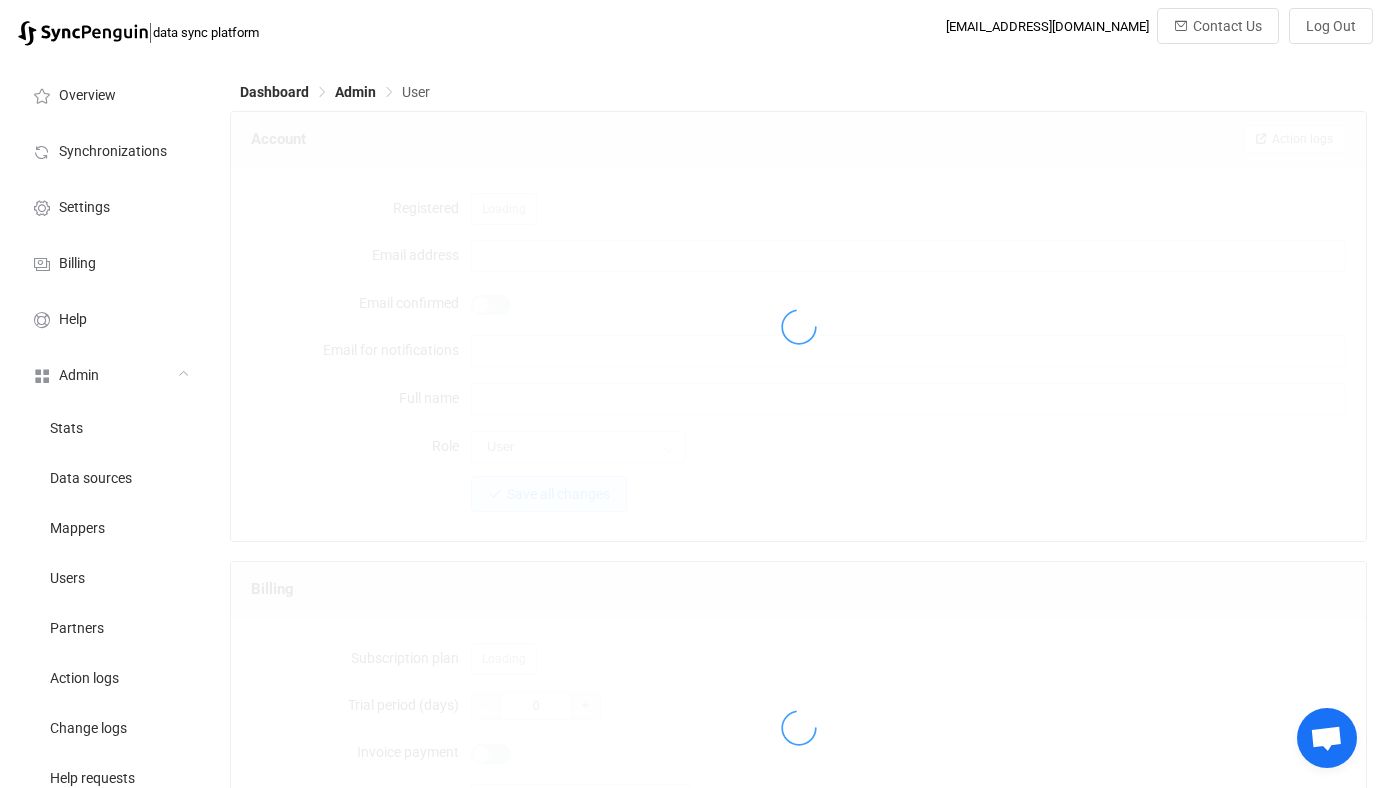 type on "[EMAIL_ADDRESS][DOMAIN_NAME]" 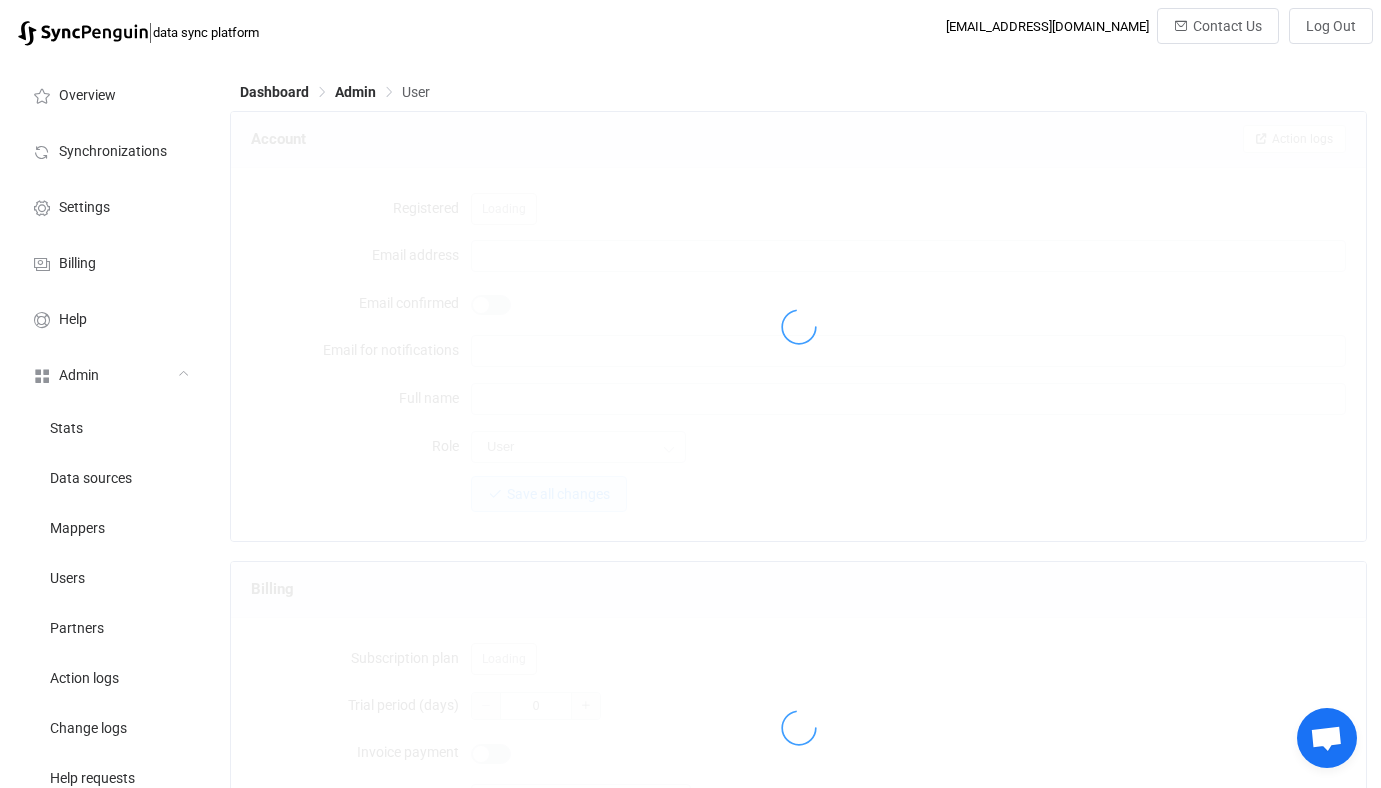 type on "[PERSON_NAME]" 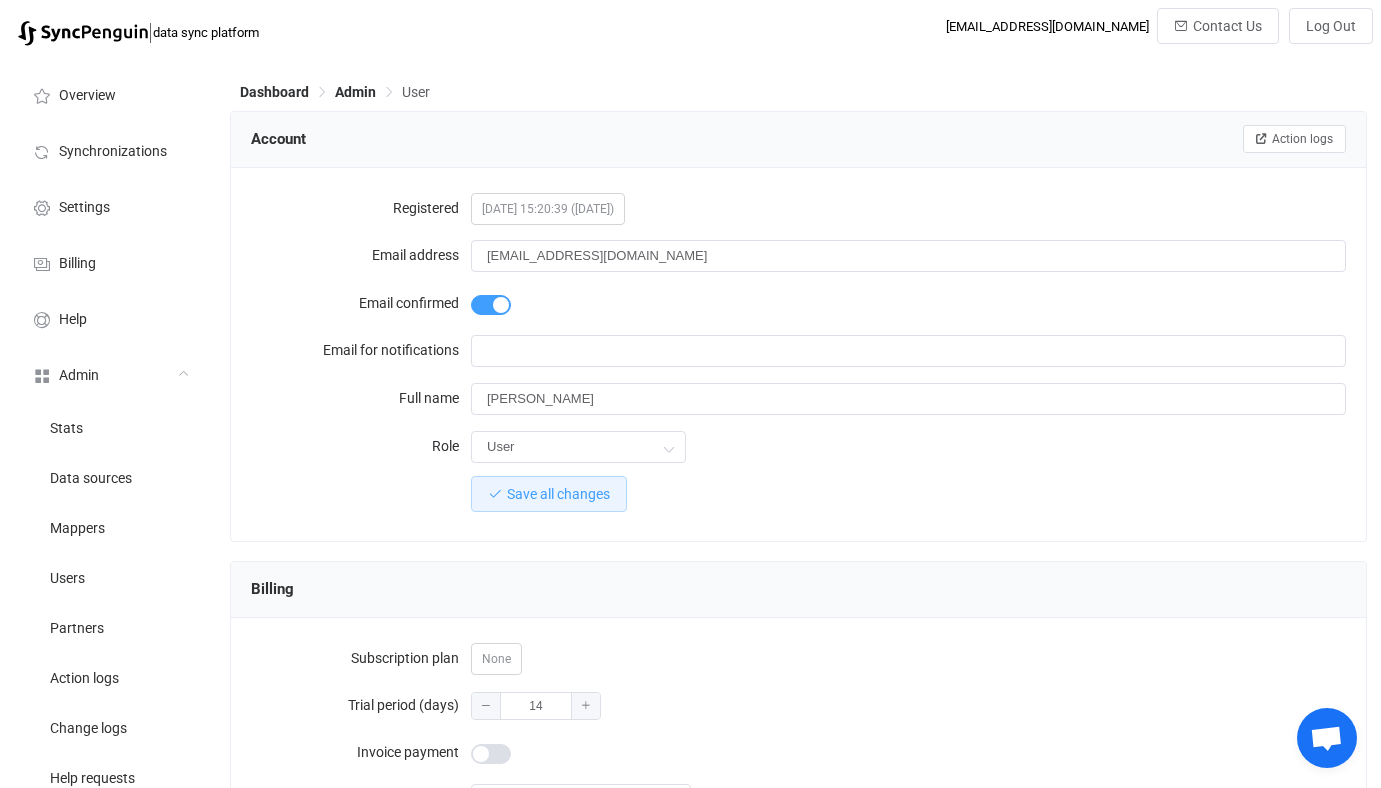 scroll, scrollTop: 1742, scrollLeft: 0, axis: vertical 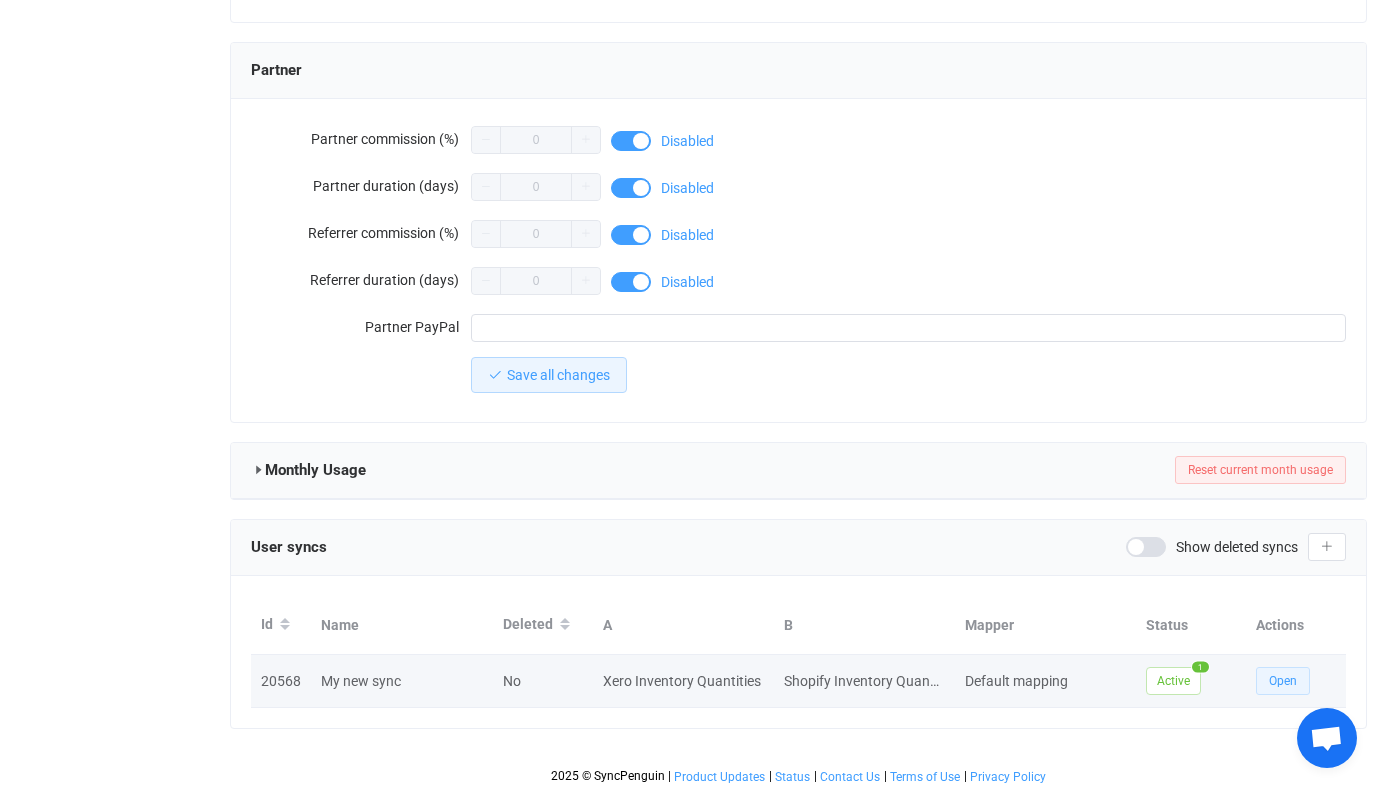 click on "Open" at bounding box center [1283, 681] 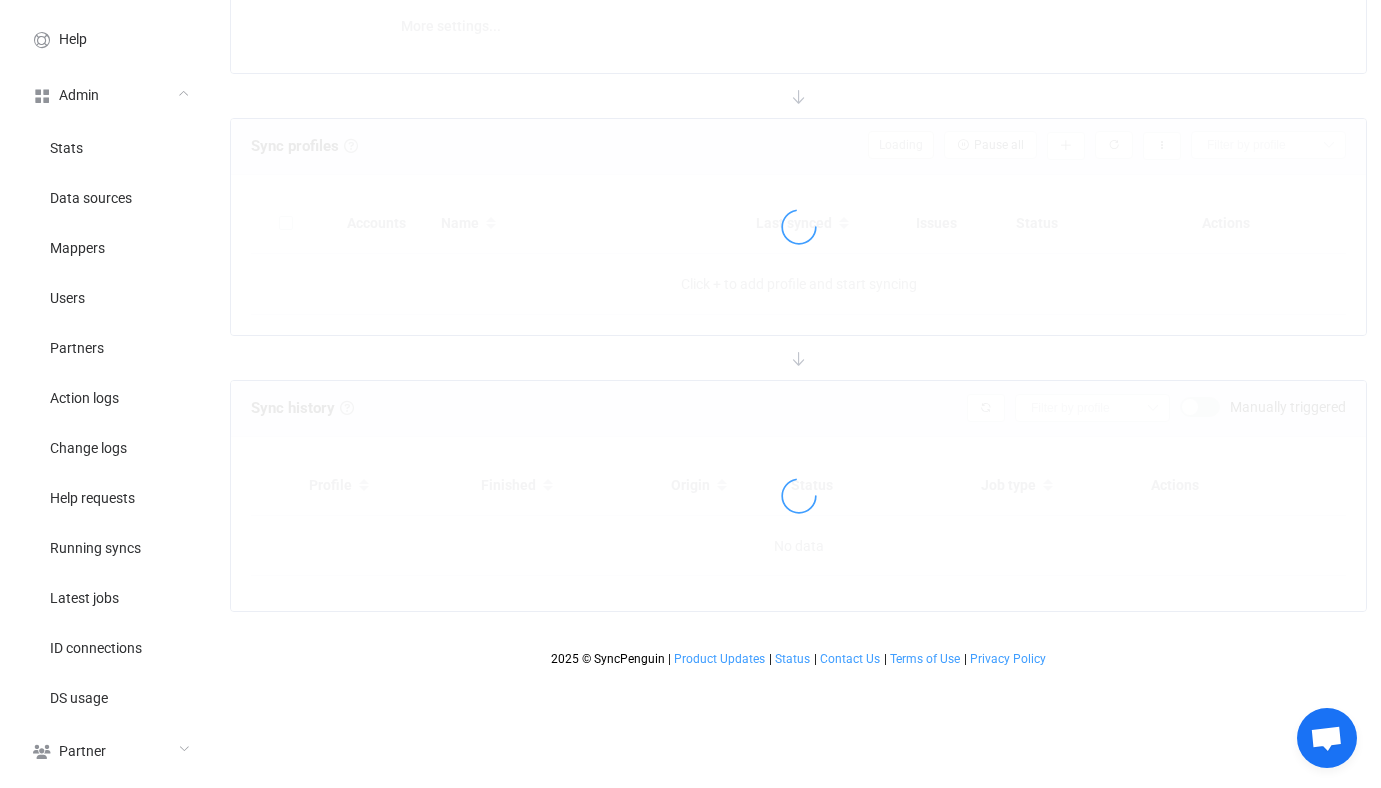 scroll, scrollTop: 0, scrollLeft: 0, axis: both 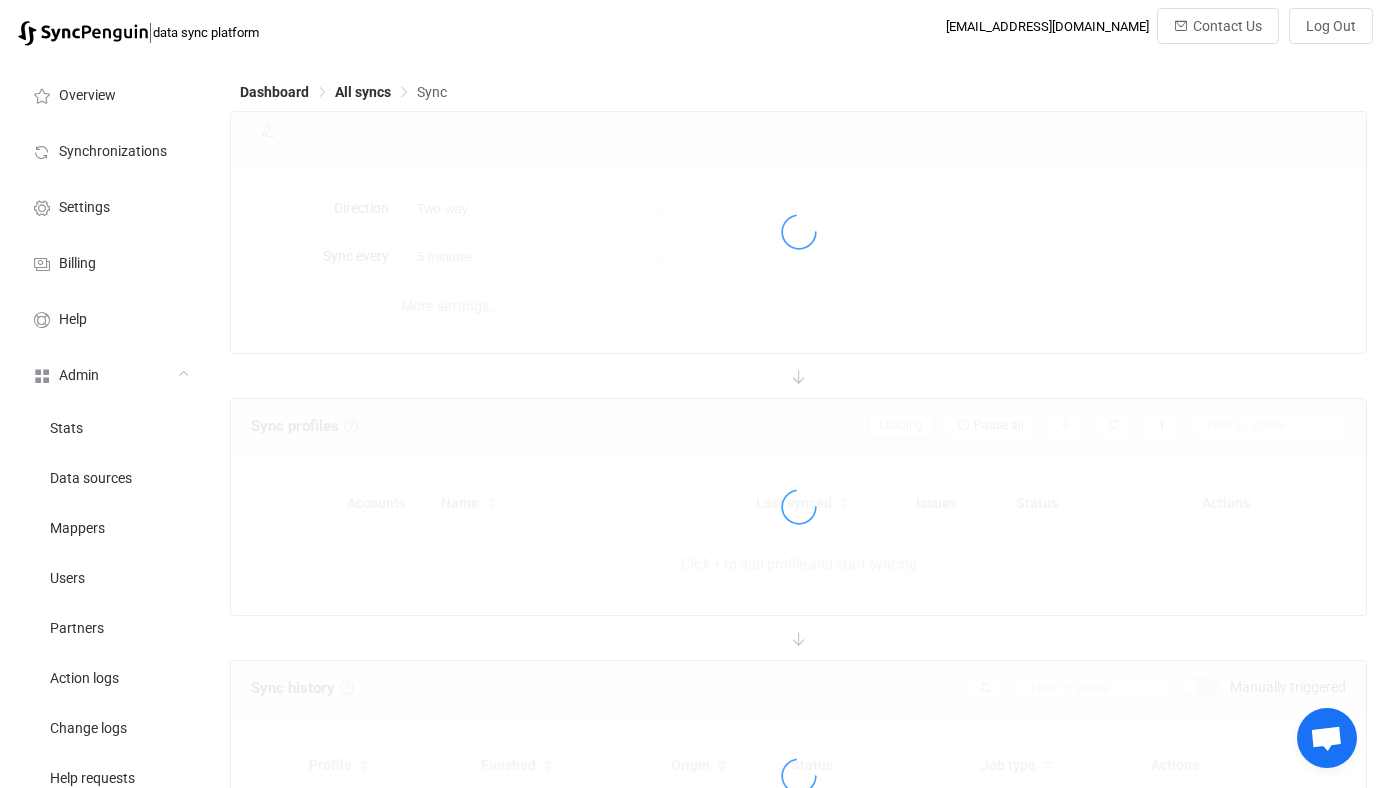 type on "10 minutes" 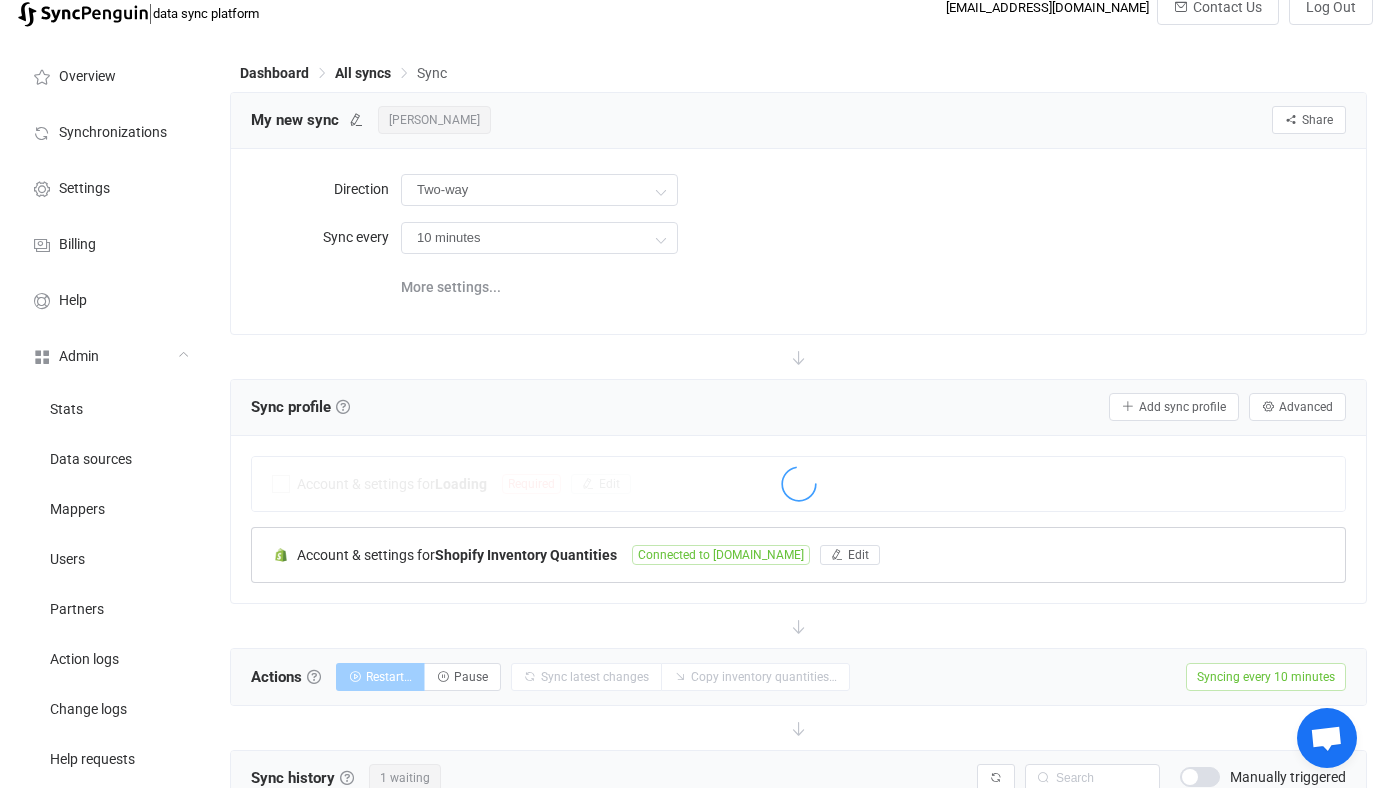 scroll, scrollTop: 14, scrollLeft: 0, axis: vertical 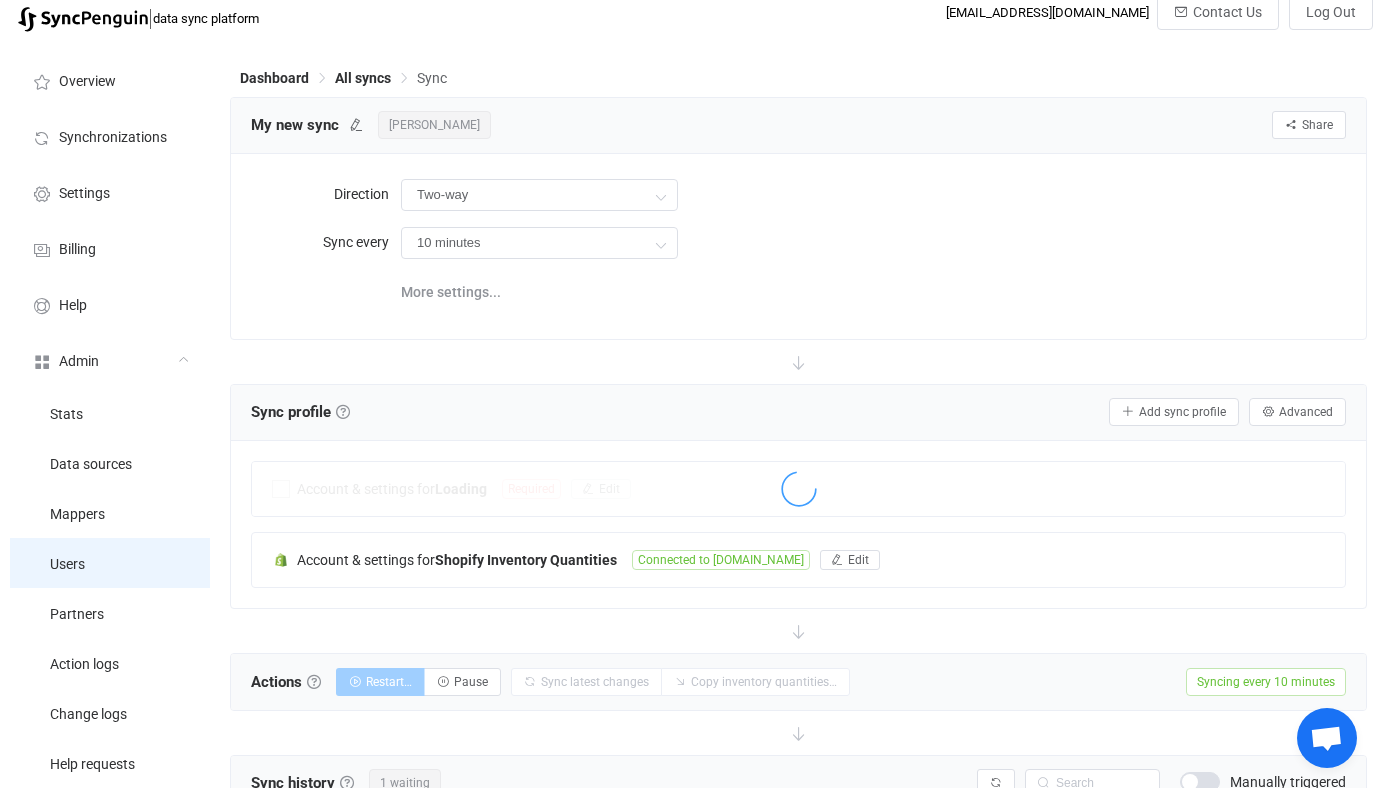 click on "Users" at bounding box center [67, 565] 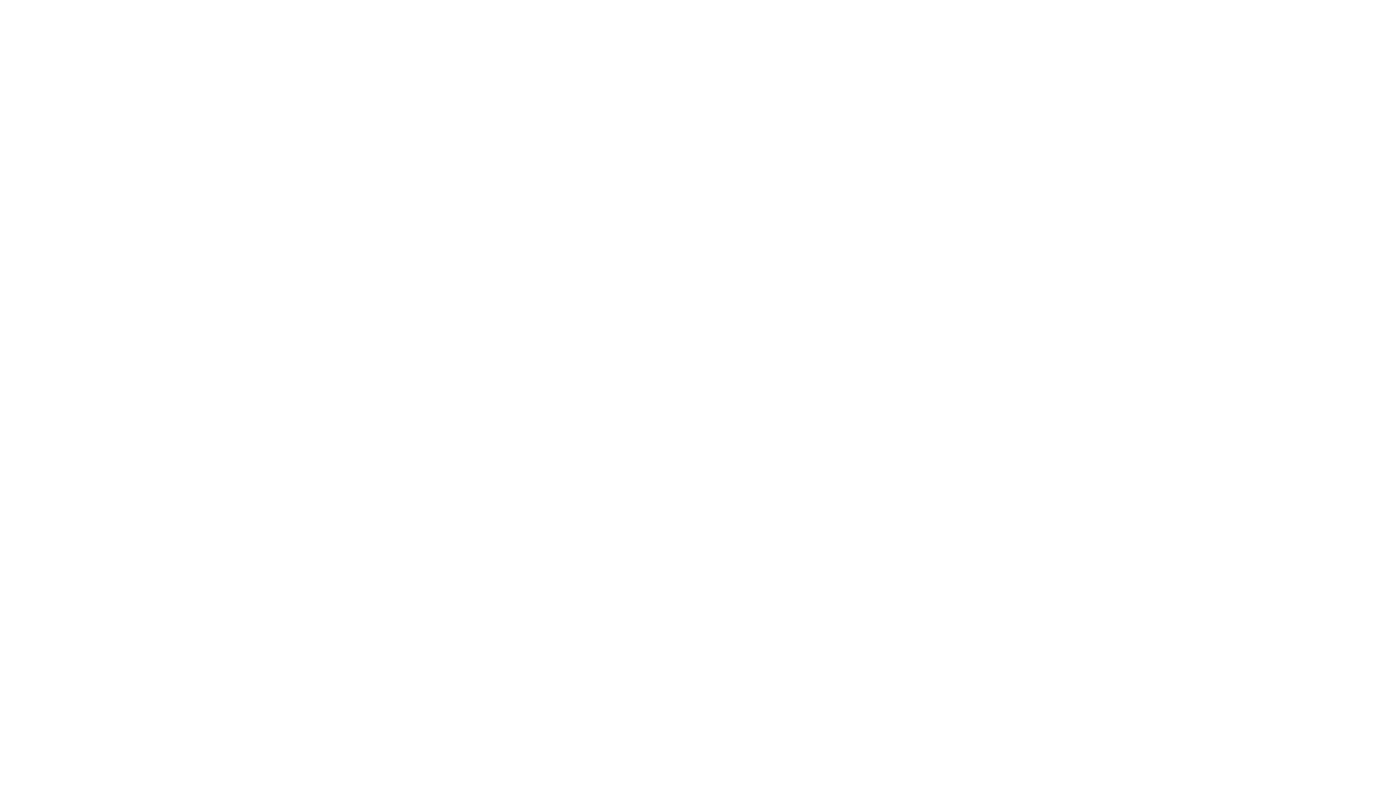 scroll, scrollTop: 0, scrollLeft: 0, axis: both 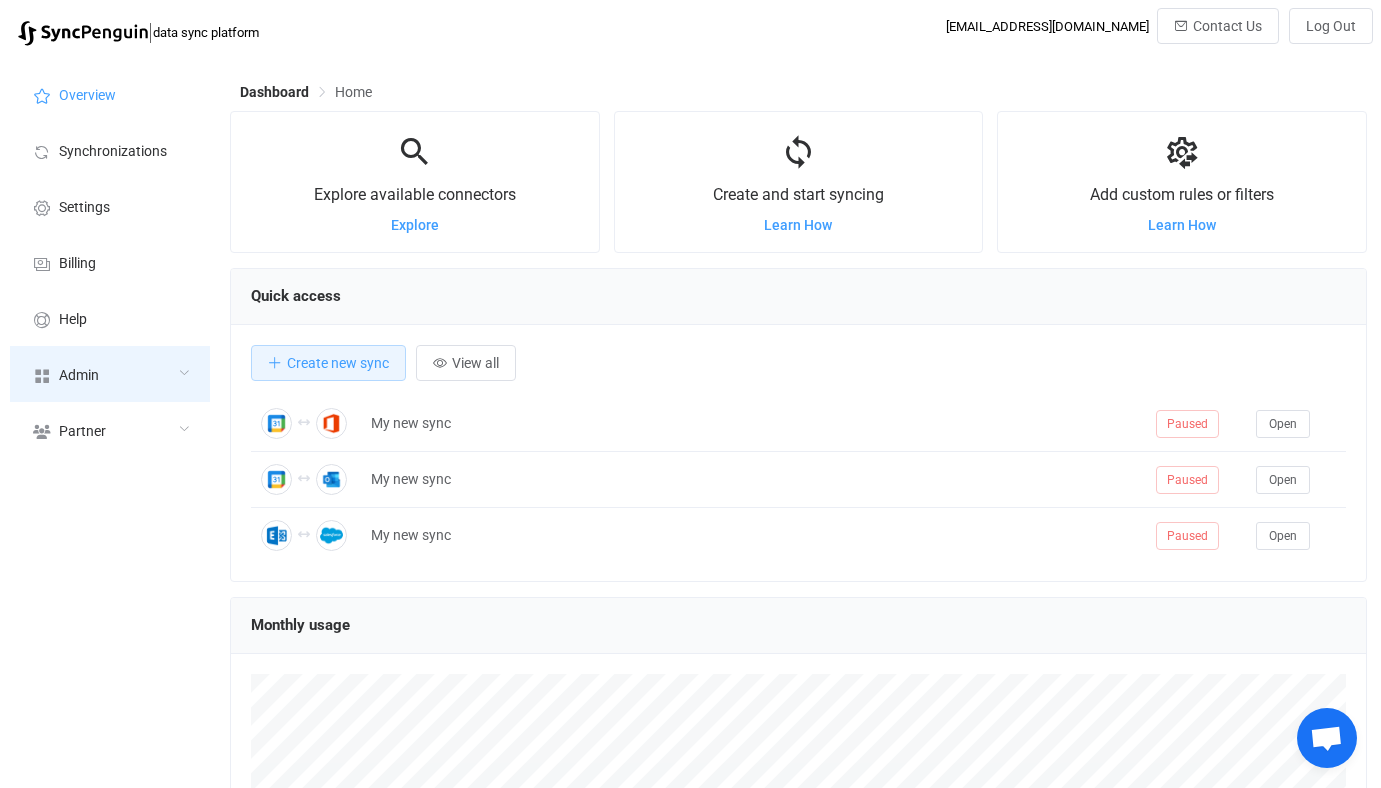 click on "Admin" at bounding box center (110, 374) 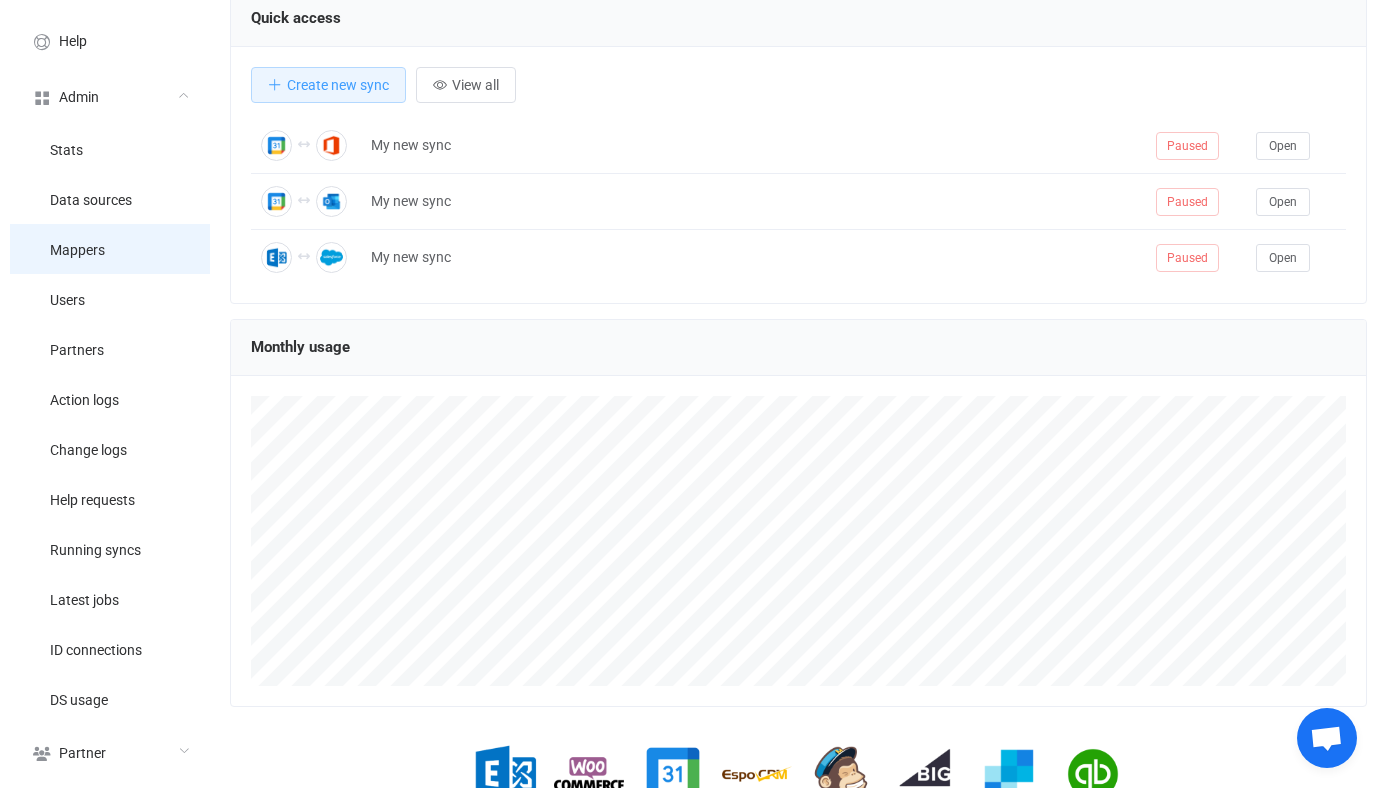 scroll, scrollTop: 308, scrollLeft: 0, axis: vertical 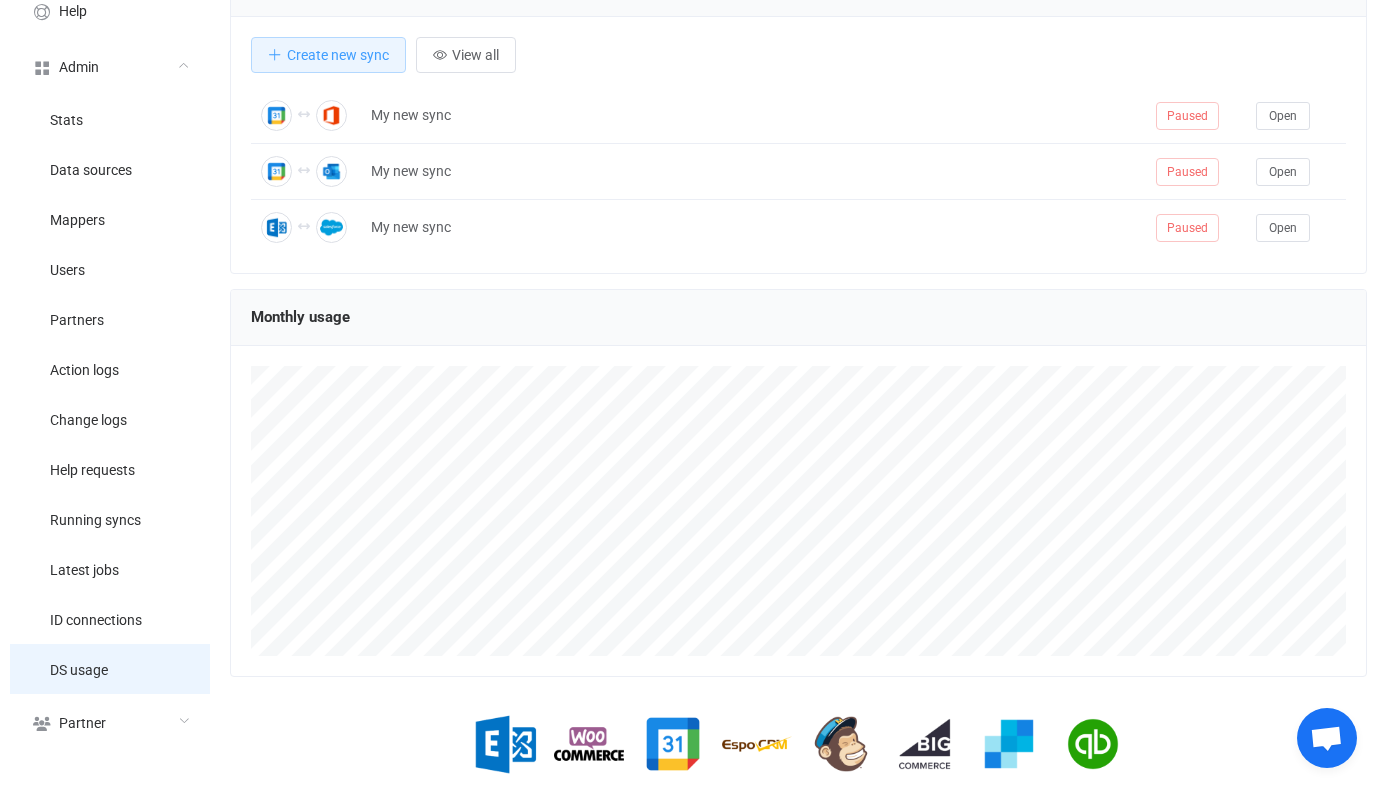 click on "DS usage" at bounding box center (110, 669) 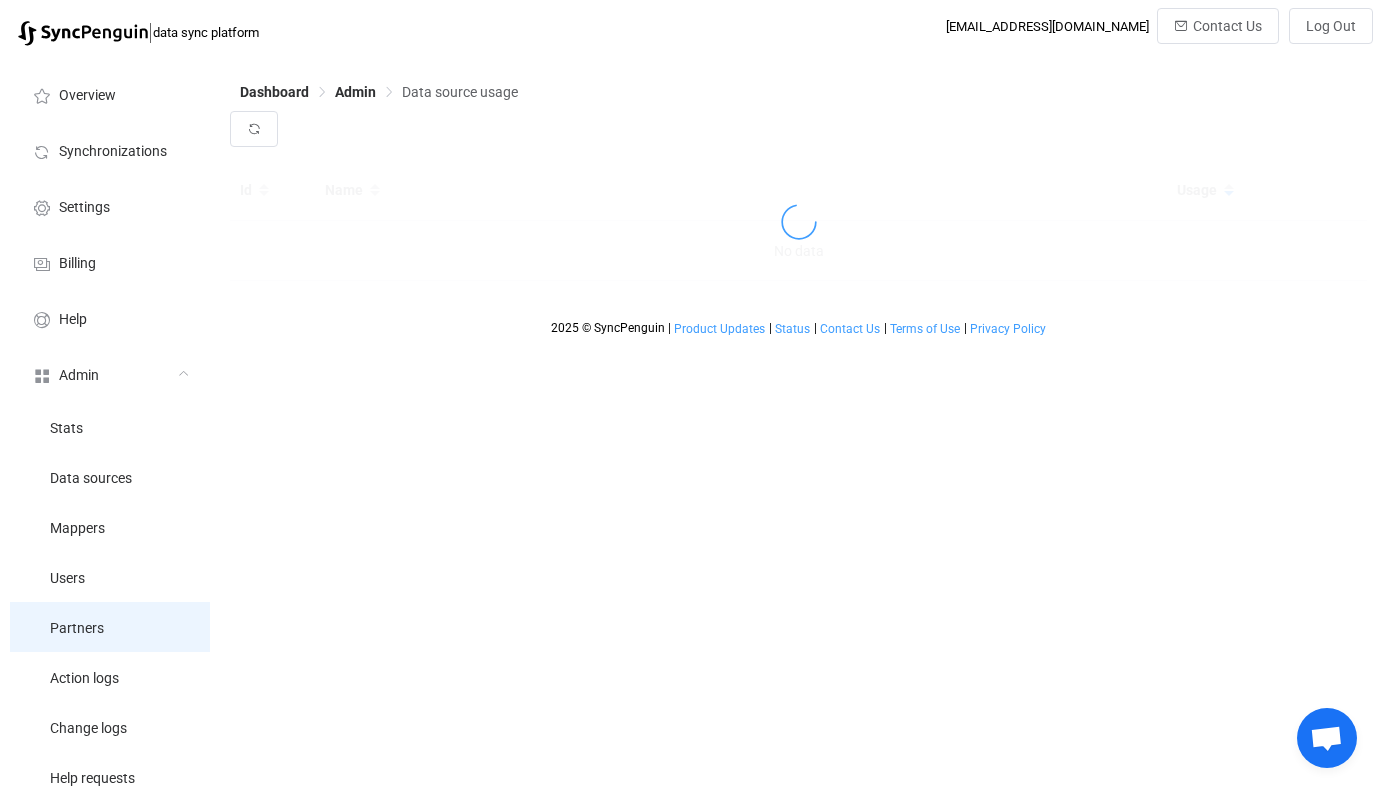 scroll, scrollTop: 192, scrollLeft: 0, axis: vertical 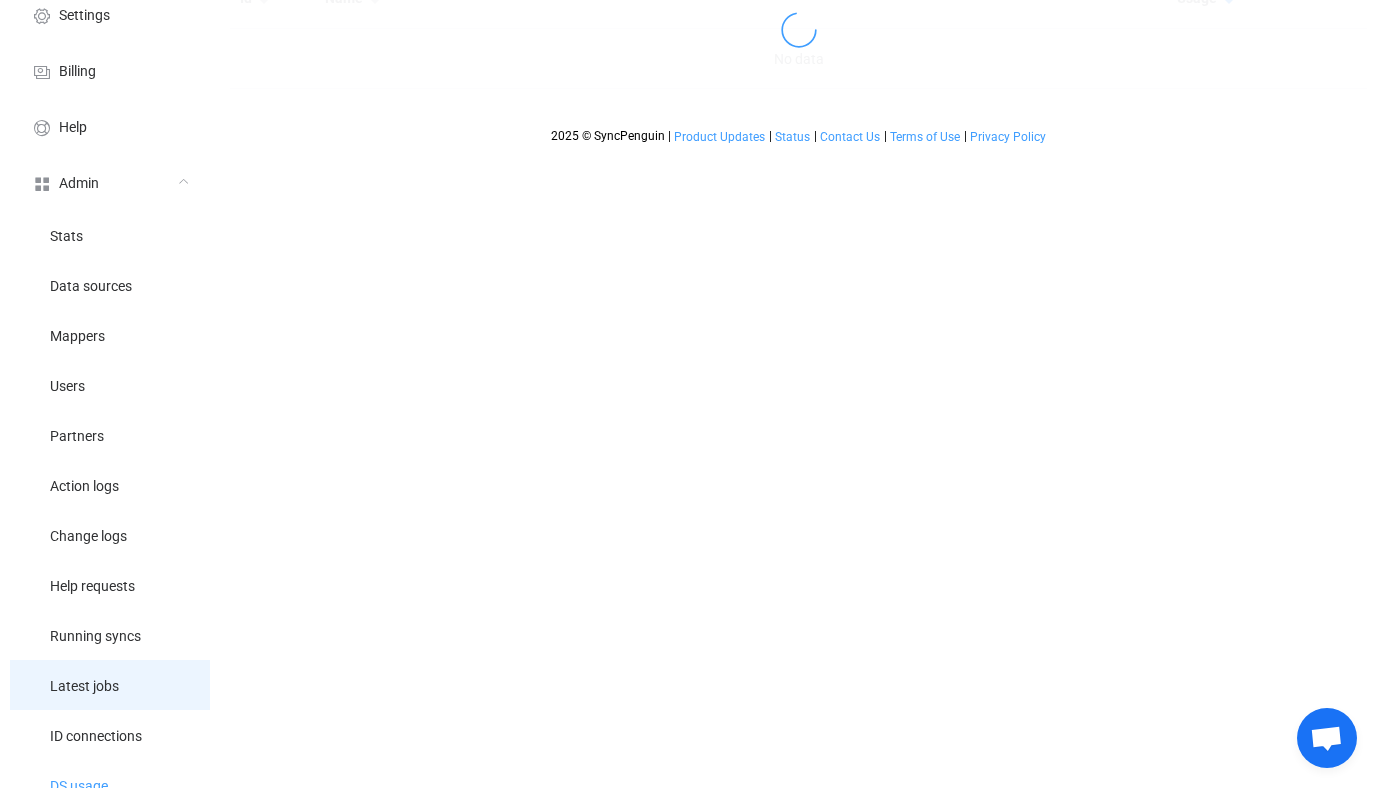 click on "Latest jobs" at bounding box center [110, 685] 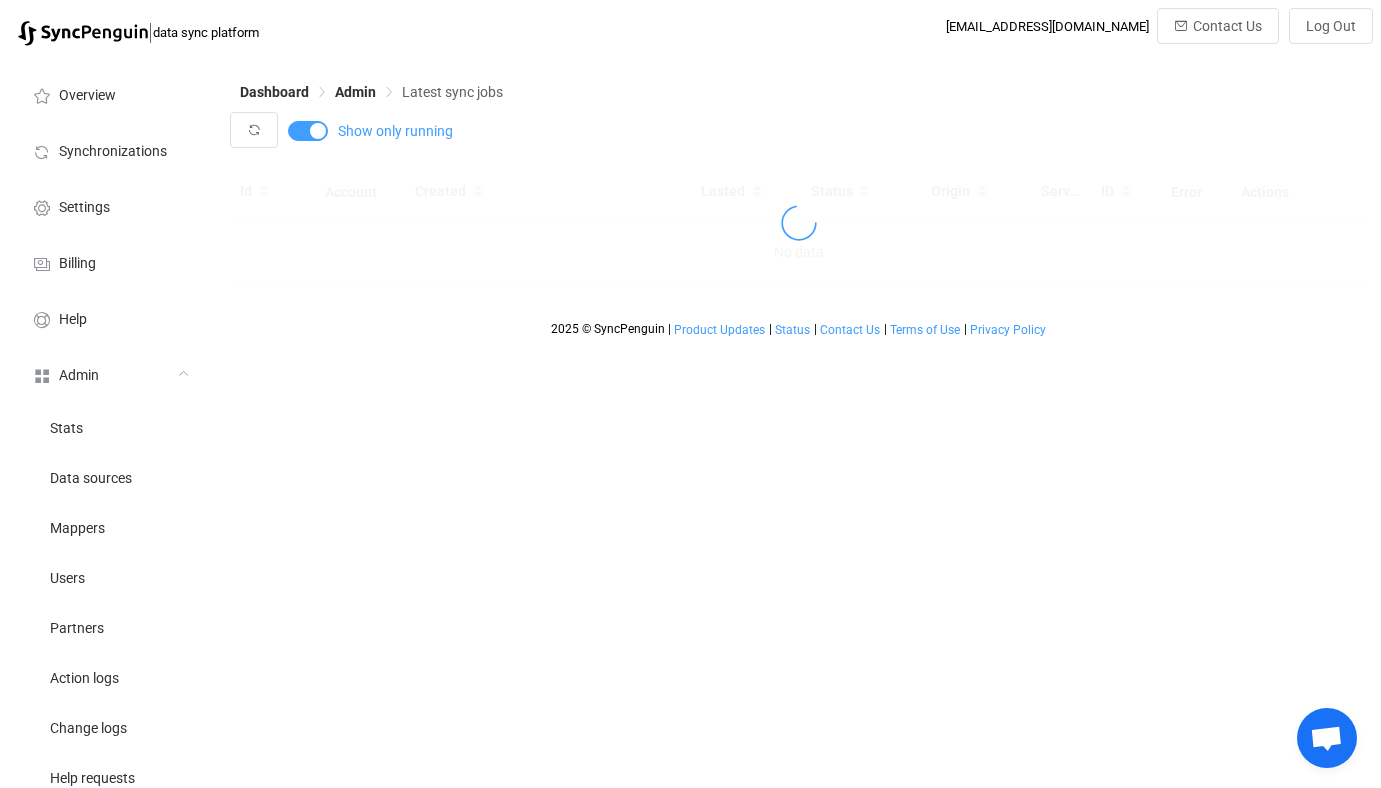 scroll, scrollTop: 69, scrollLeft: 0, axis: vertical 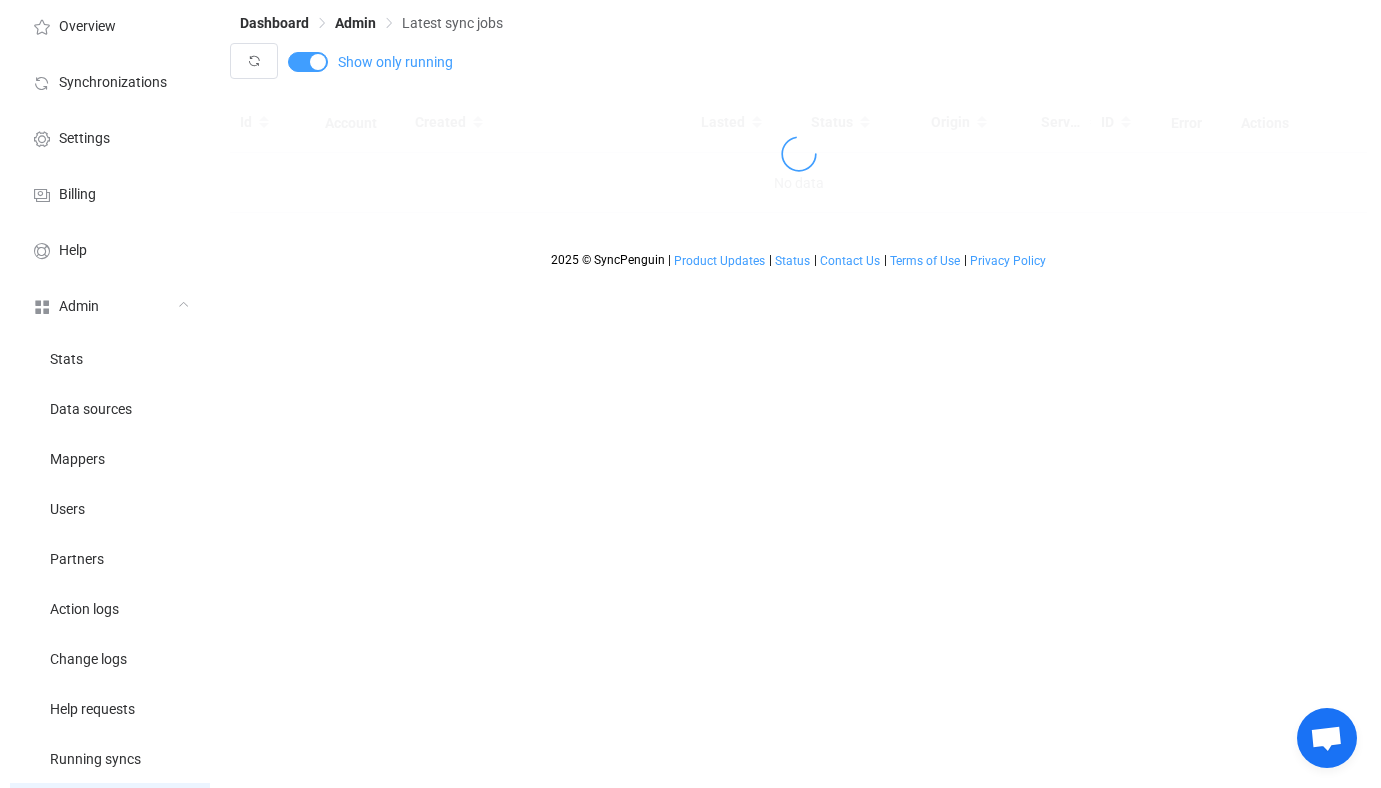 type 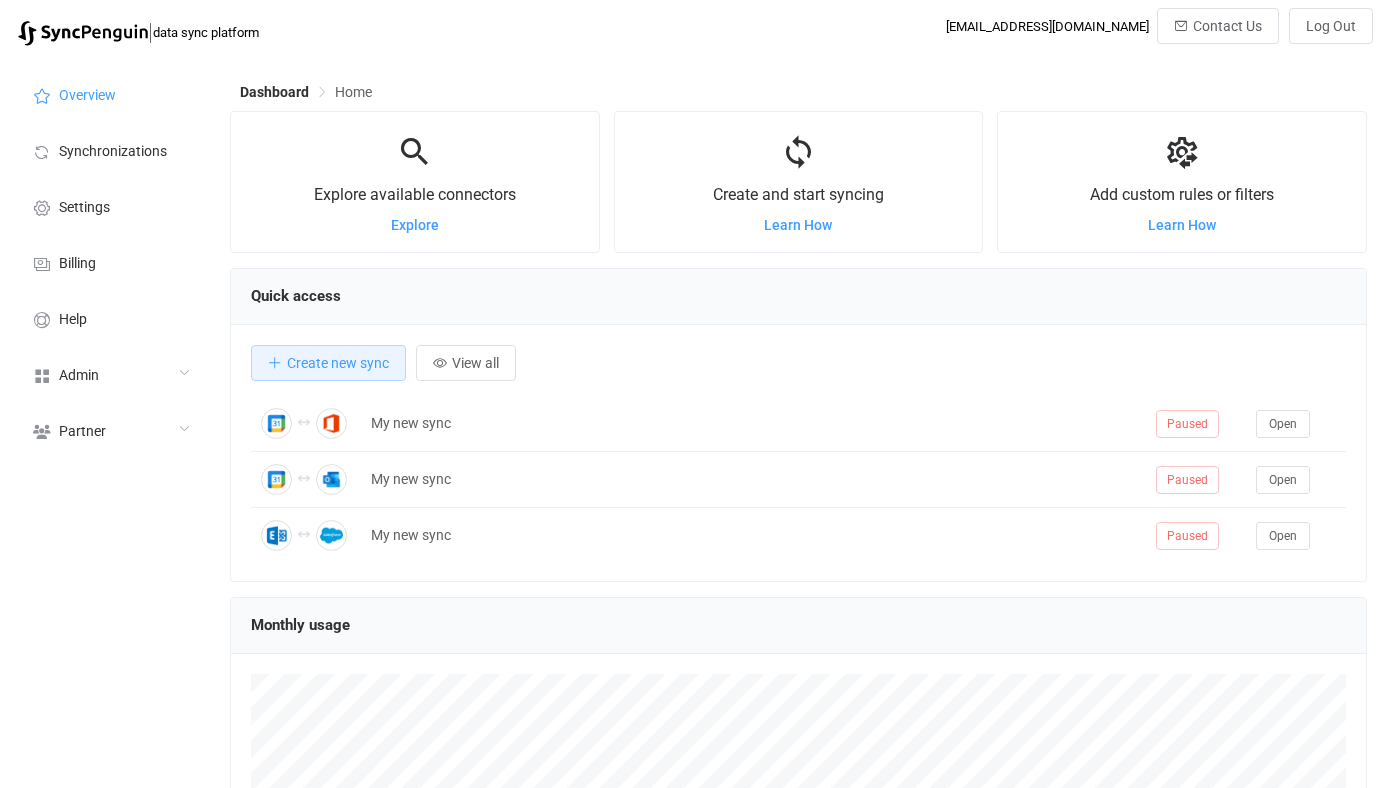 scroll, scrollTop: 0, scrollLeft: 0, axis: both 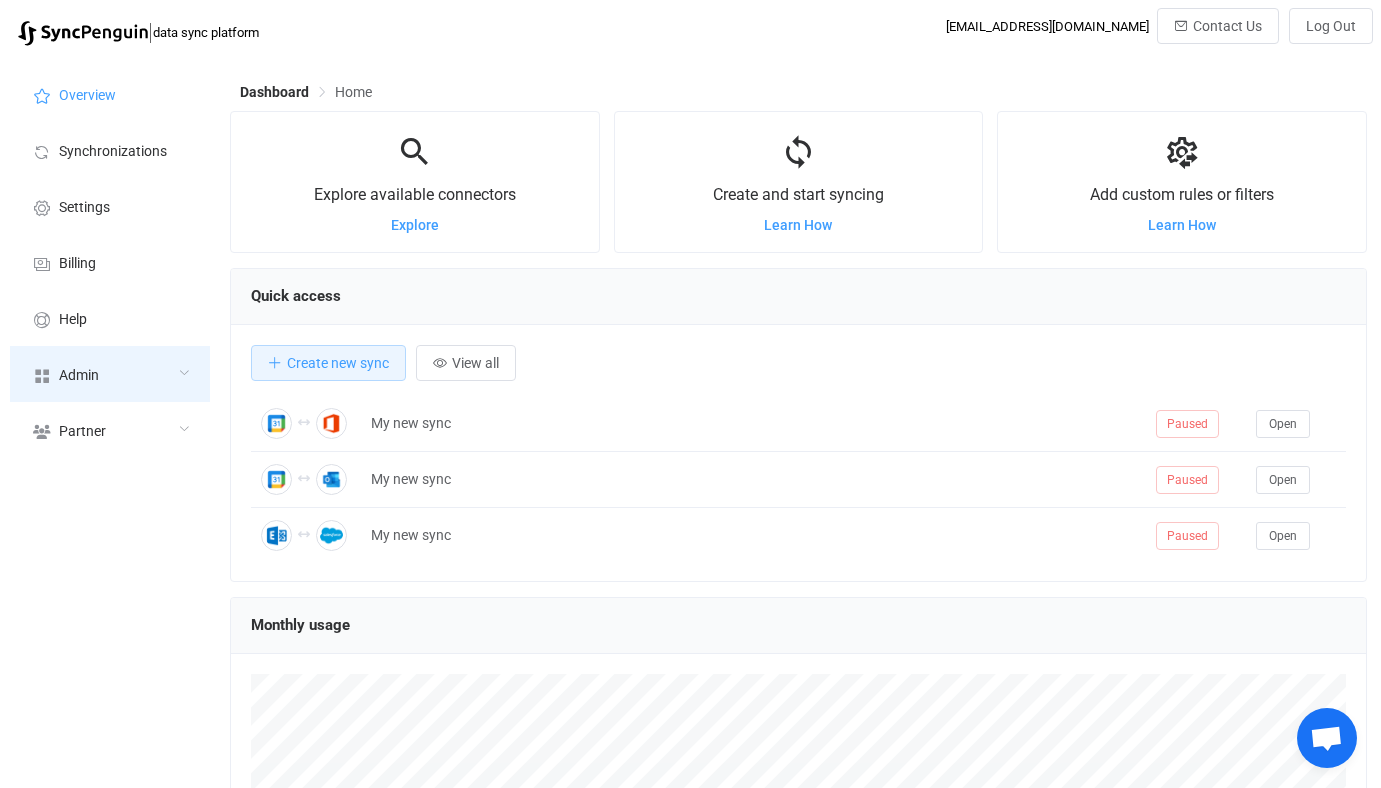 click on "Admin" at bounding box center [110, 374] 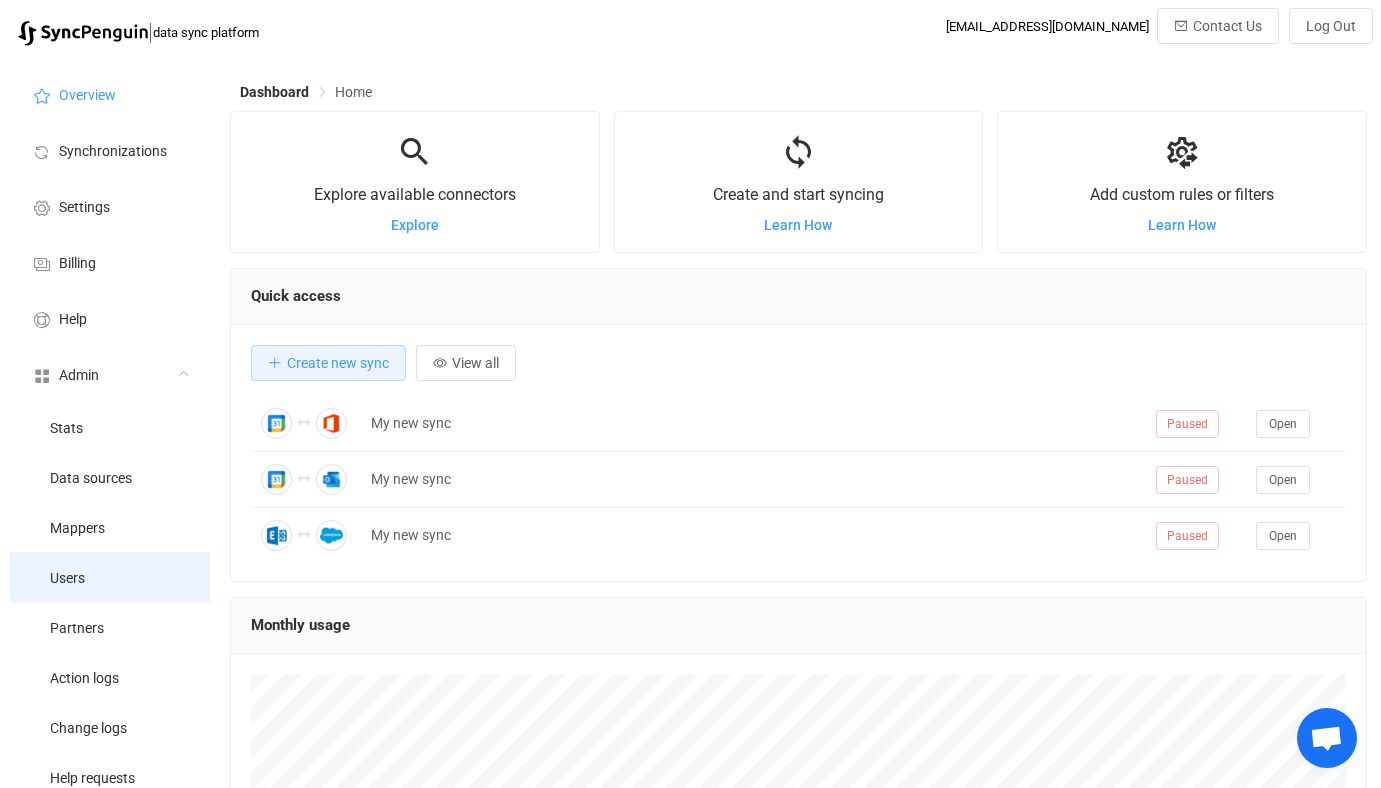 click on "Users" at bounding box center (110, 577) 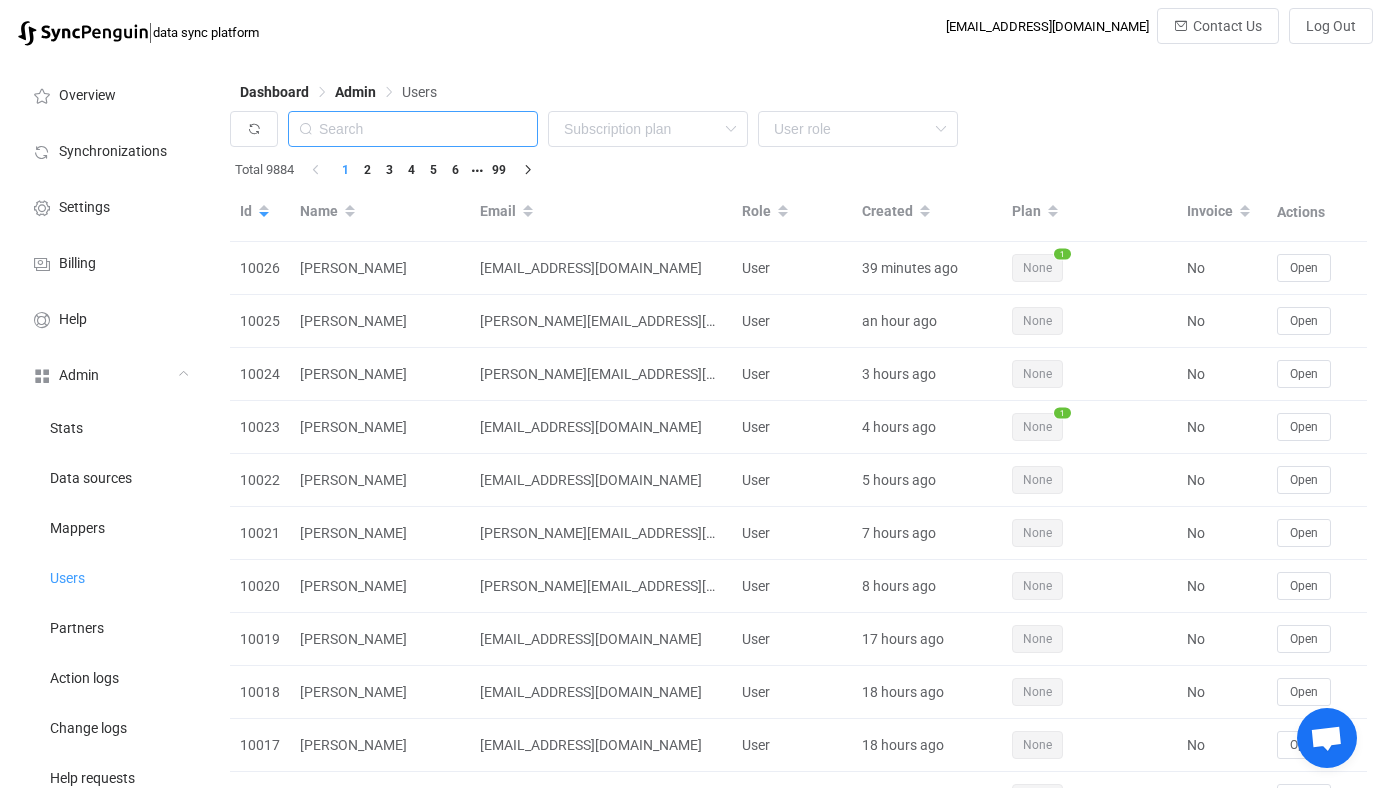 click at bounding box center [413, 129] 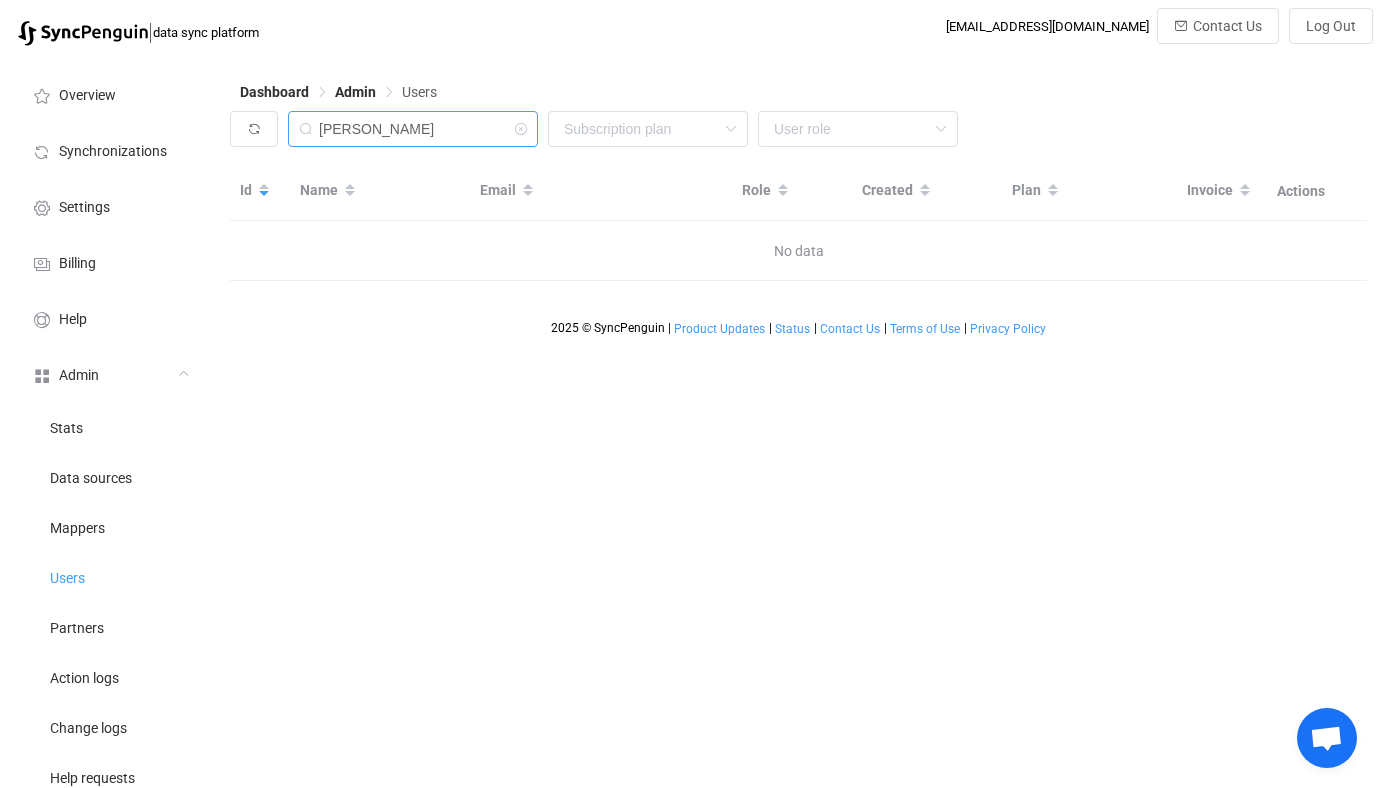 type on "phong" 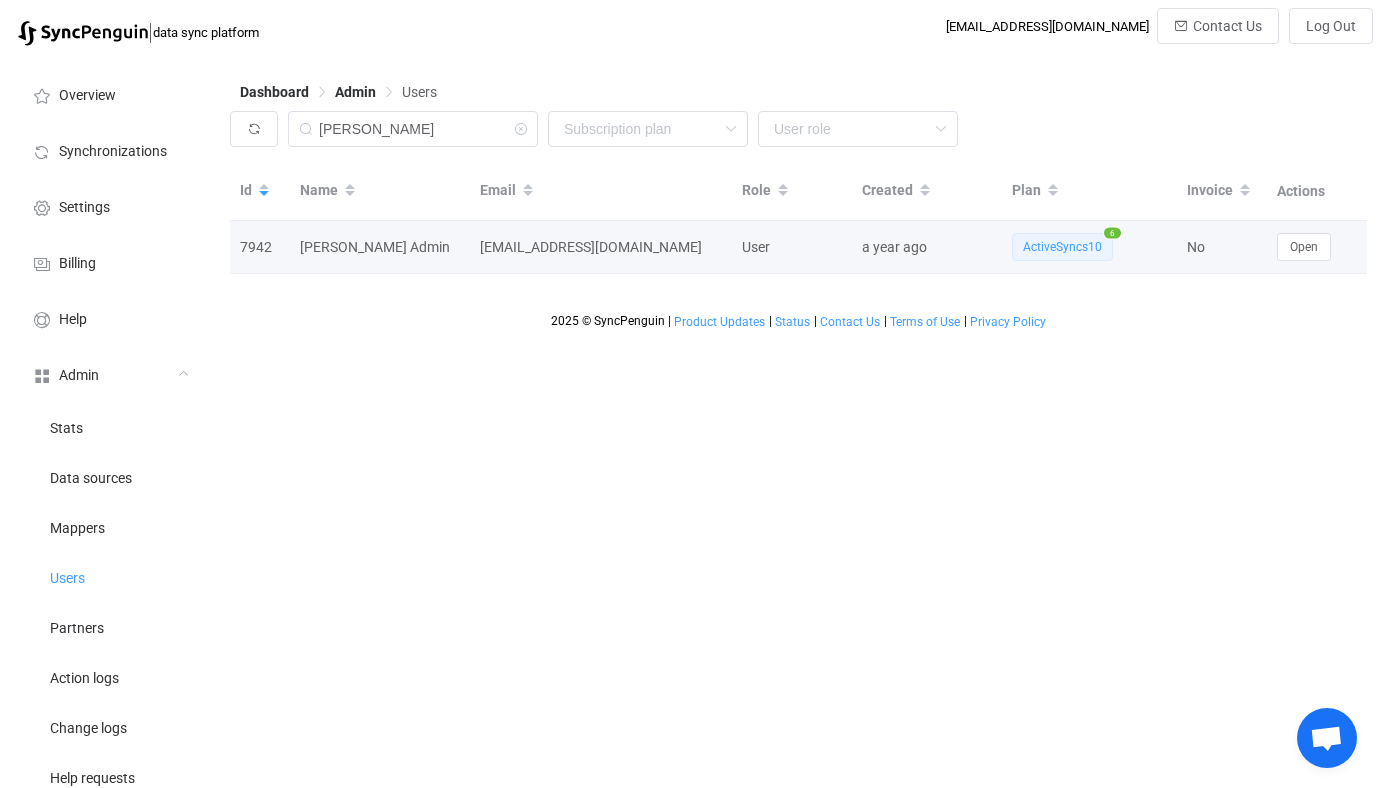 click on "No" at bounding box center (1222, 247) 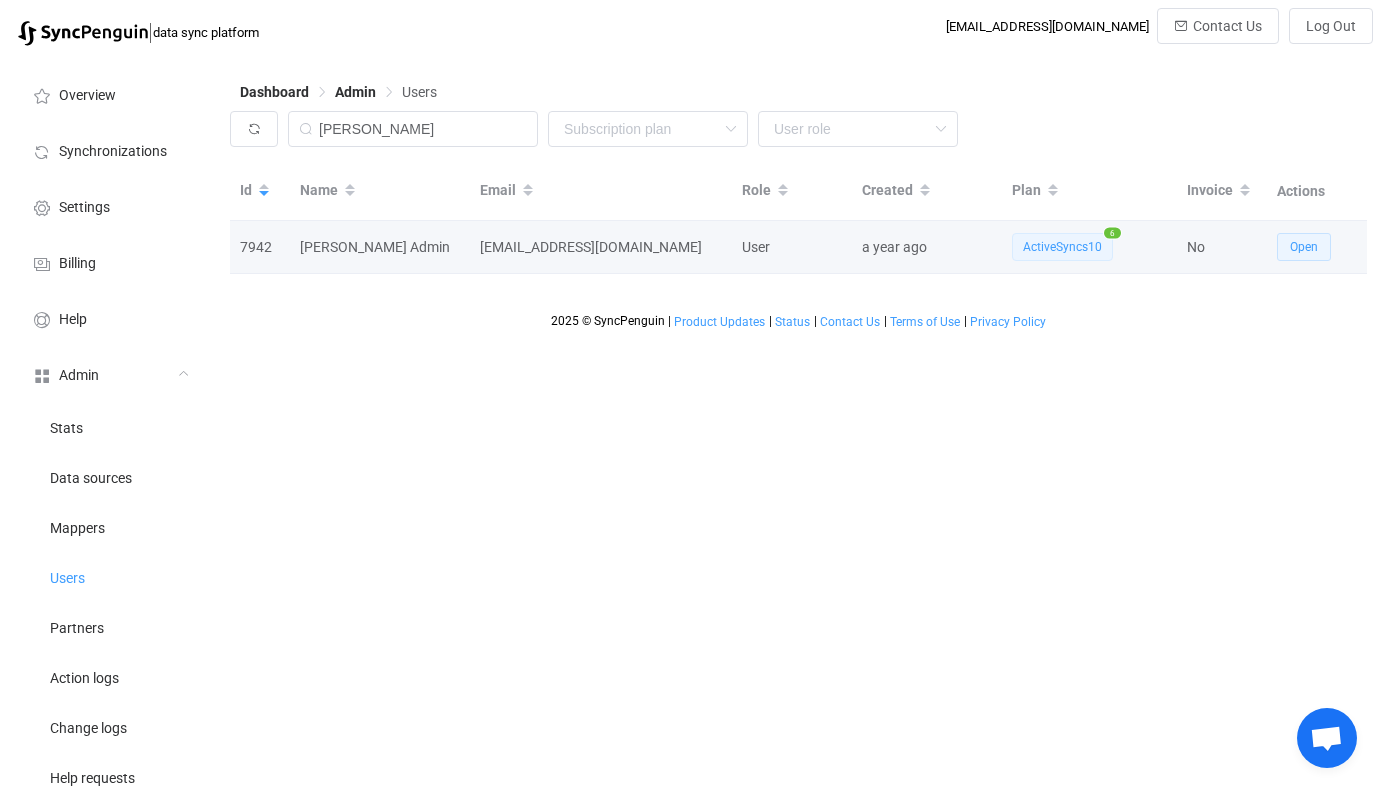 click on "Open" at bounding box center [1304, 247] 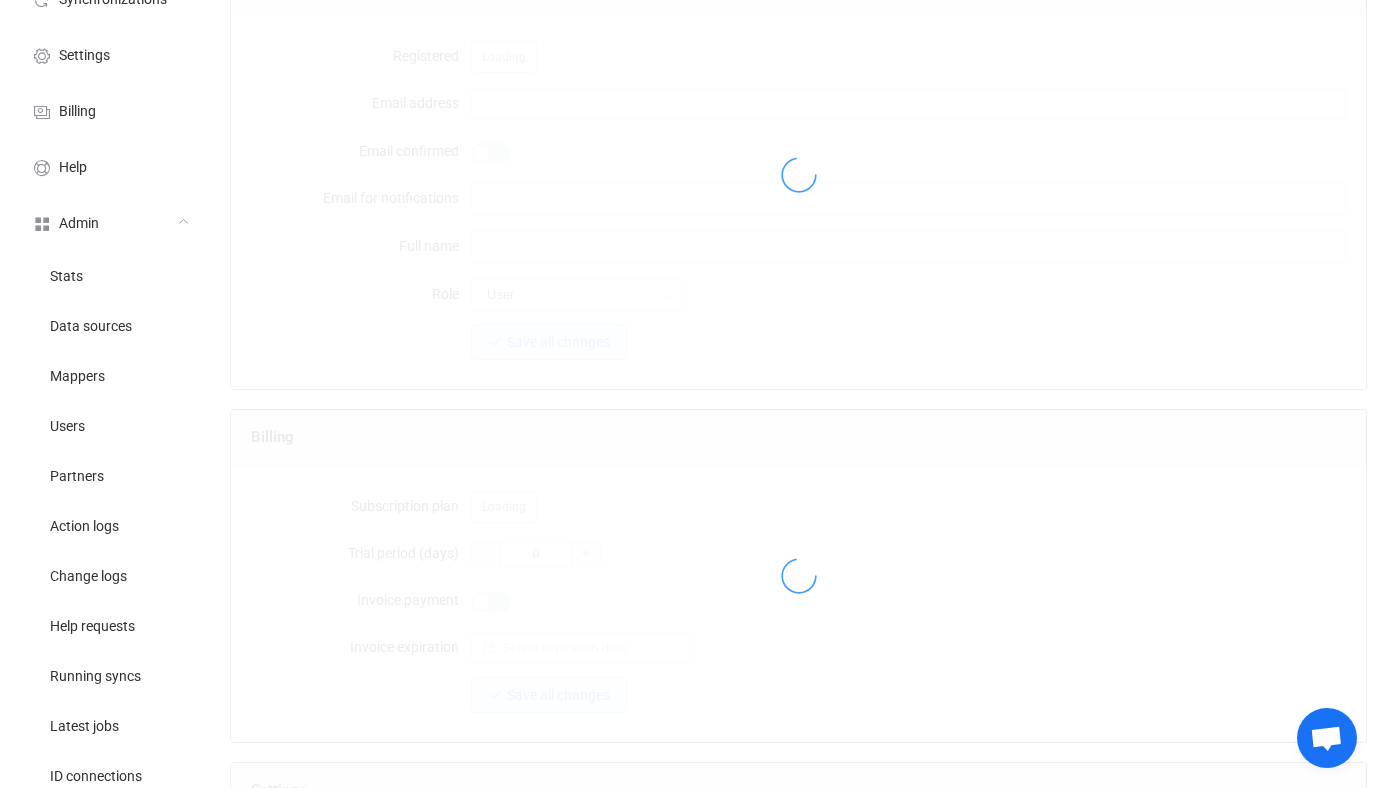 type on "phongadmin@caivis.com" 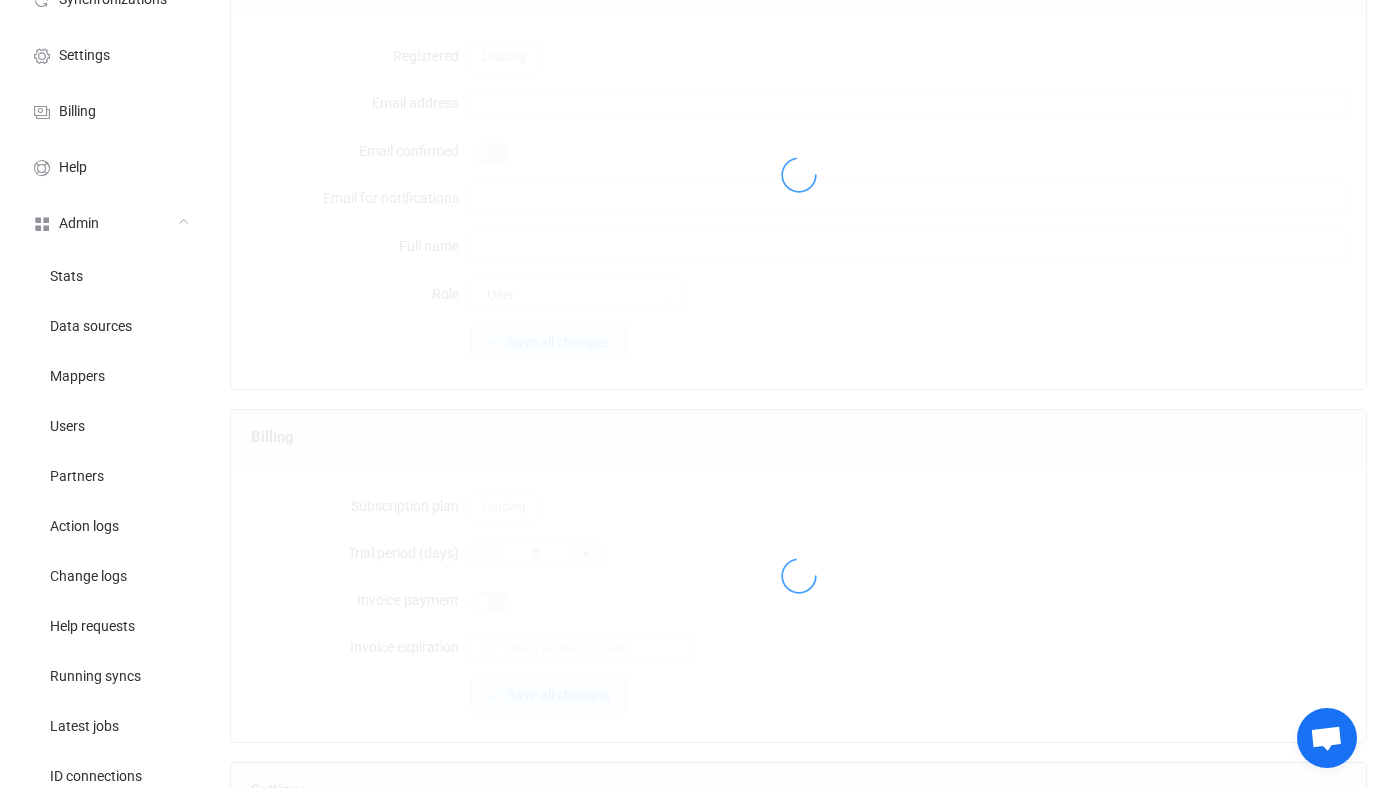 type on "dl-itglobal-corpit@zetaglobal.com" 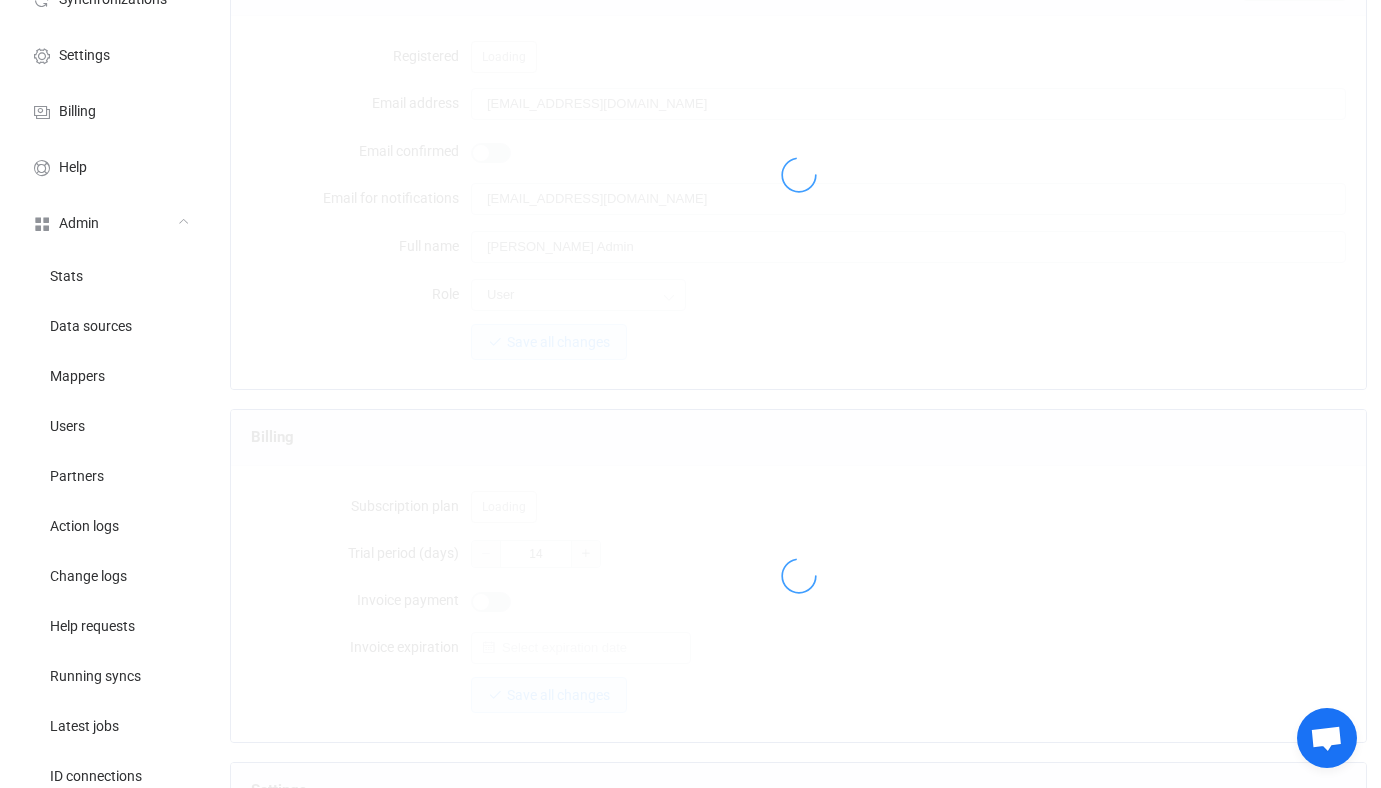 scroll, scrollTop: 1795, scrollLeft: 0, axis: vertical 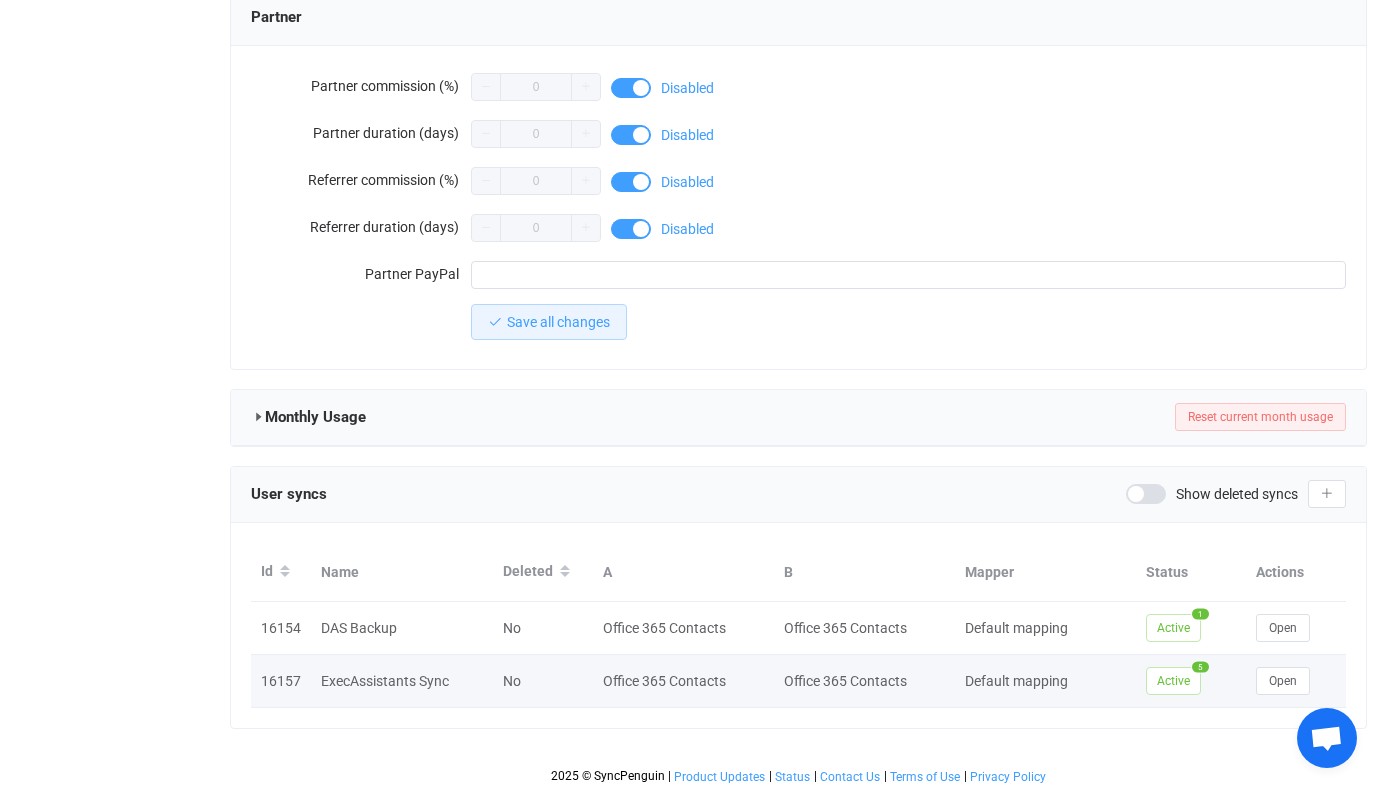 click on "Open" at bounding box center (1296, 681) 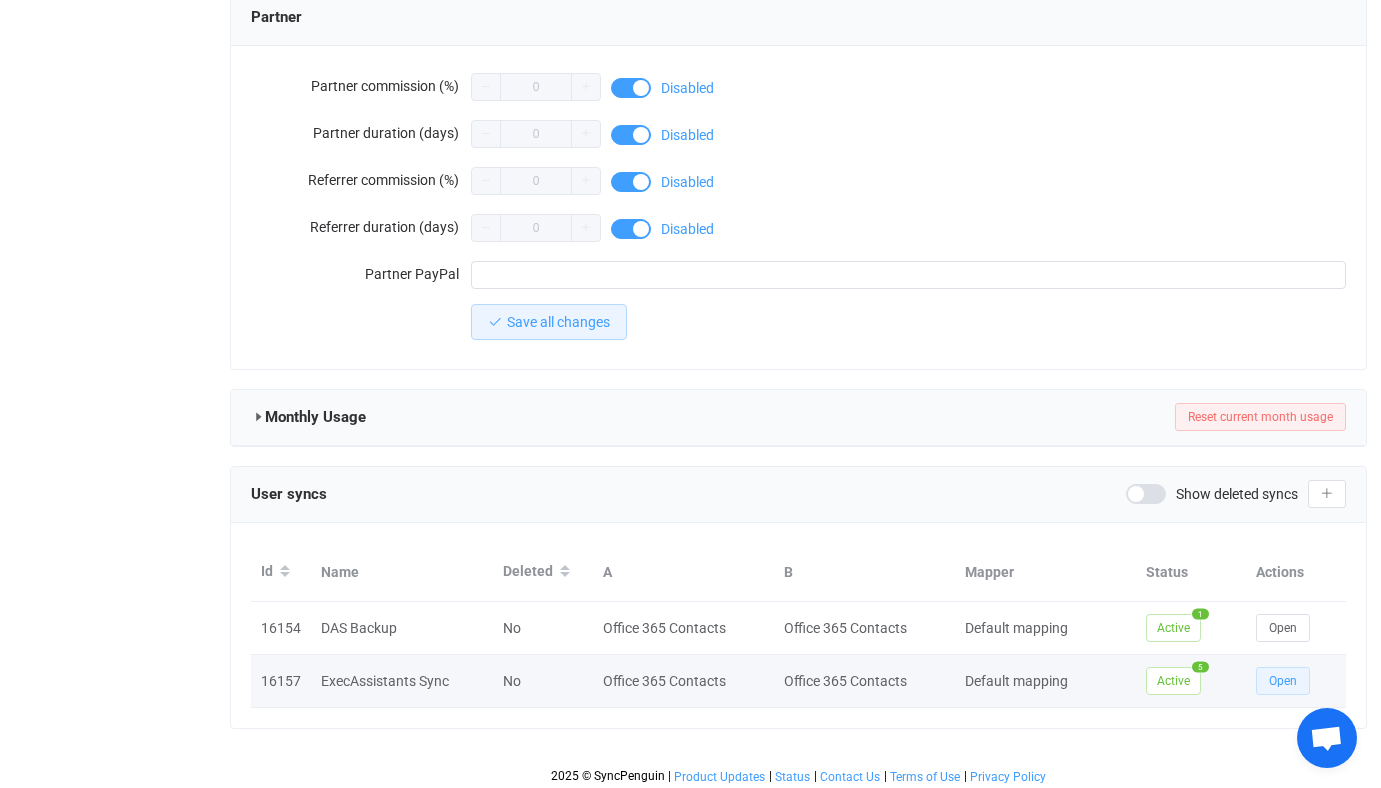 click on "Open" at bounding box center [1283, 681] 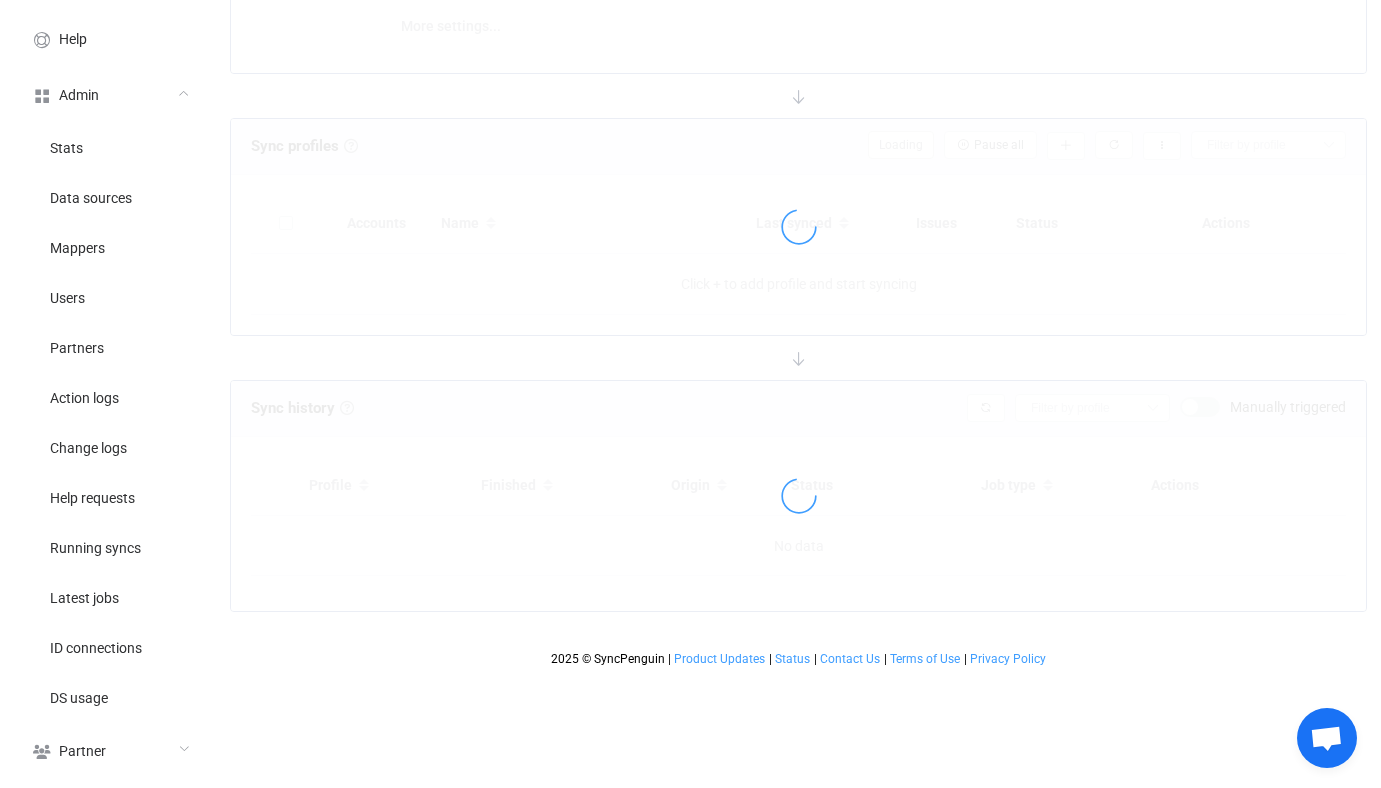 type on "2 hours" 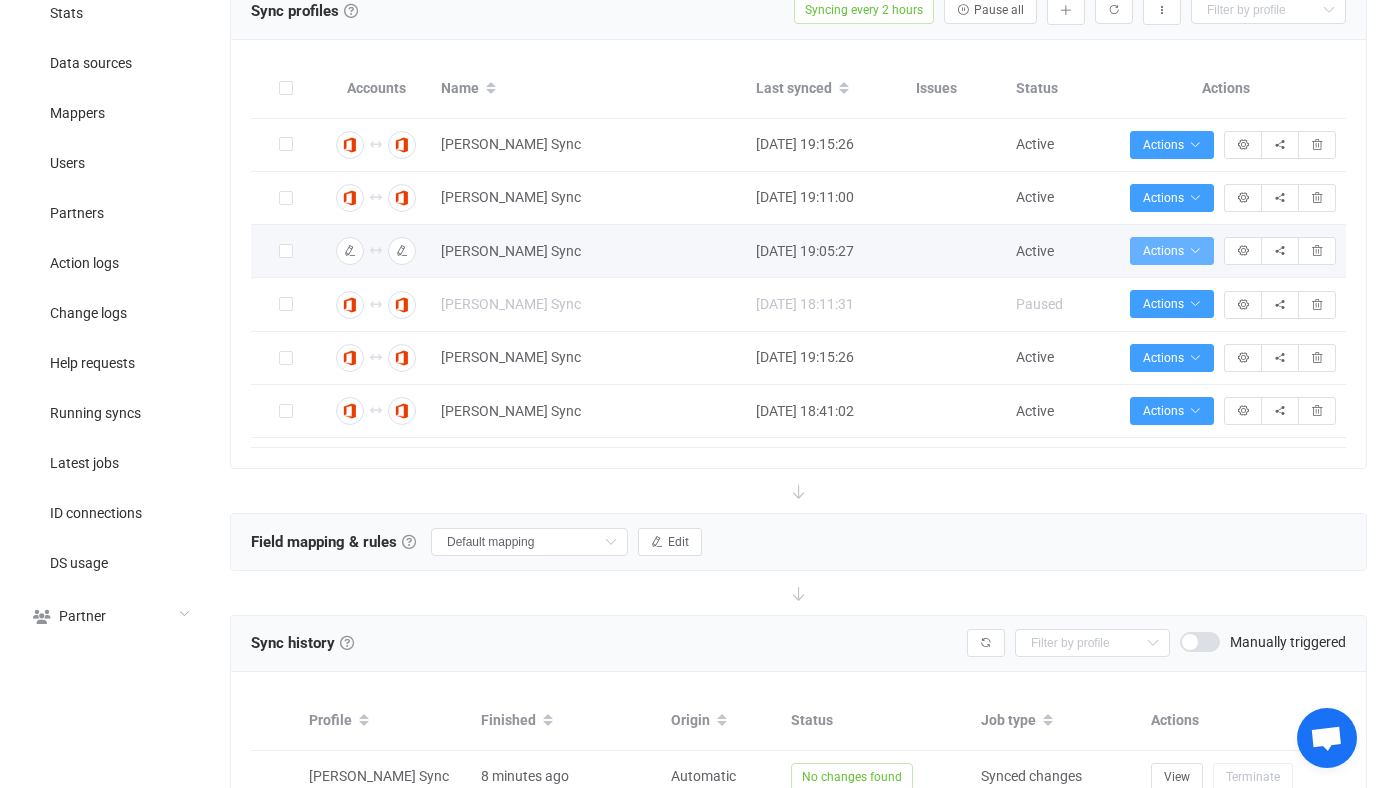 scroll, scrollTop: 257, scrollLeft: 0, axis: vertical 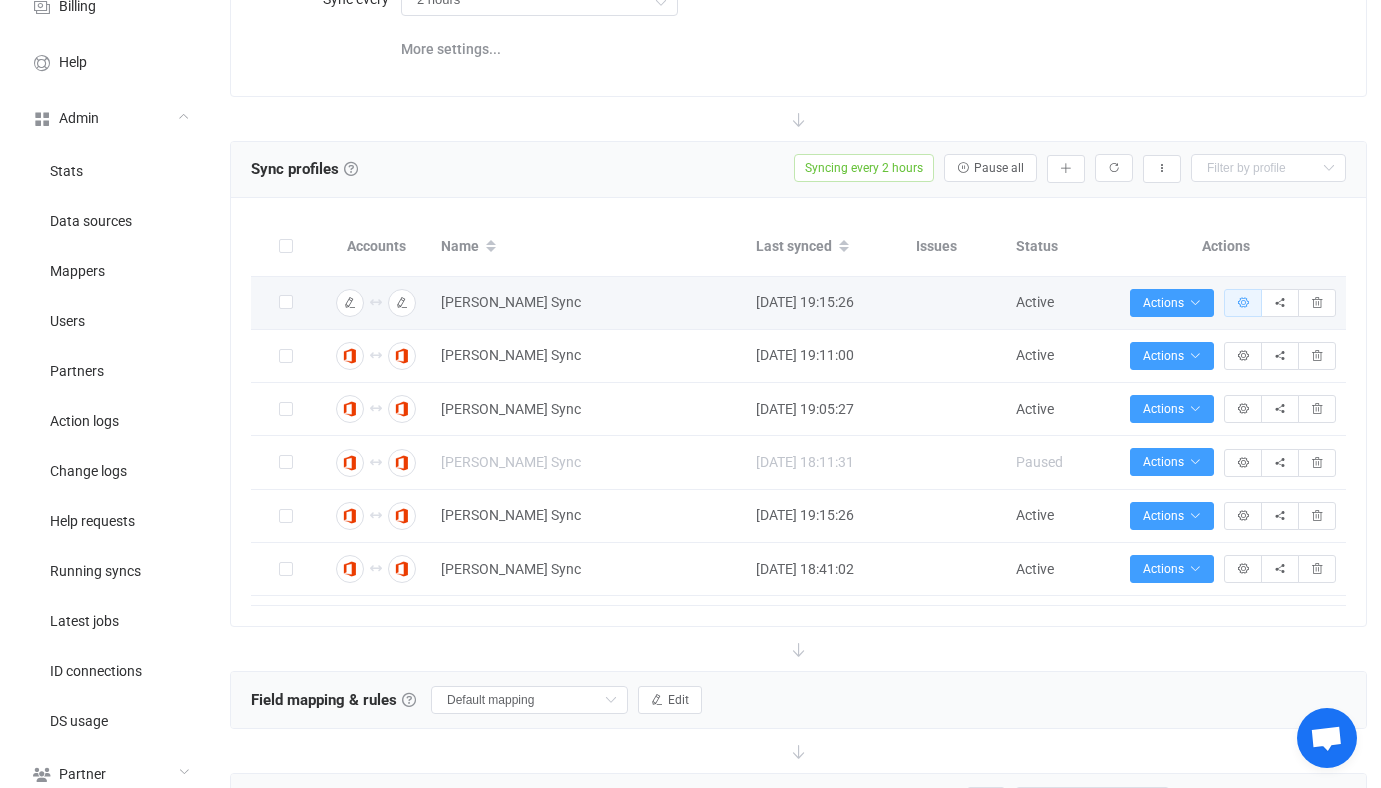 click at bounding box center [1243, 303] 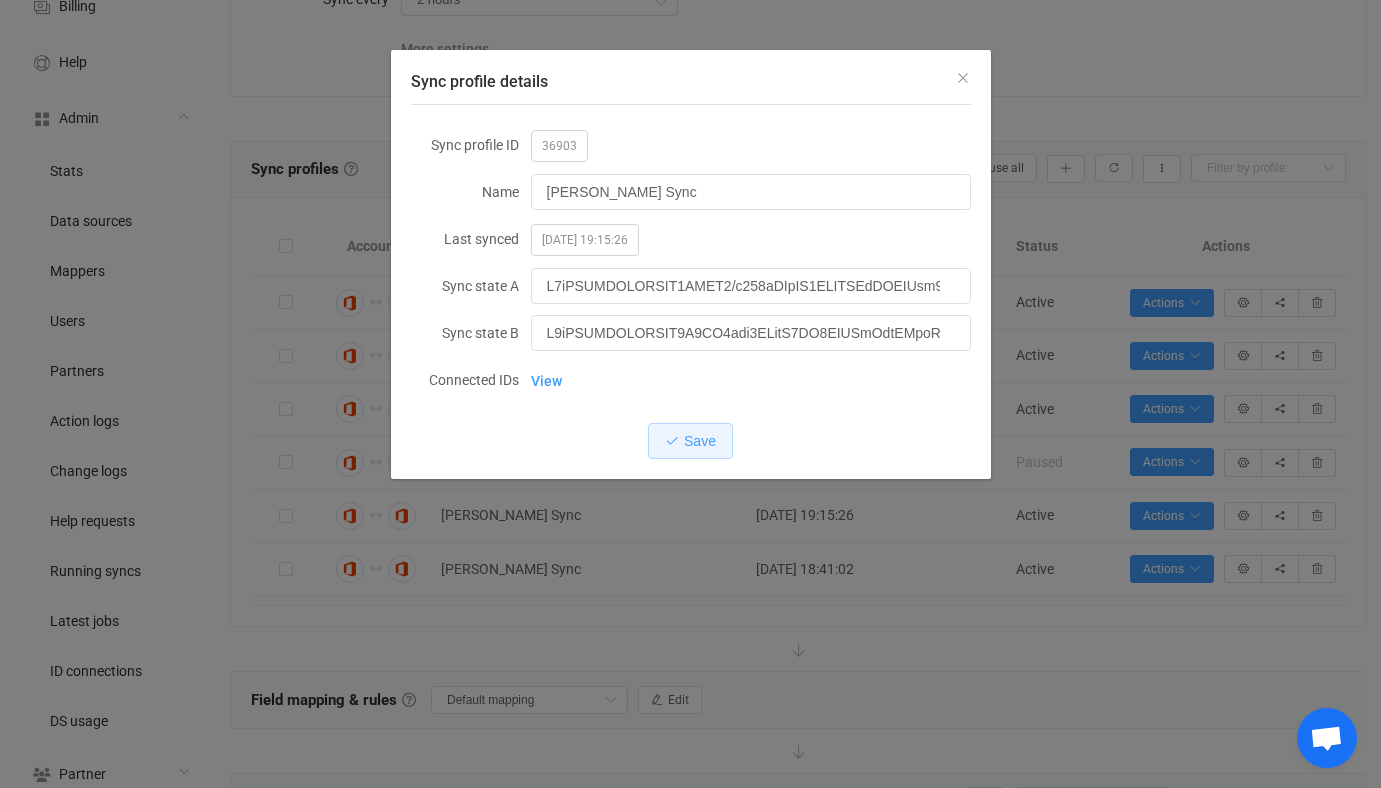 click on "36903" at bounding box center (559, 146) 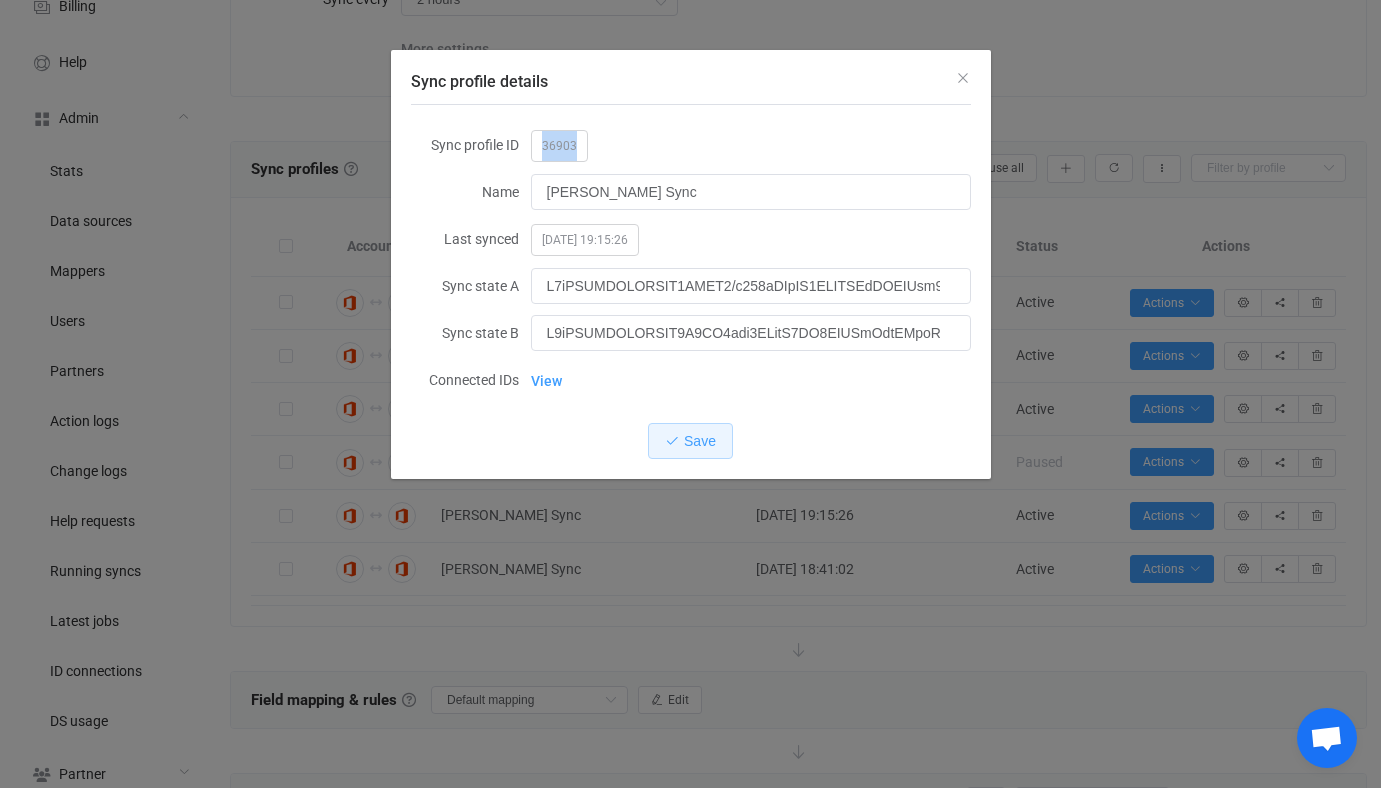 click on "36903" at bounding box center (559, 146) 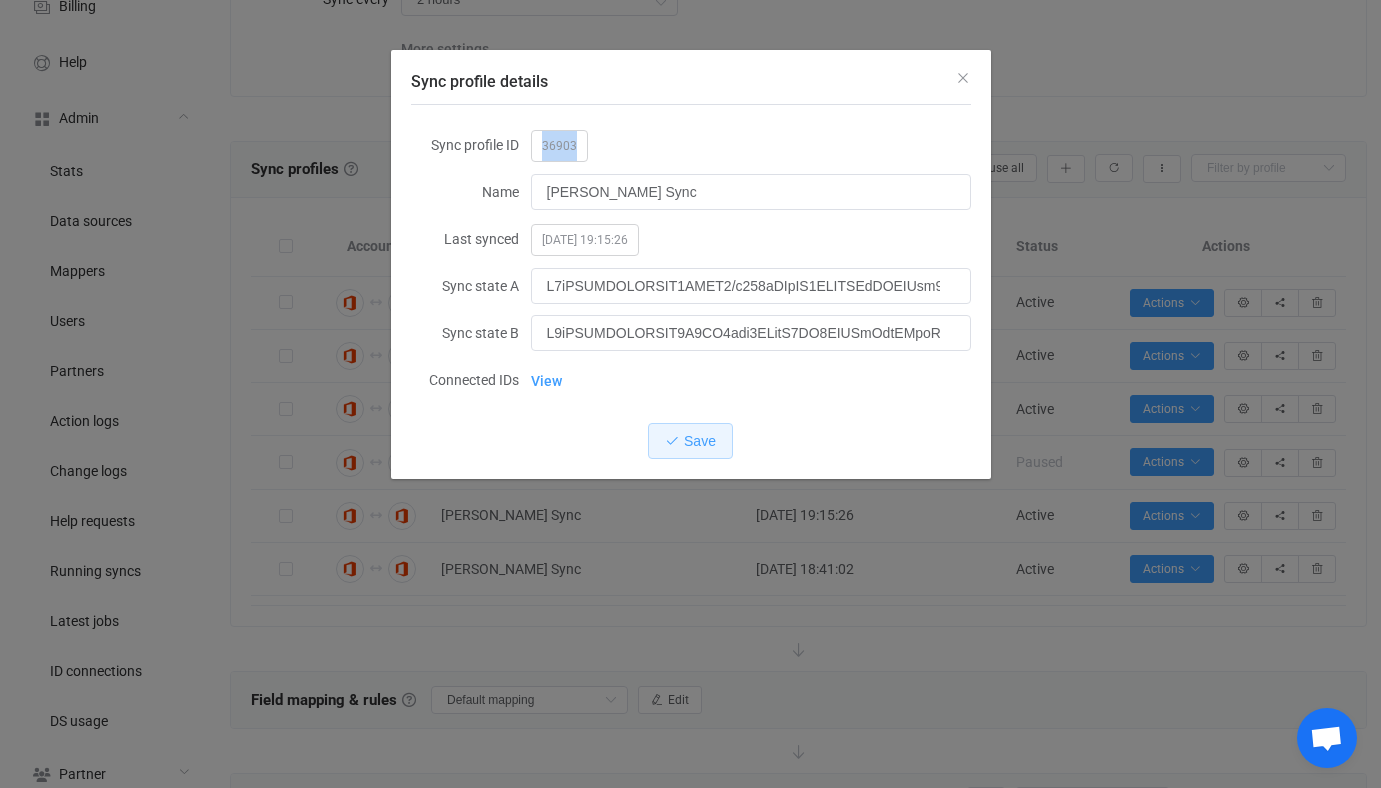 copy on "36903" 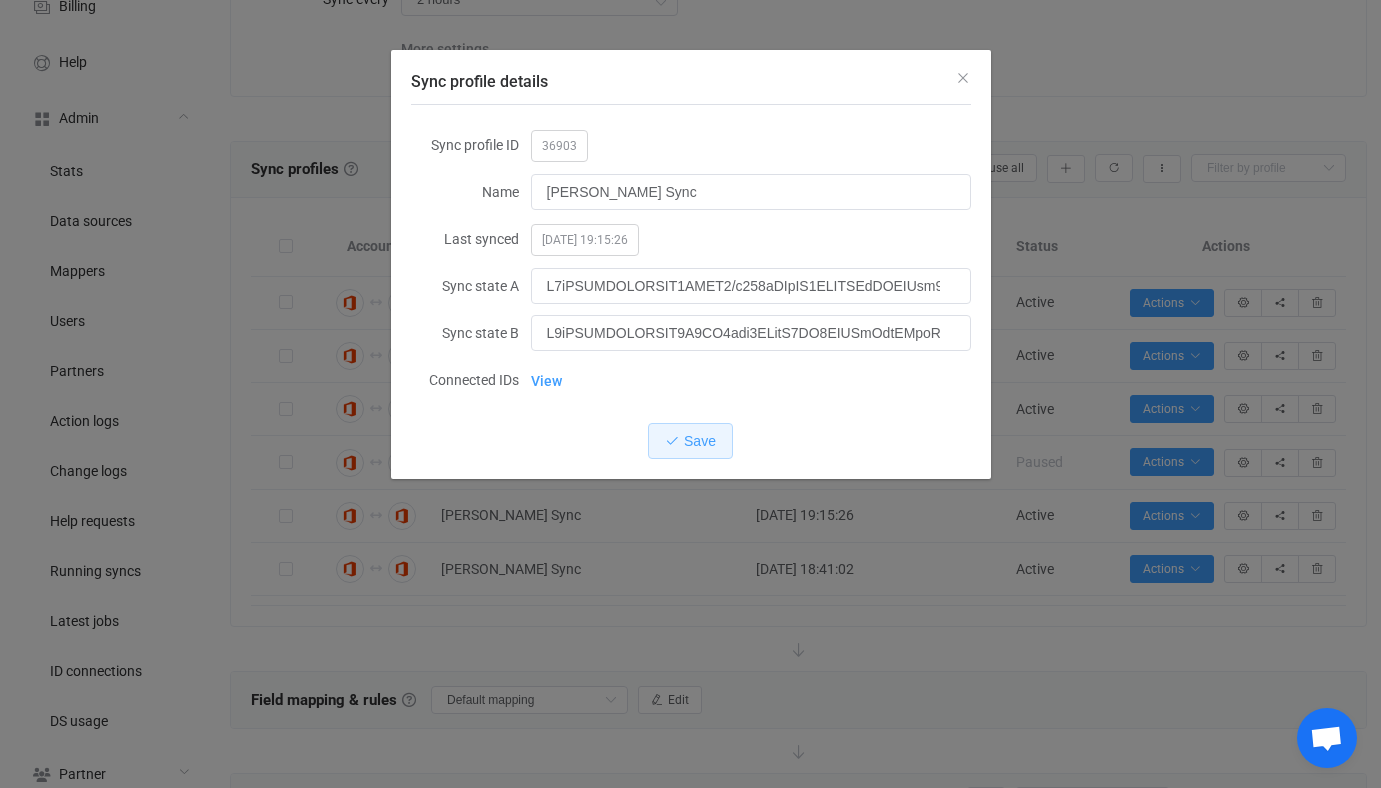click on "Sync profile details" at bounding box center [691, 77] 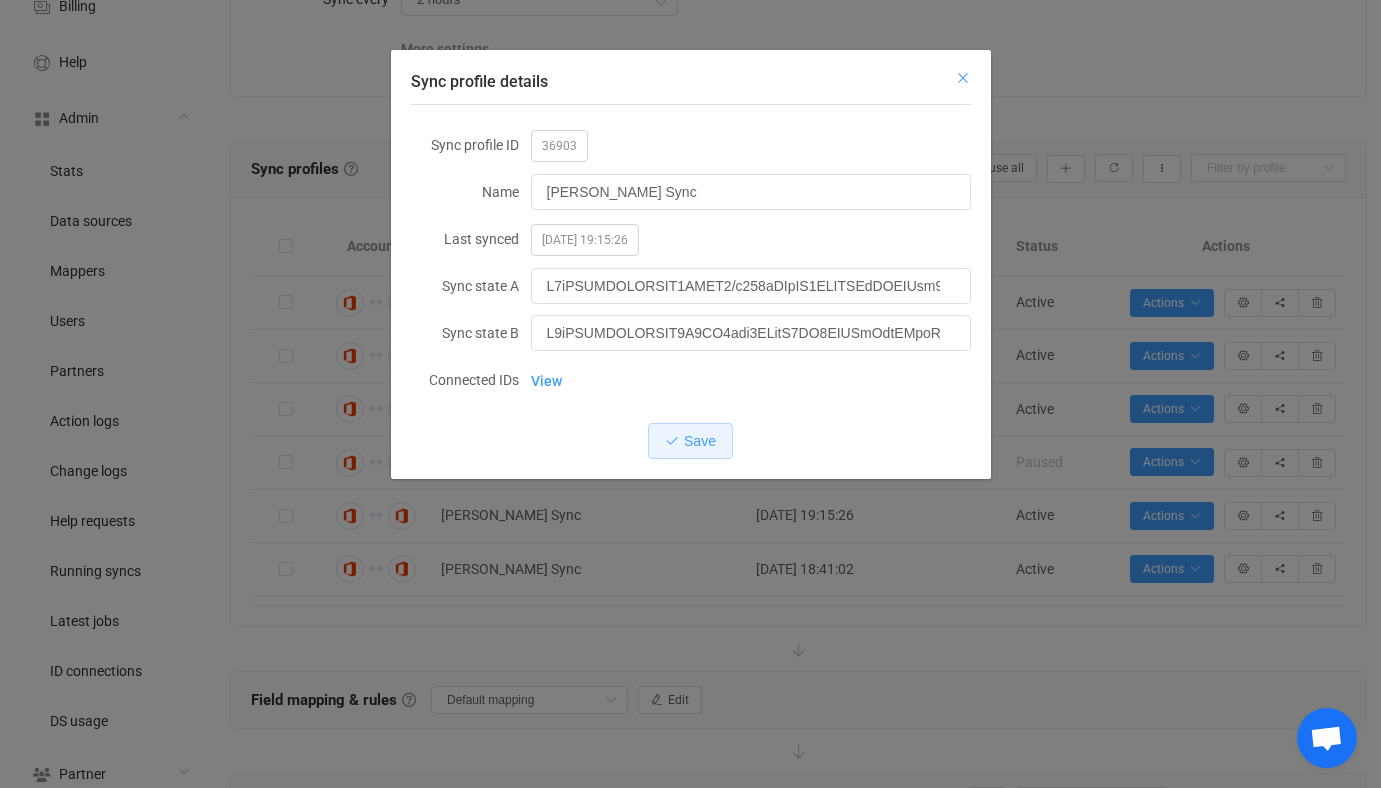 click at bounding box center (963, 78) 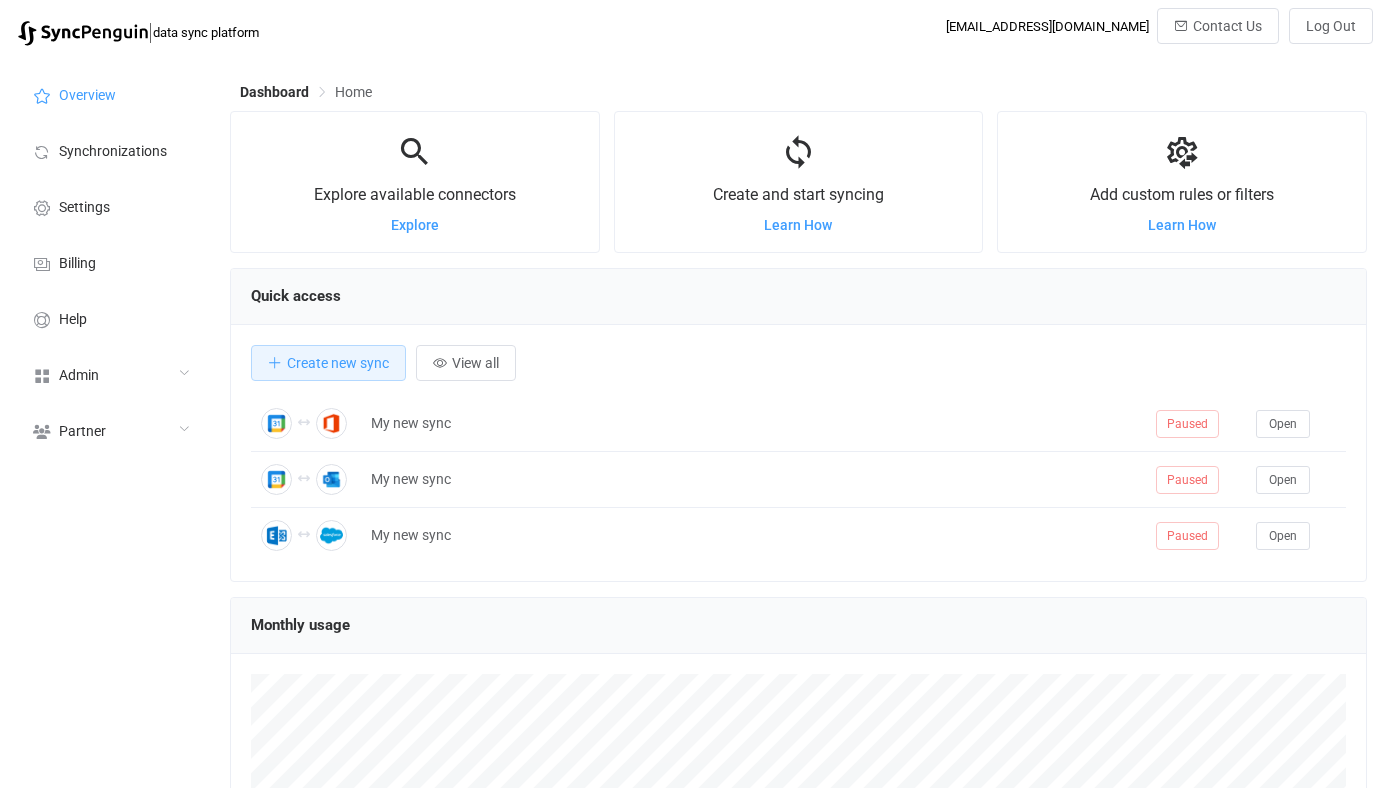 scroll, scrollTop: 0, scrollLeft: 0, axis: both 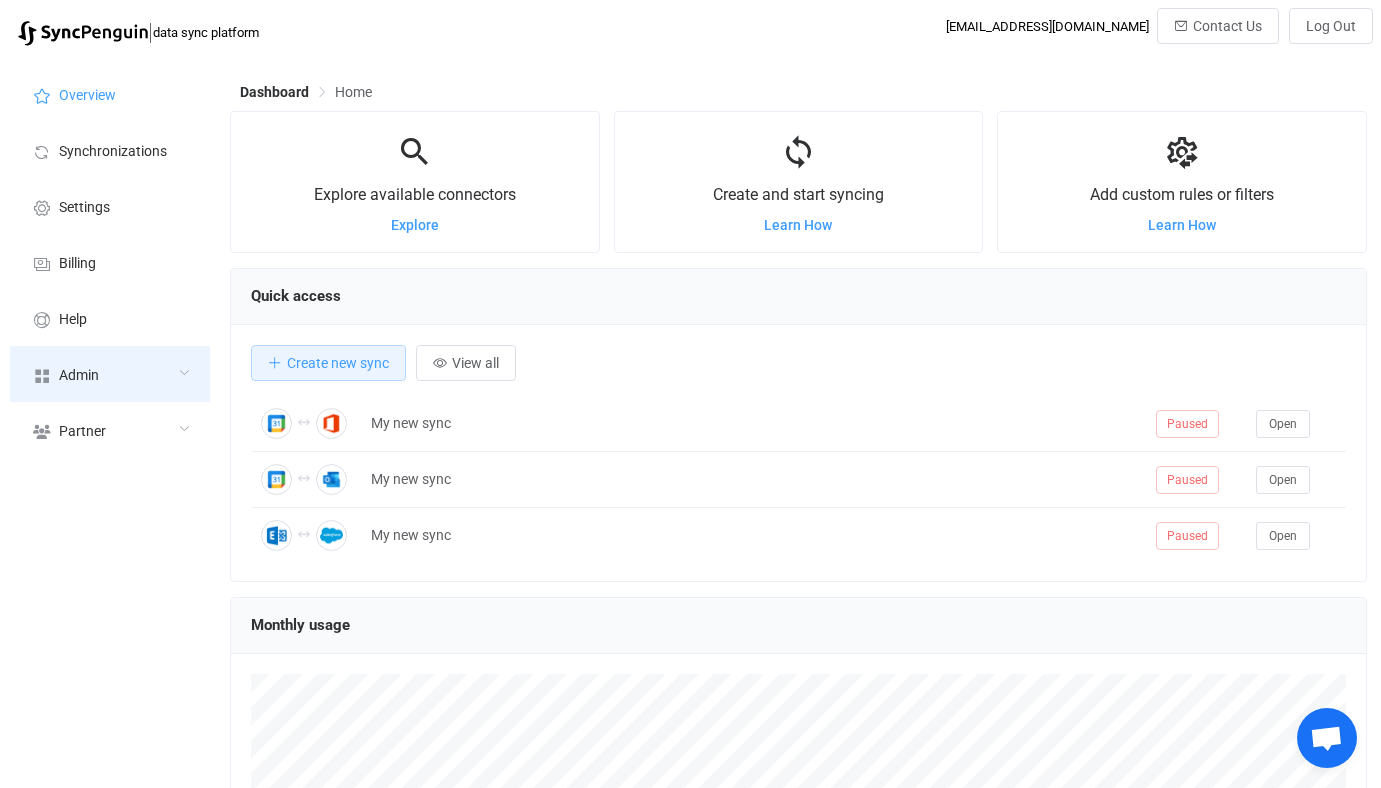 click on "Admin" at bounding box center [110, 374] 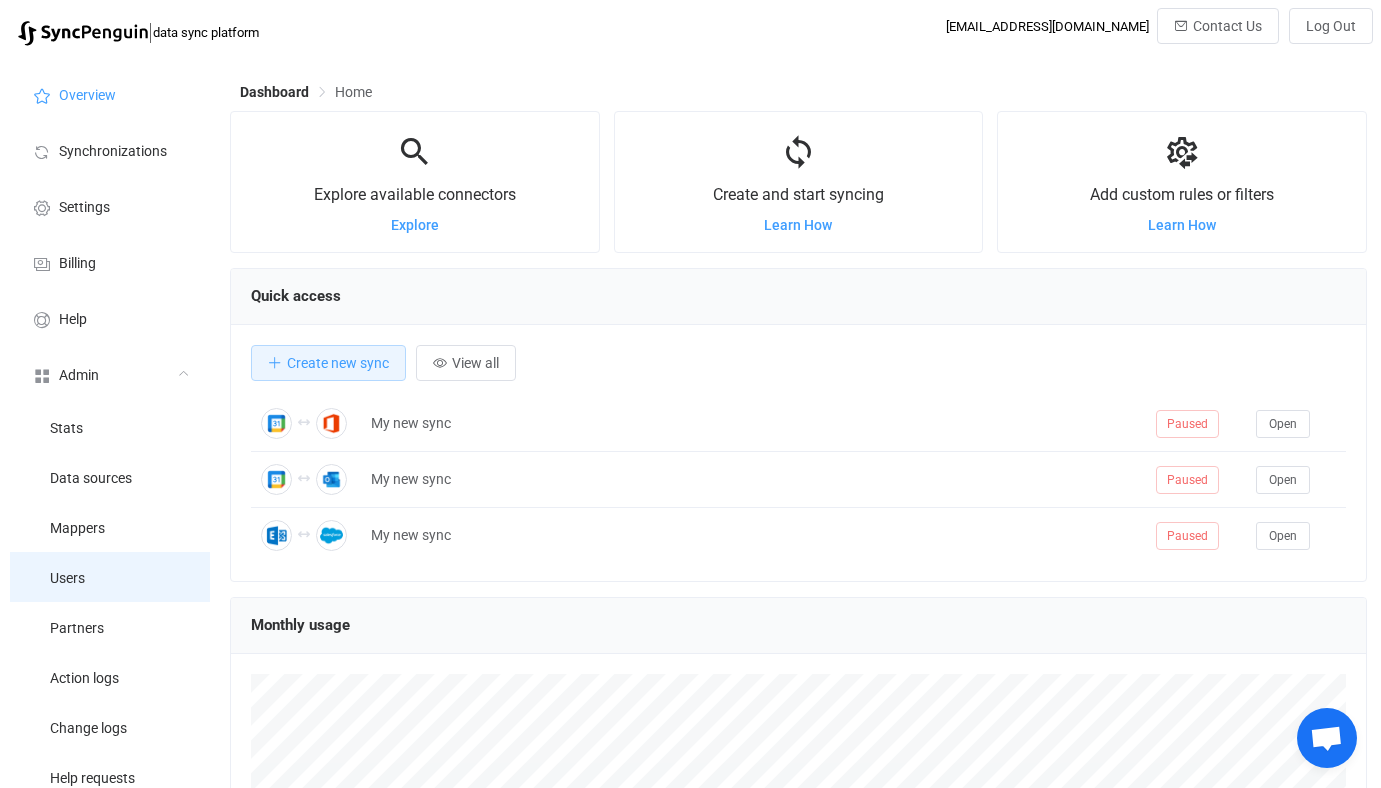 click on "Users" at bounding box center (110, 577) 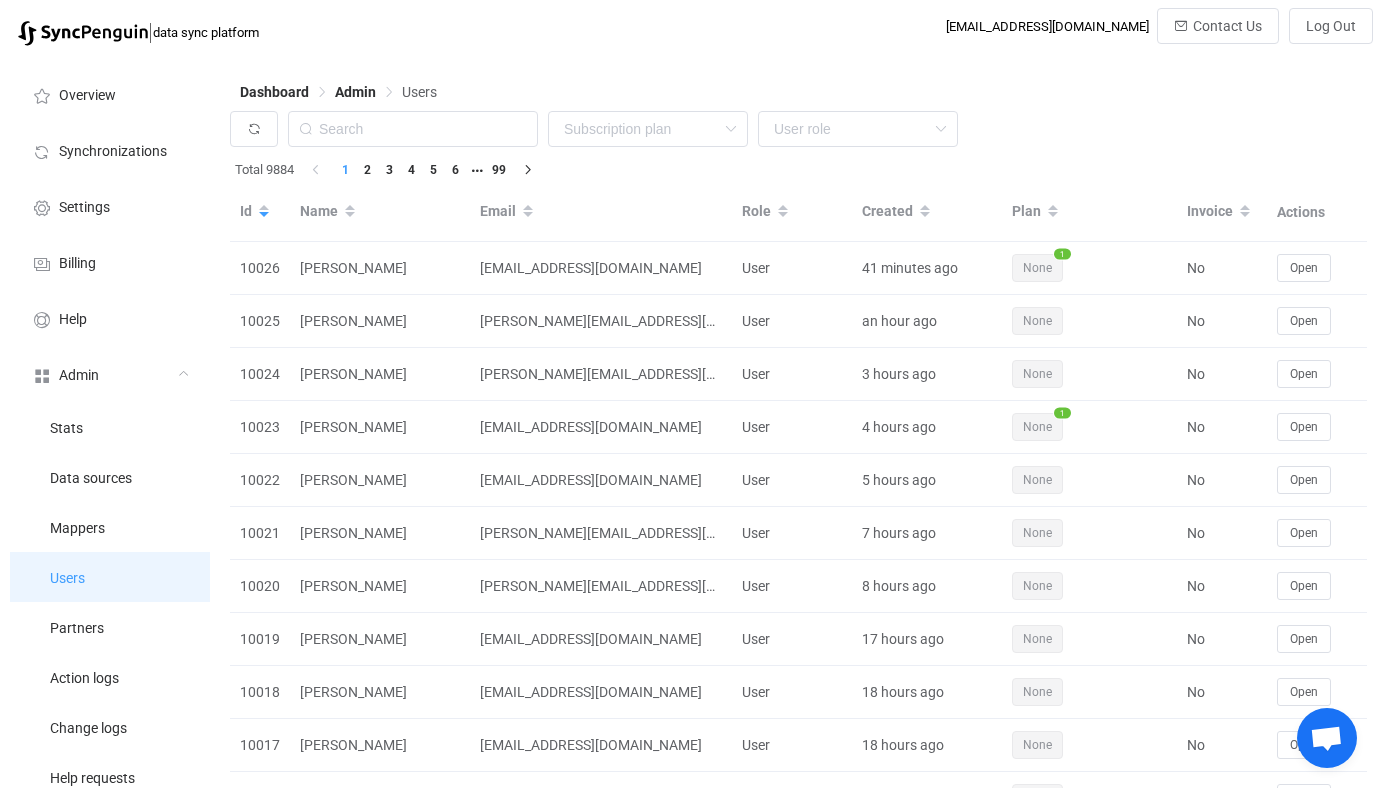 type 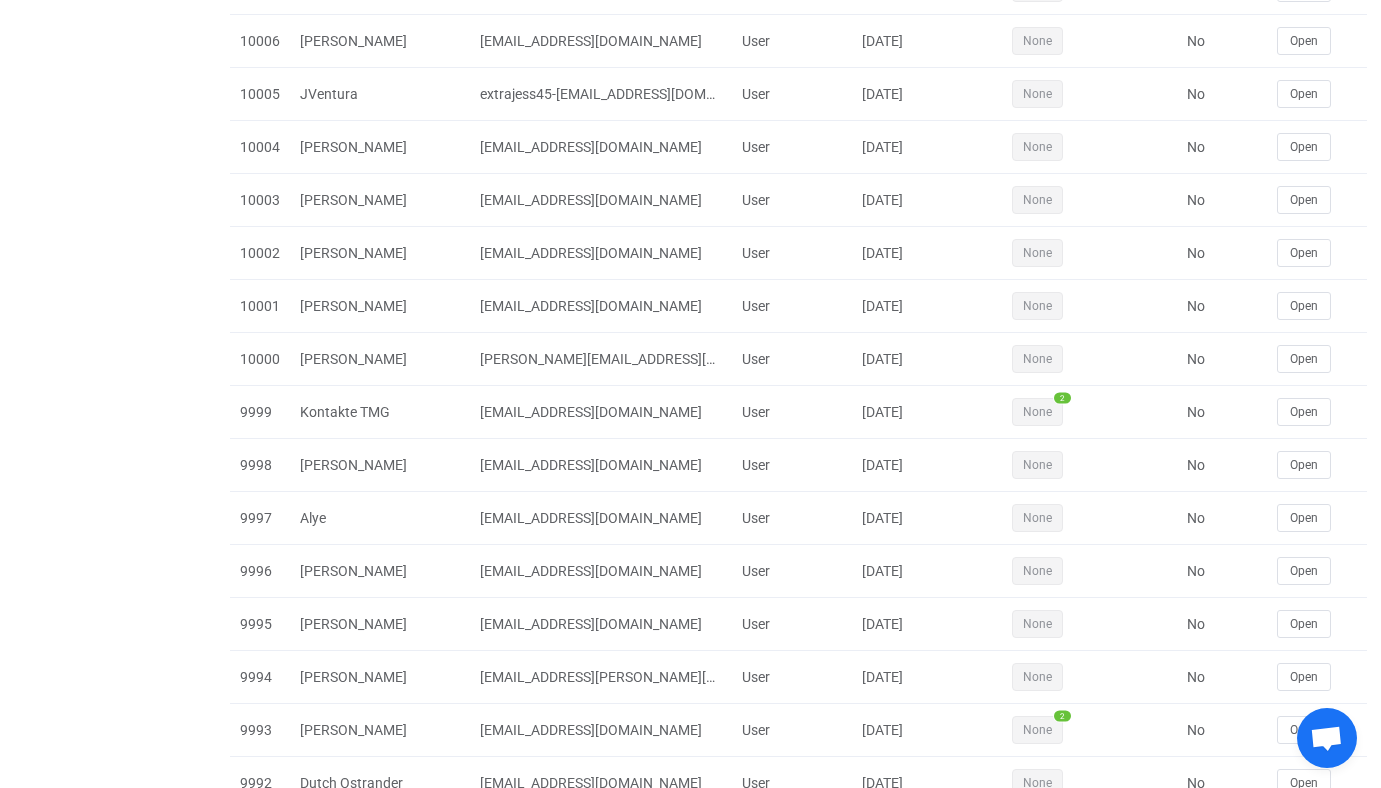scroll, scrollTop: 0, scrollLeft: 0, axis: both 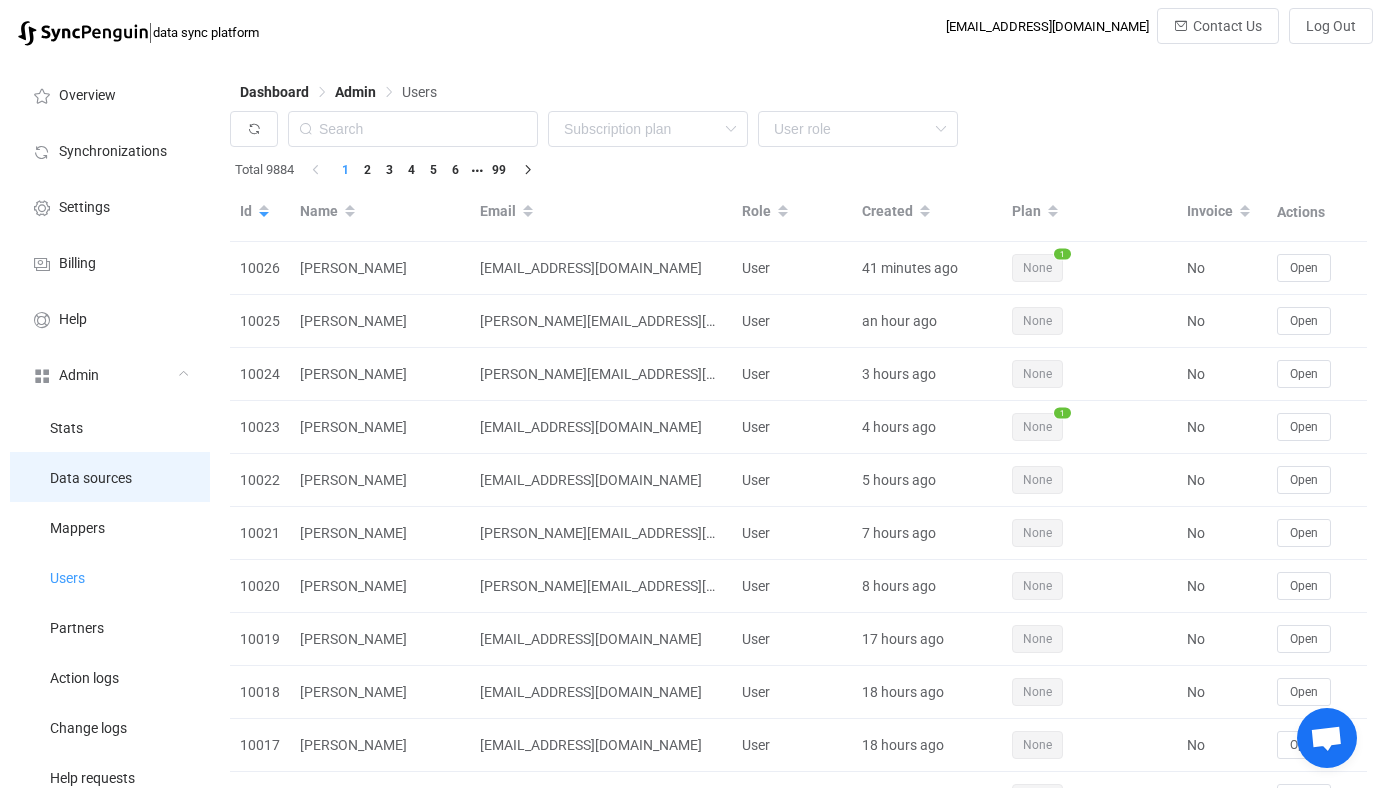 click on "Data sources" at bounding box center [91, 479] 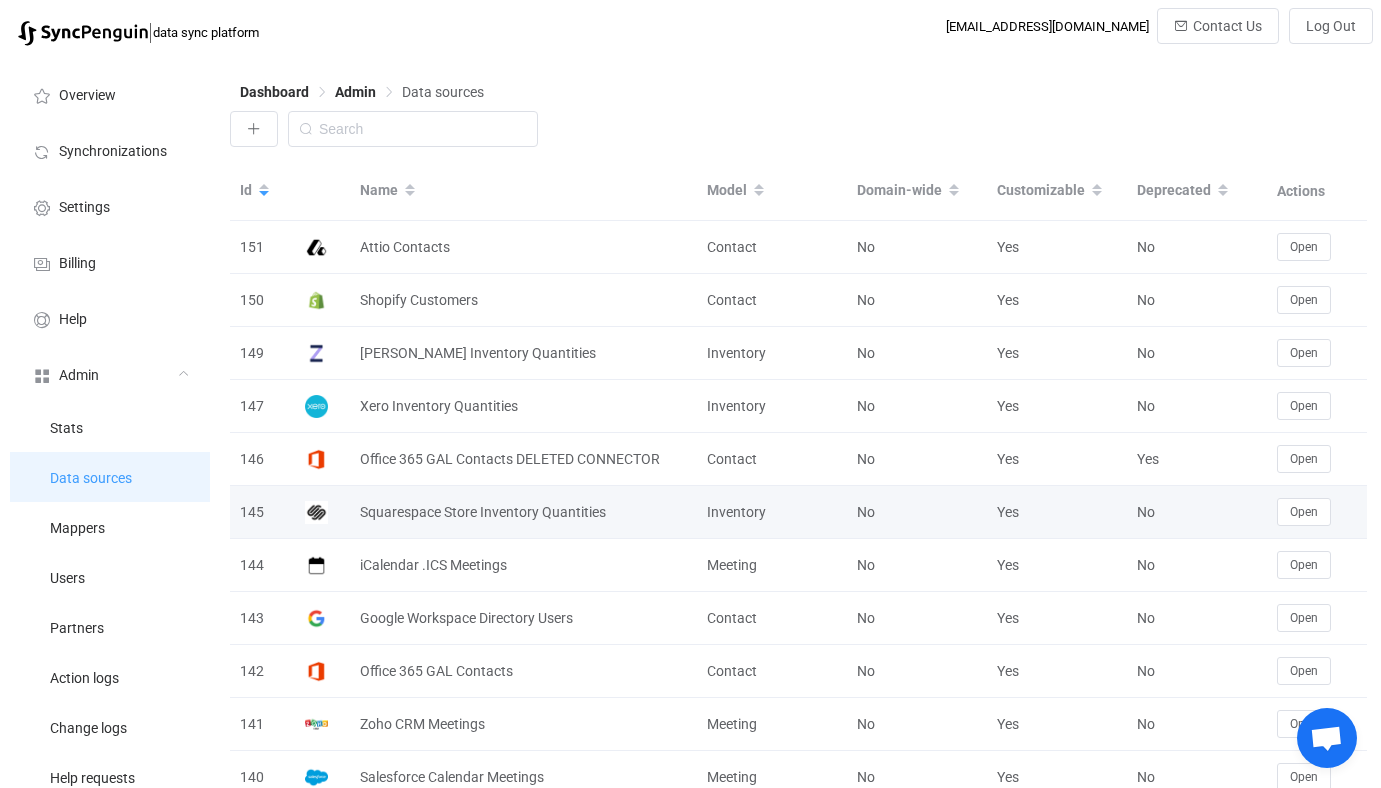 type 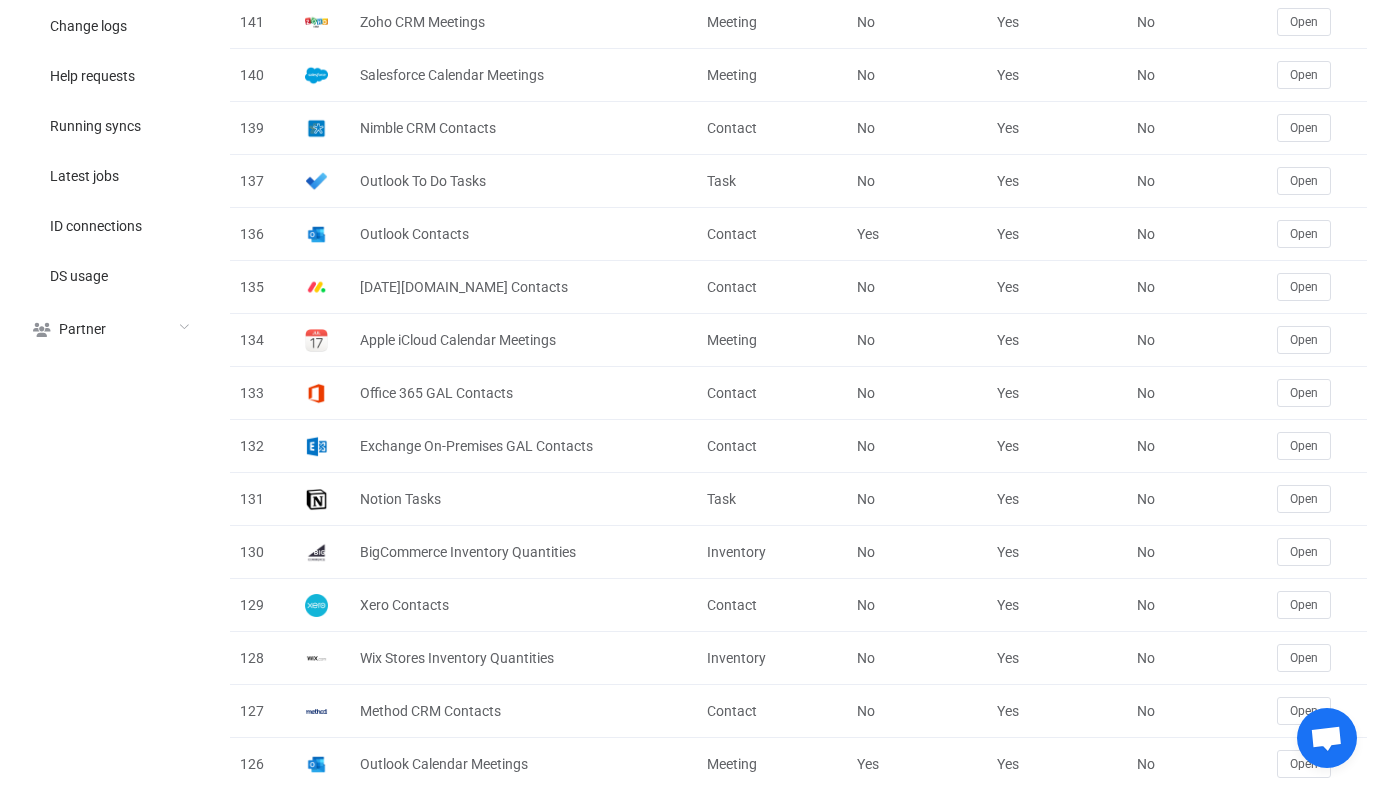 scroll, scrollTop: 1232, scrollLeft: 0, axis: vertical 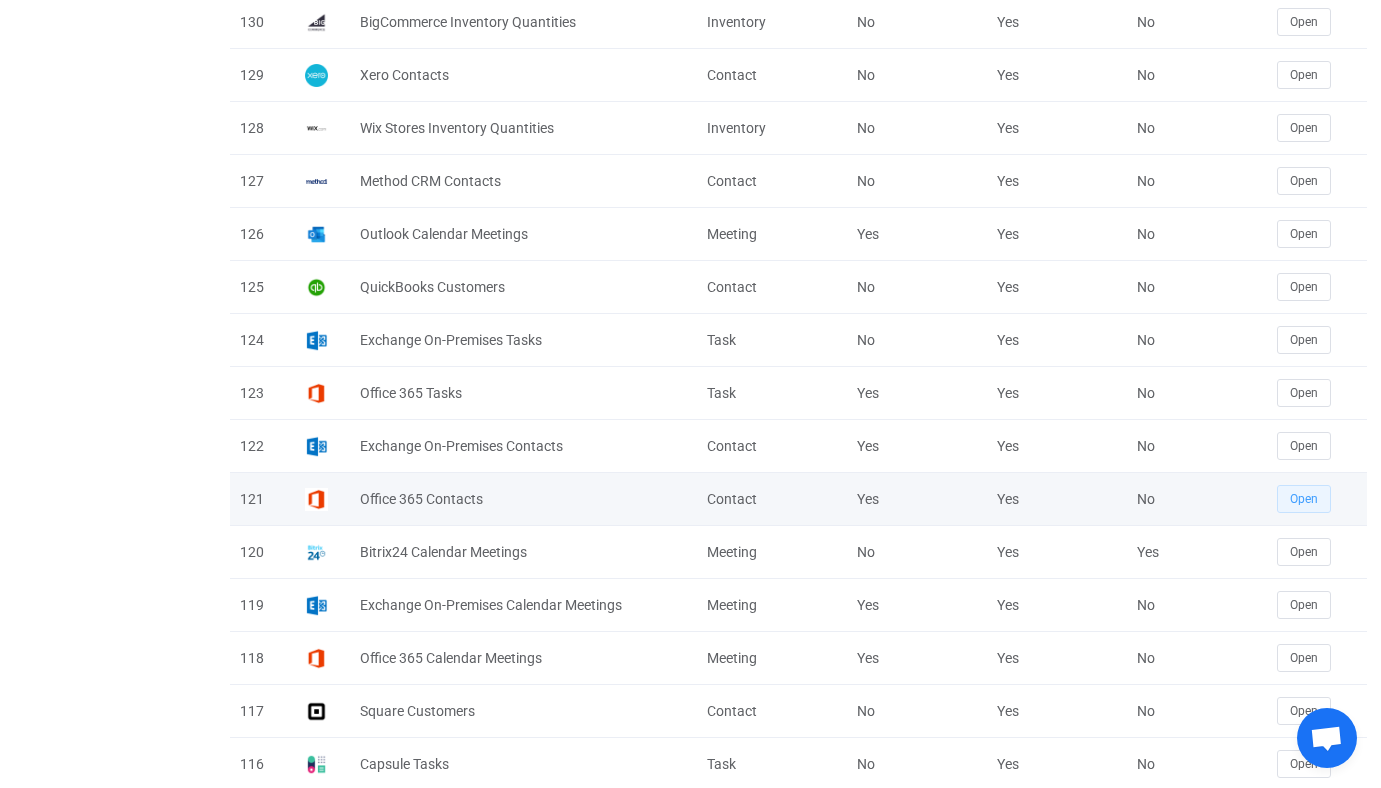 click on "Open" at bounding box center (1304, 499) 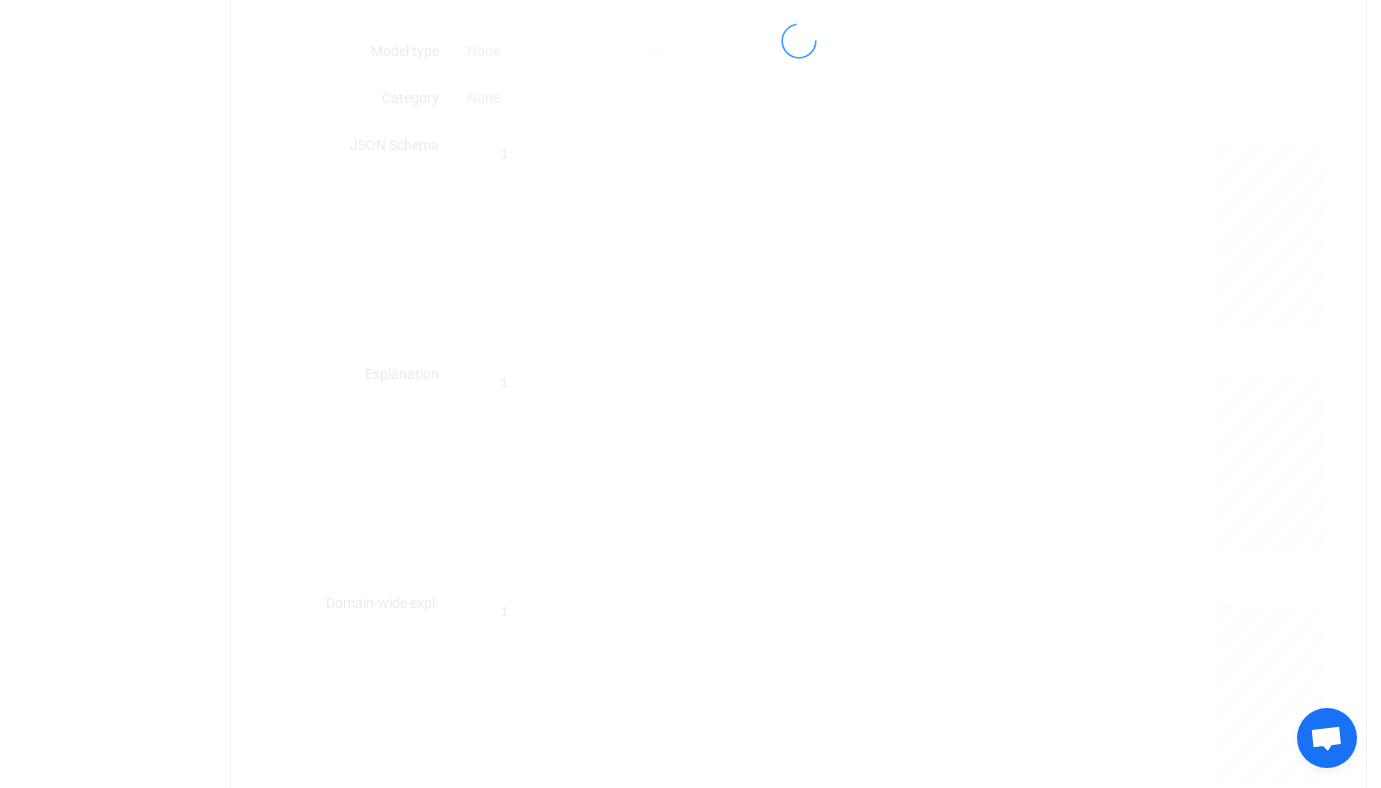 scroll, scrollTop: 0, scrollLeft: 0, axis: both 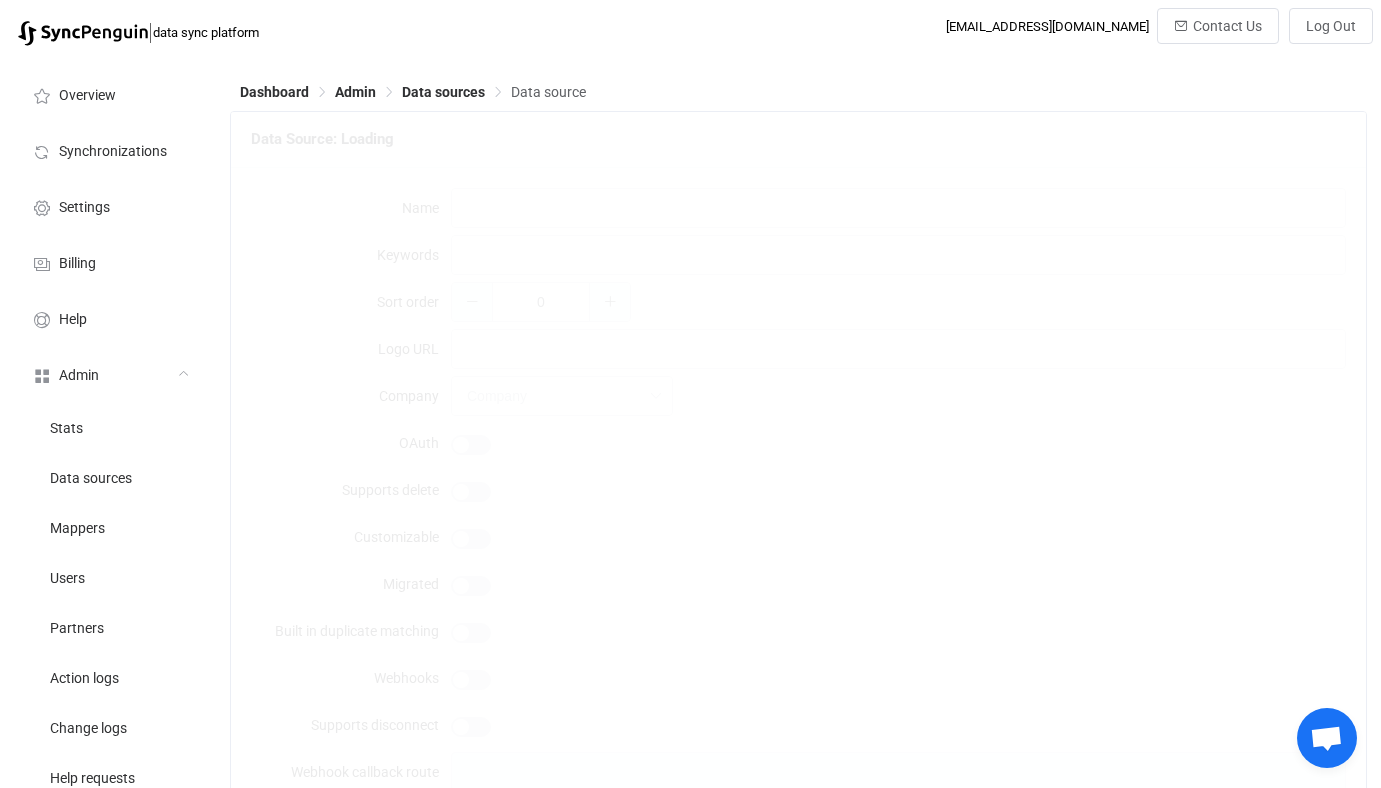 type on "Office 365 Contacts" 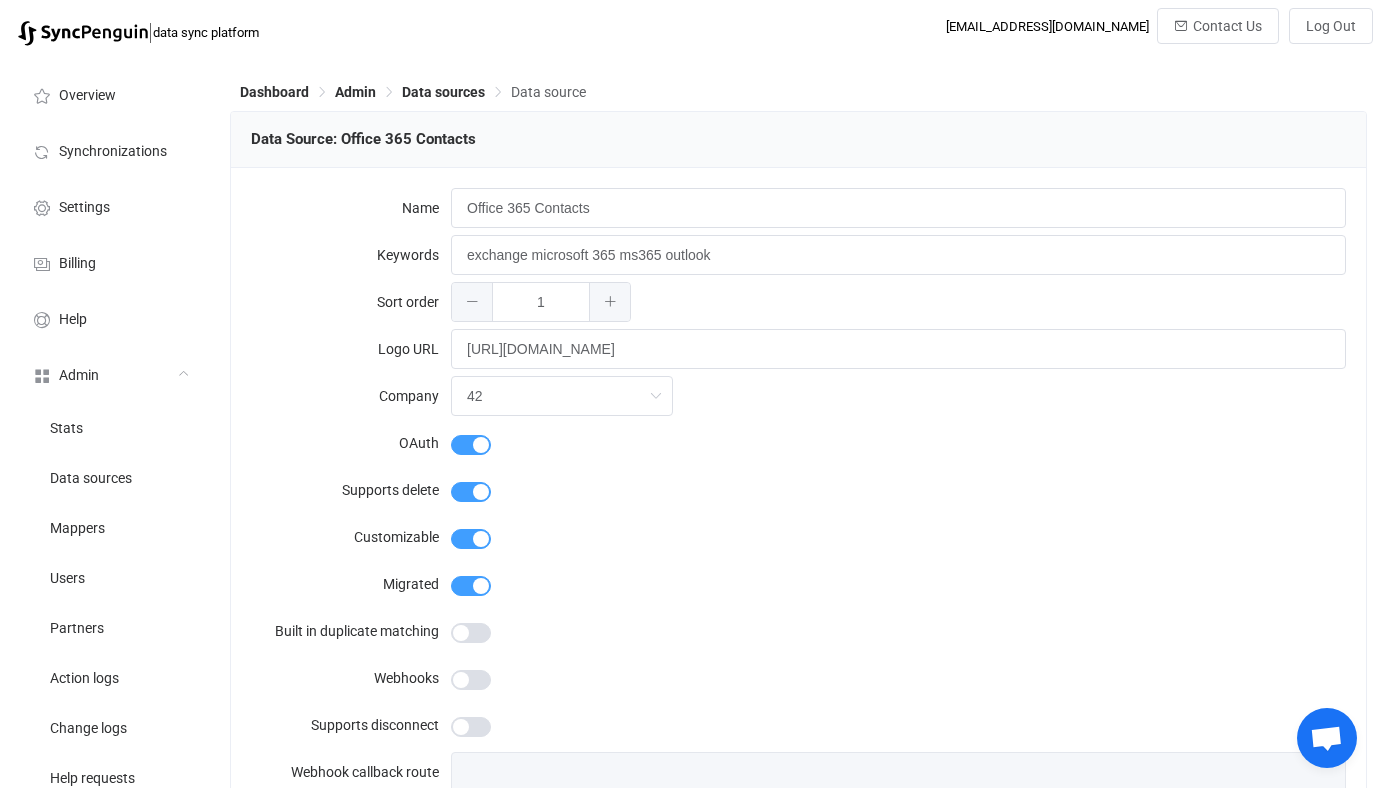 type on "Office 365" 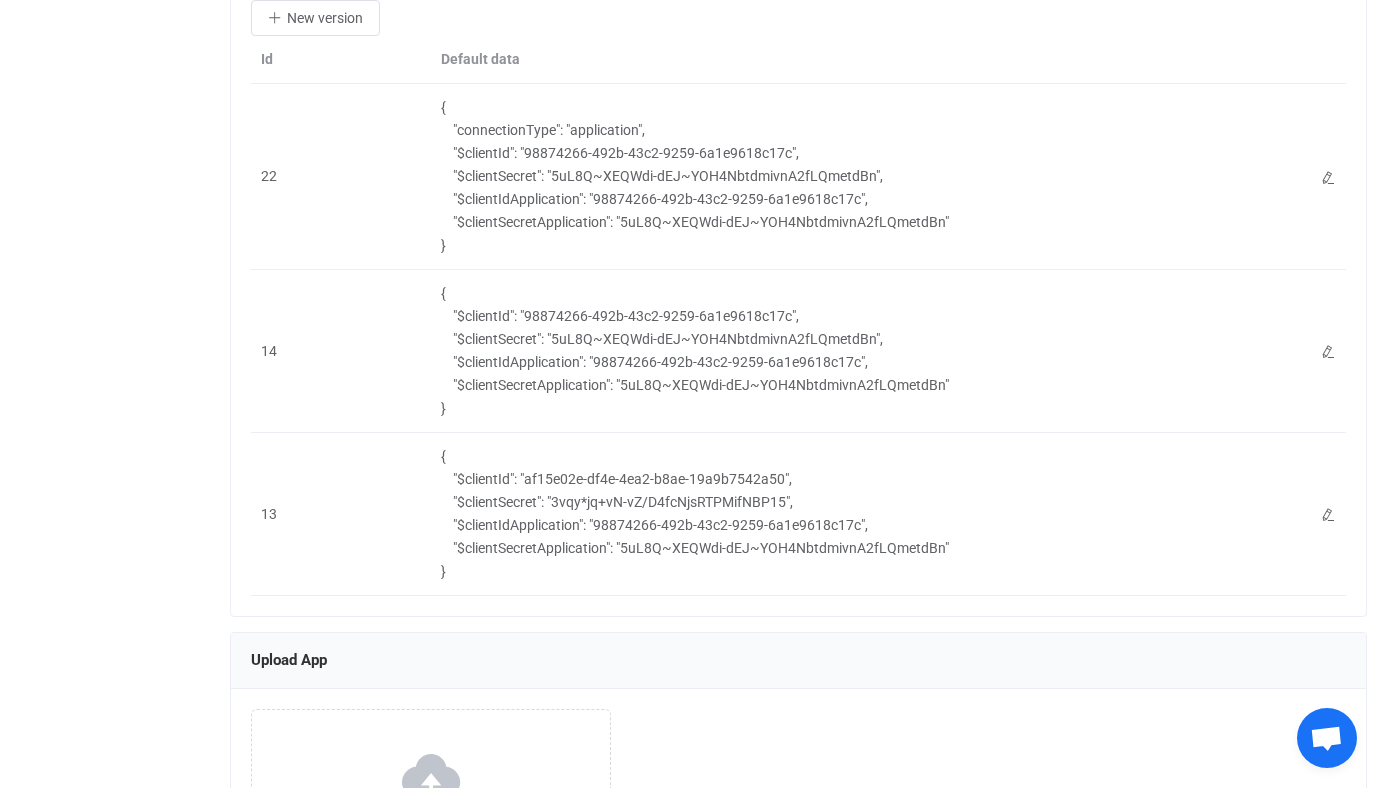 scroll, scrollTop: 2524, scrollLeft: 0, axis: vertical 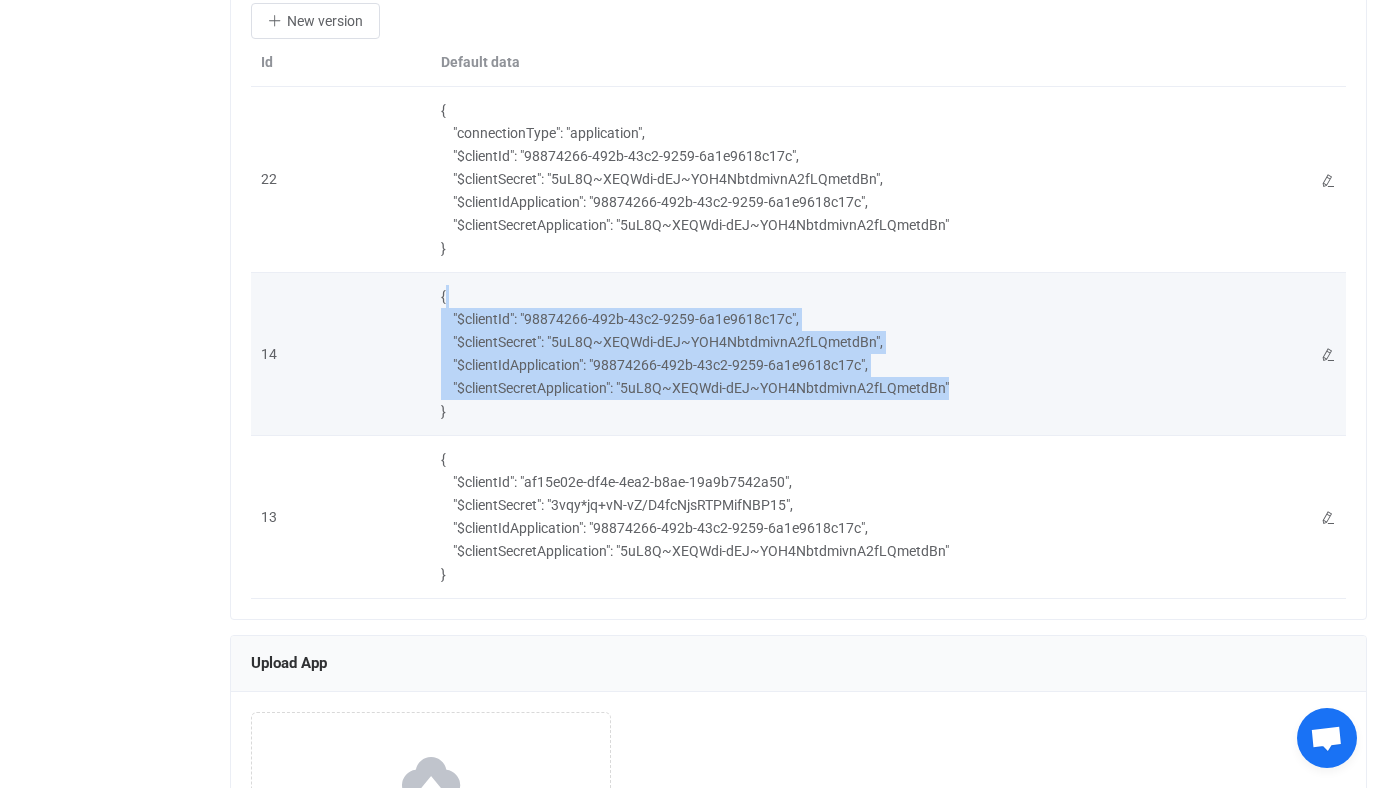 drag, startPoint x: 963, startPoint y: 380, endPoint x: 703, endPoint y: 295, distance: 273.5416 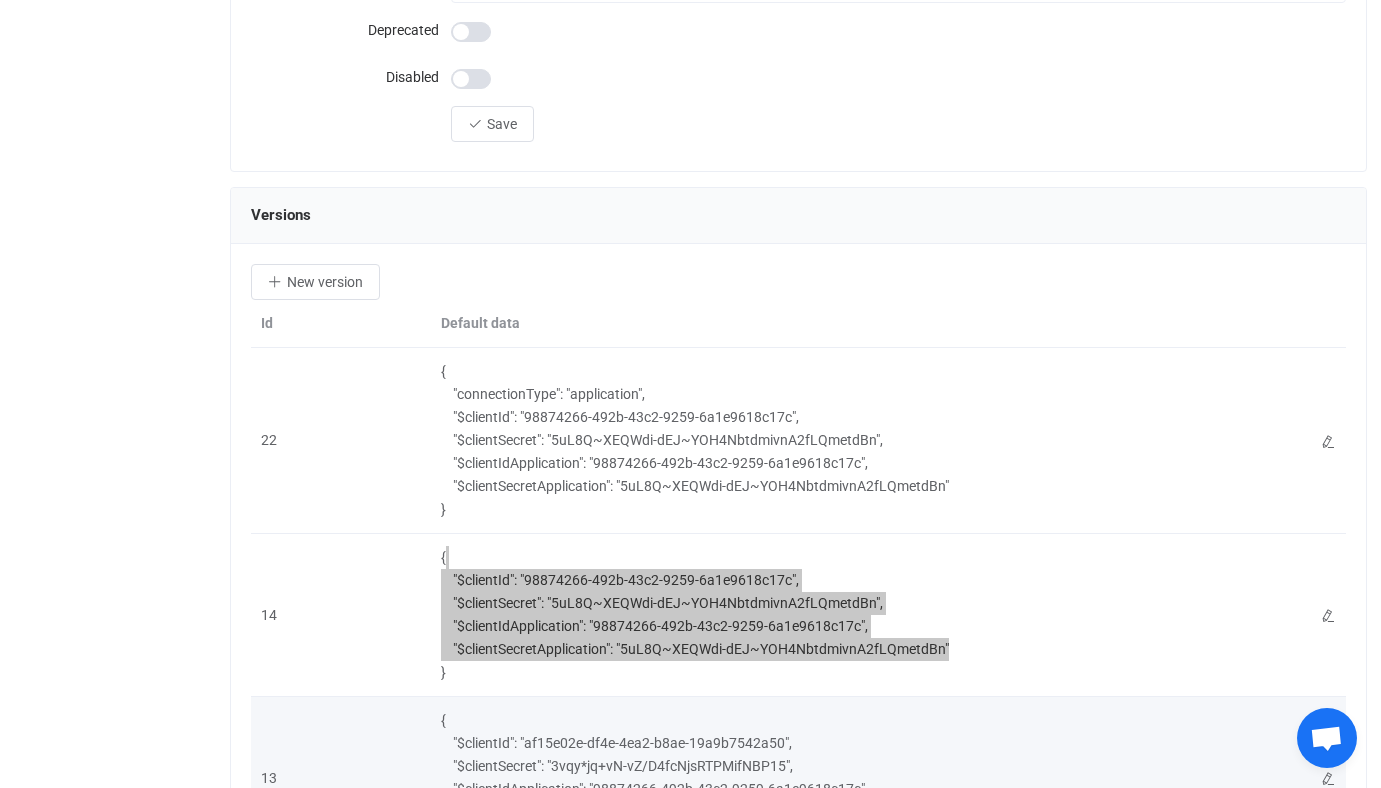 scroll, scrollTop: 1761, scrollLeft: 0, axis: vertical 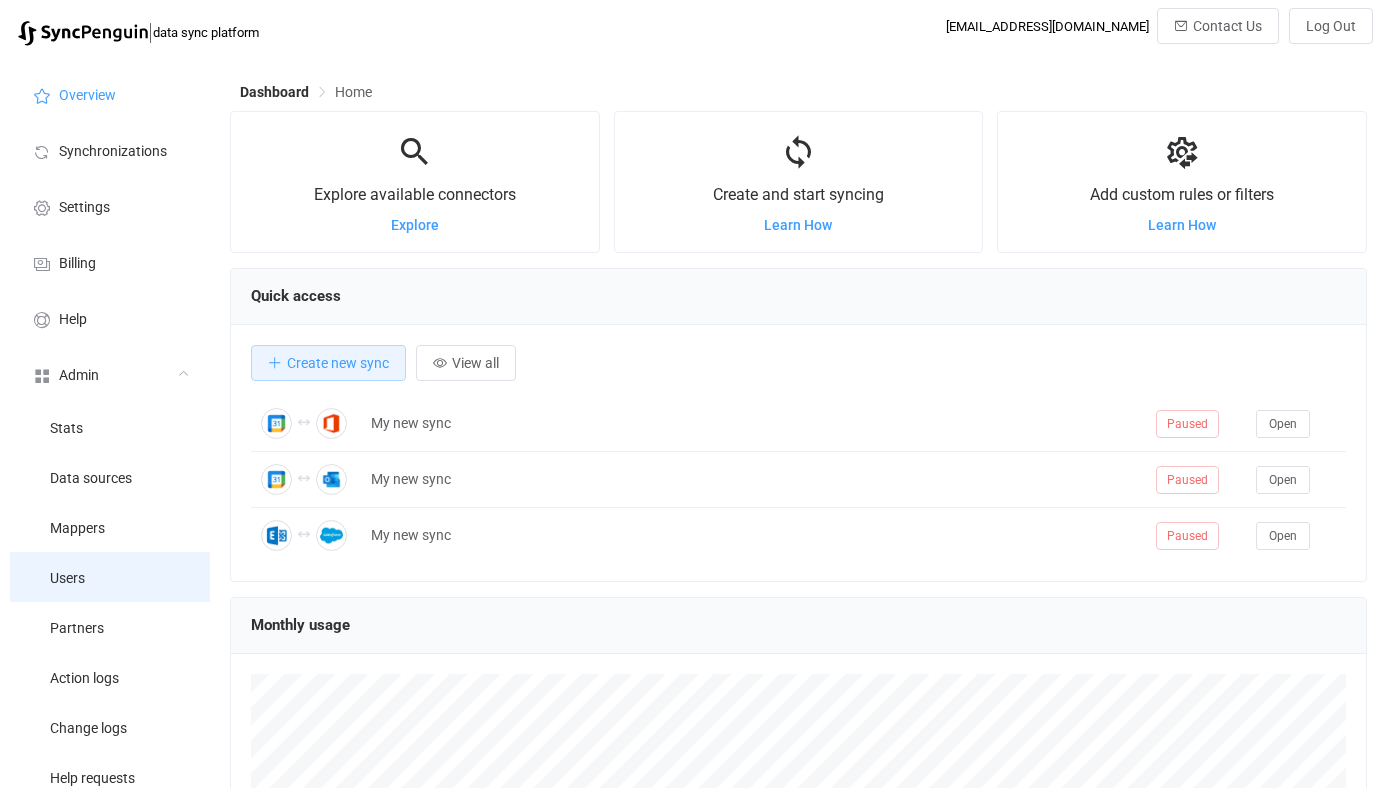 click on "Users" at bounding box center [110, 577] 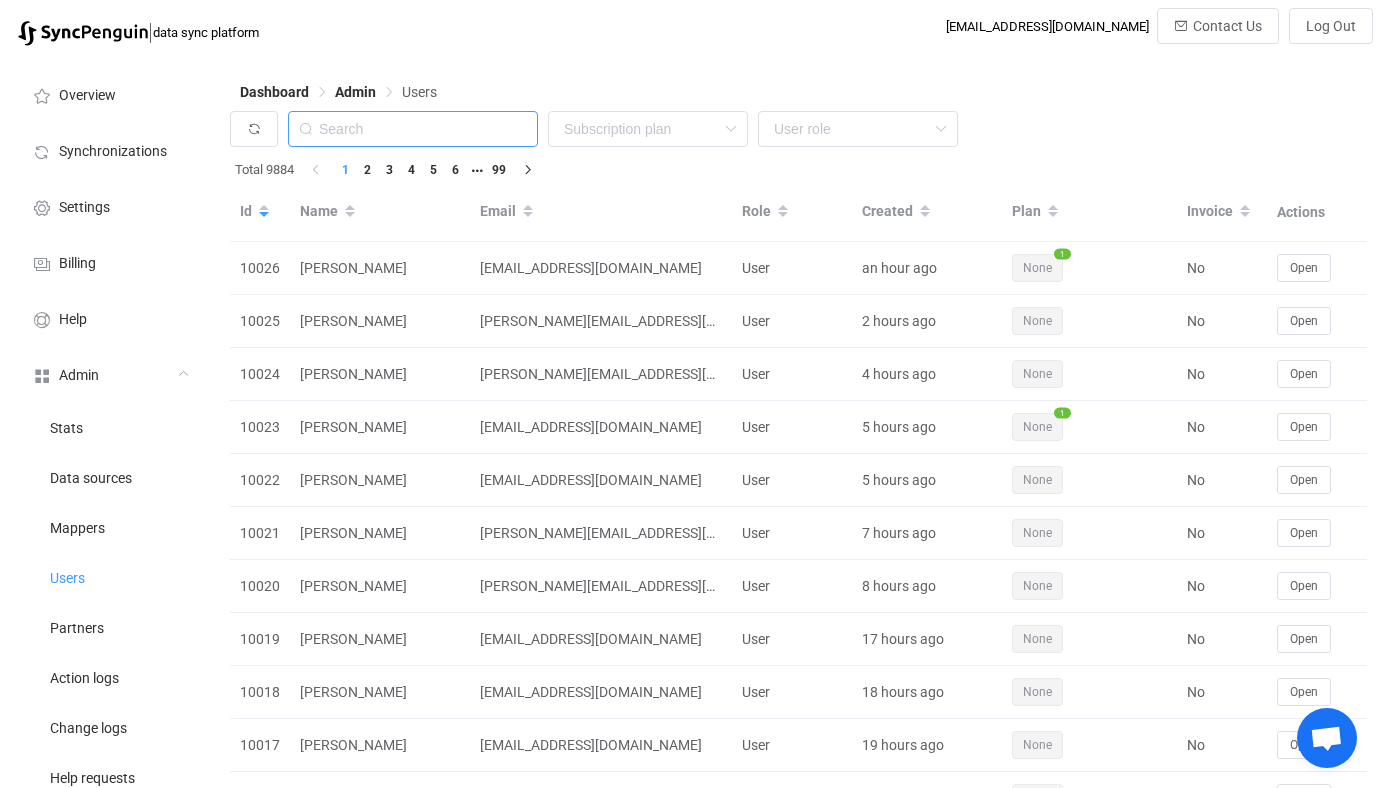 click at bounding box center [413, 129] 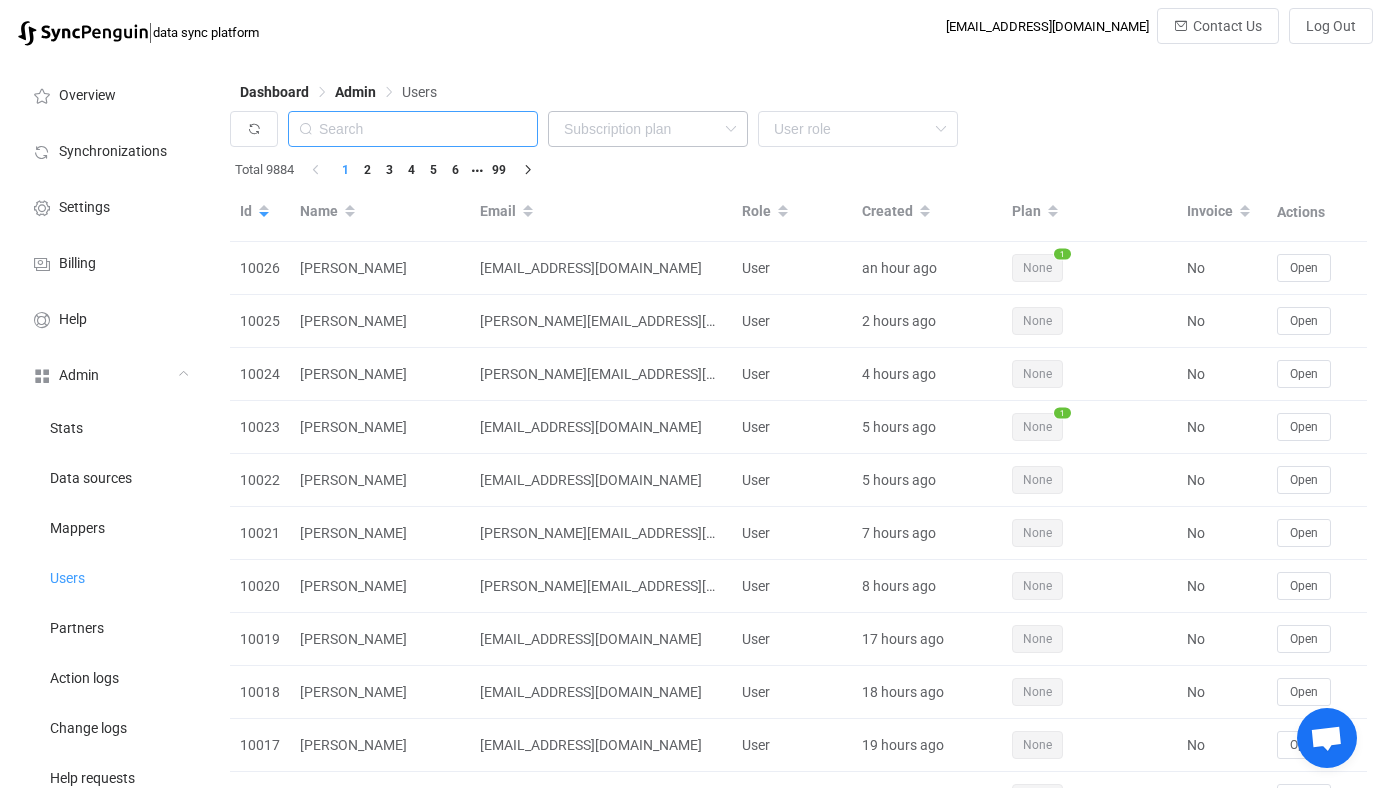 paste on "[PERSON_NAME][EMAIL_ADDRESS][DOMAIN_NAME]" 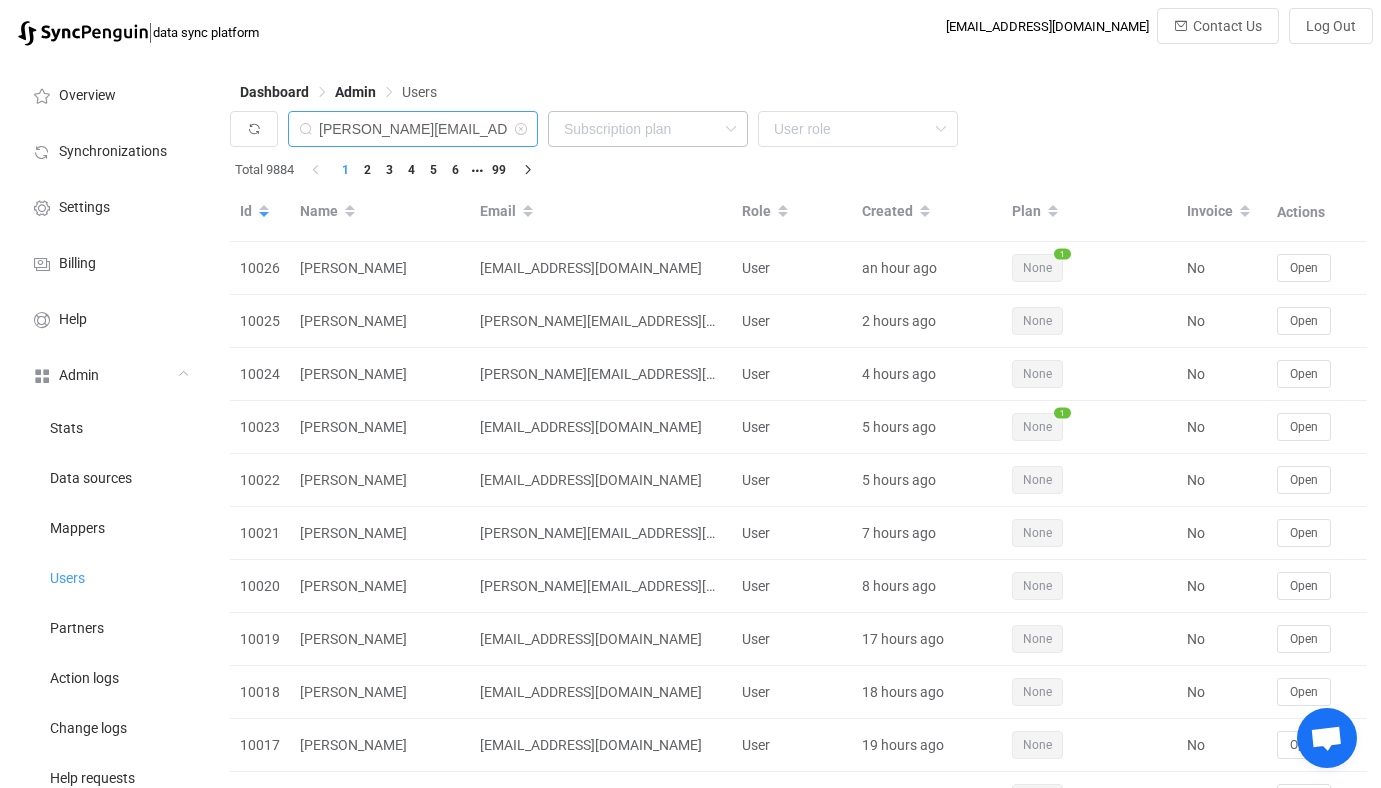 type on "[PERSON_NAME][EMAIL_ADDRESS][DOMAIN_NAME]" 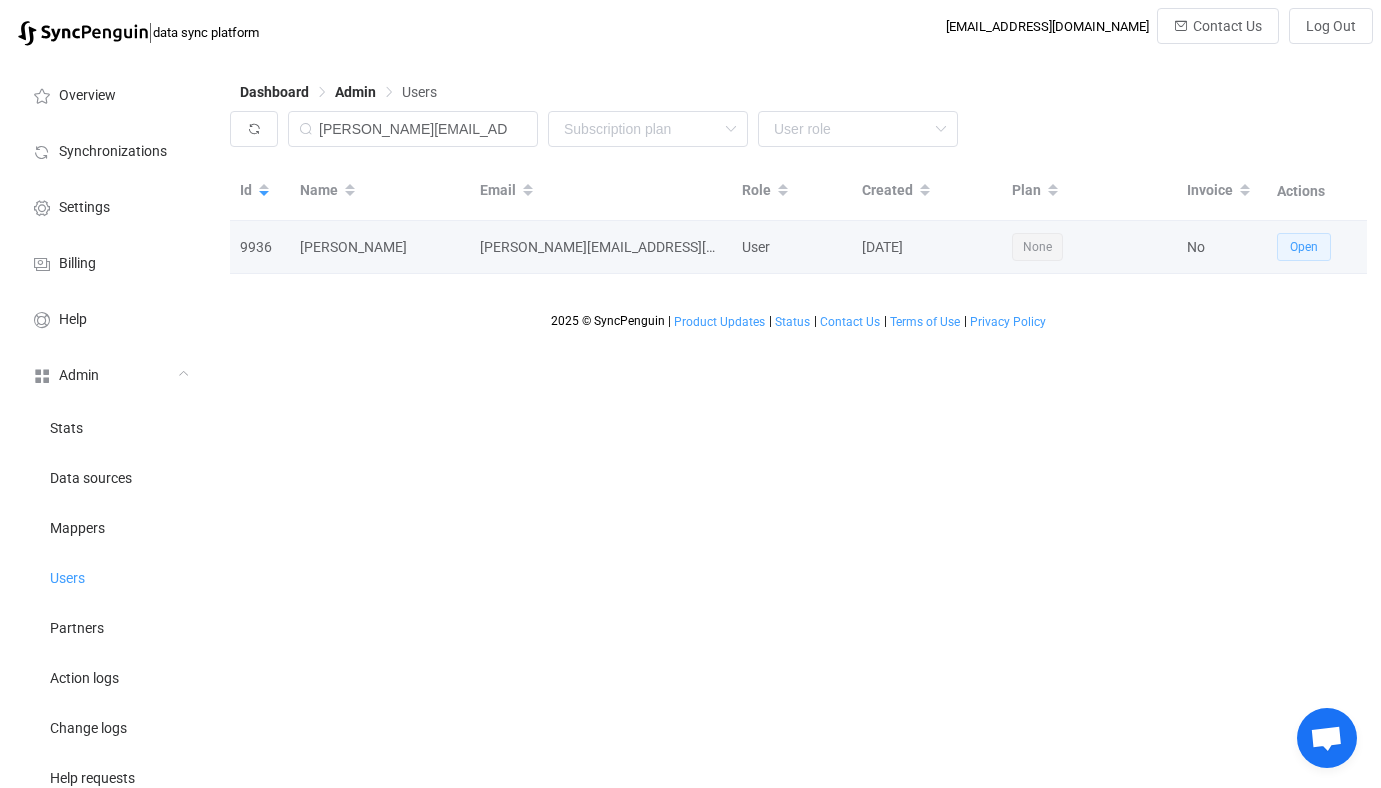 click on "Open" at bounding box center (1304, 247) 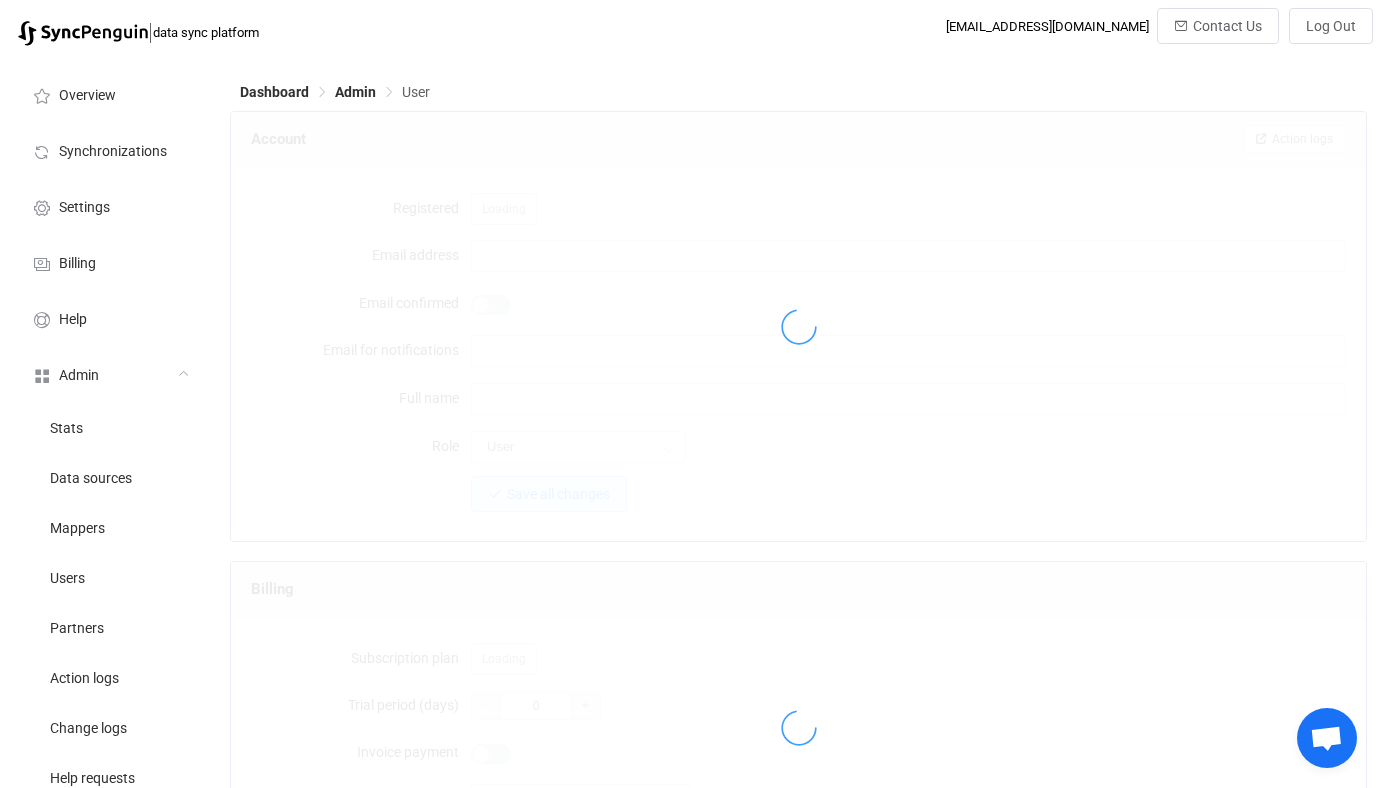 type on "[PERSON_NAME][EMAIL_ADDRESS][DOMAIN_NAME]" 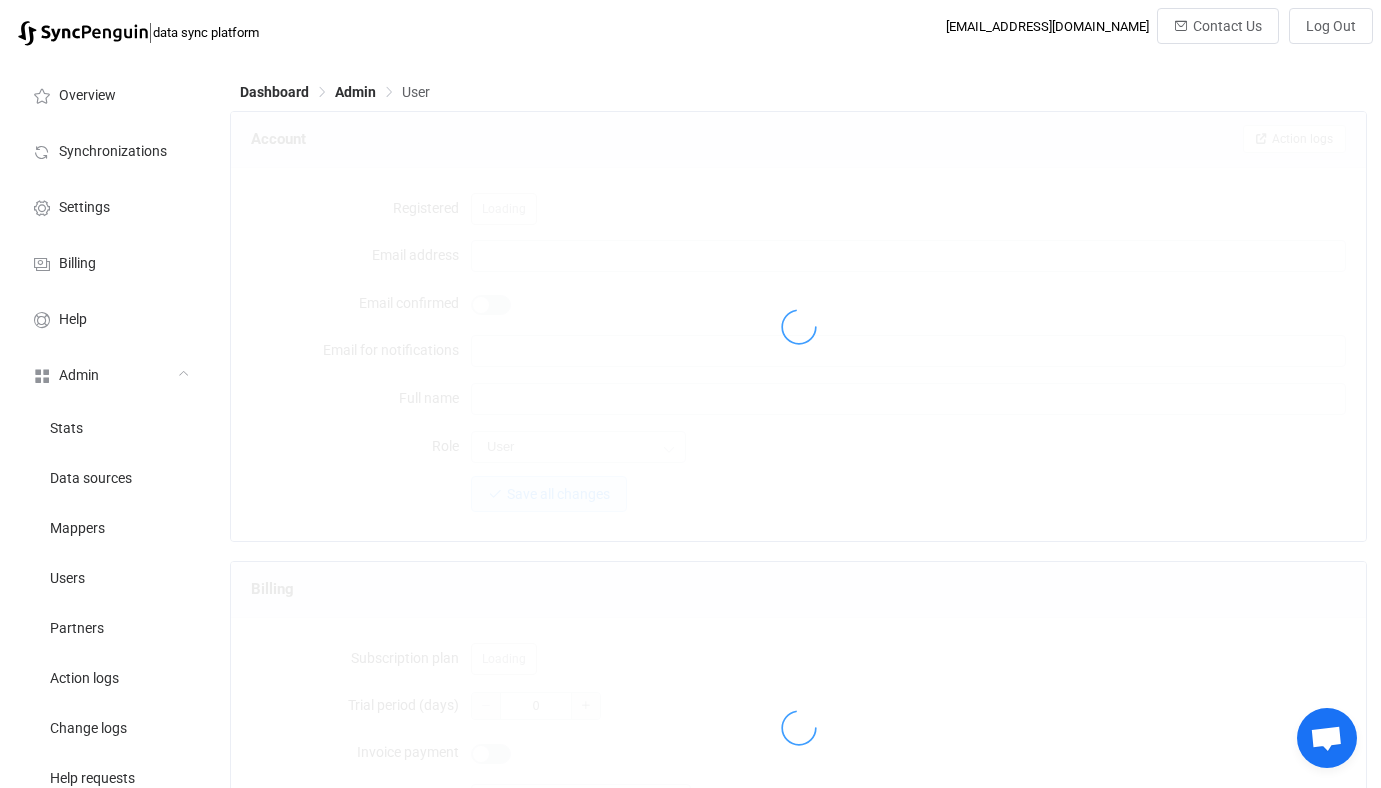type on "[PERSON_NAME]" 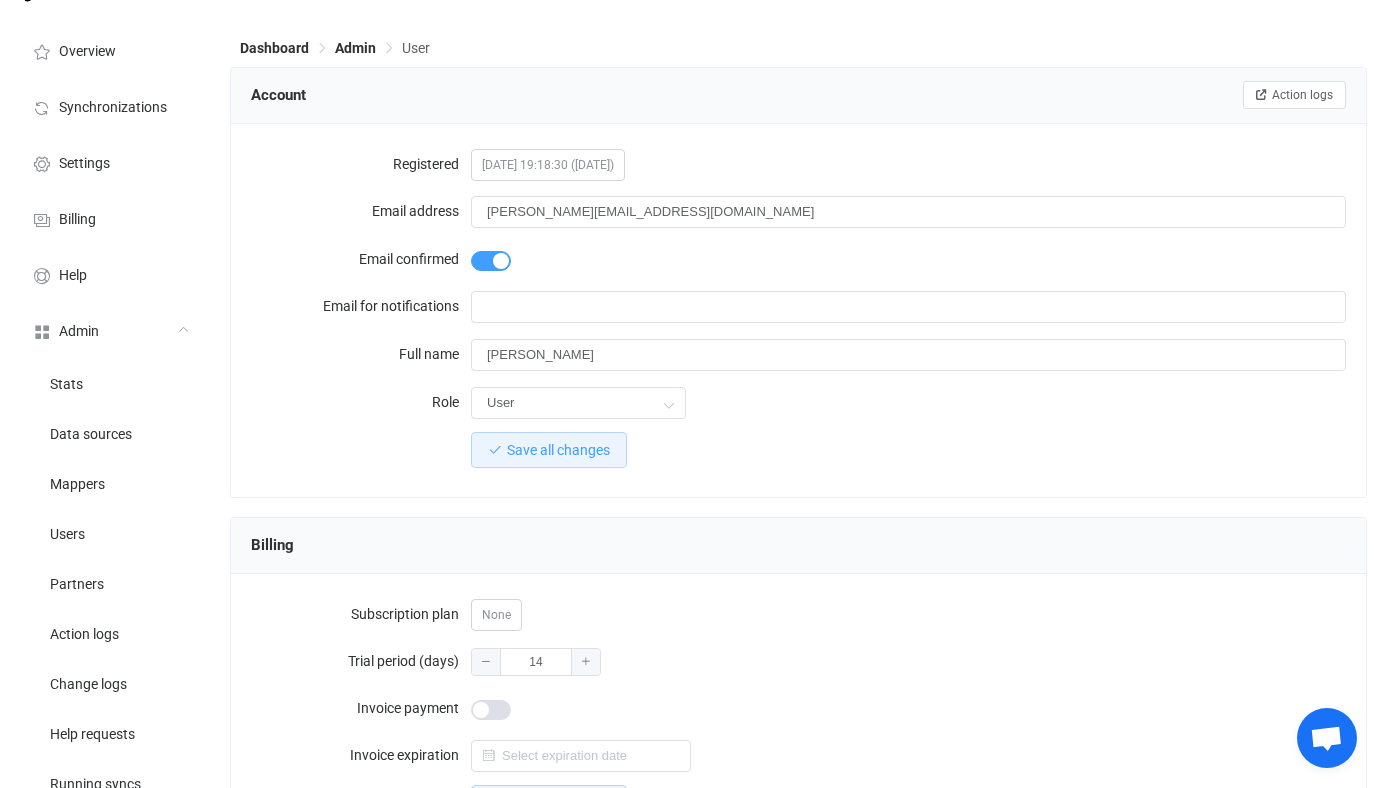 scroll, scrollTop: 48, scrollLeft: 0, axis: vertical 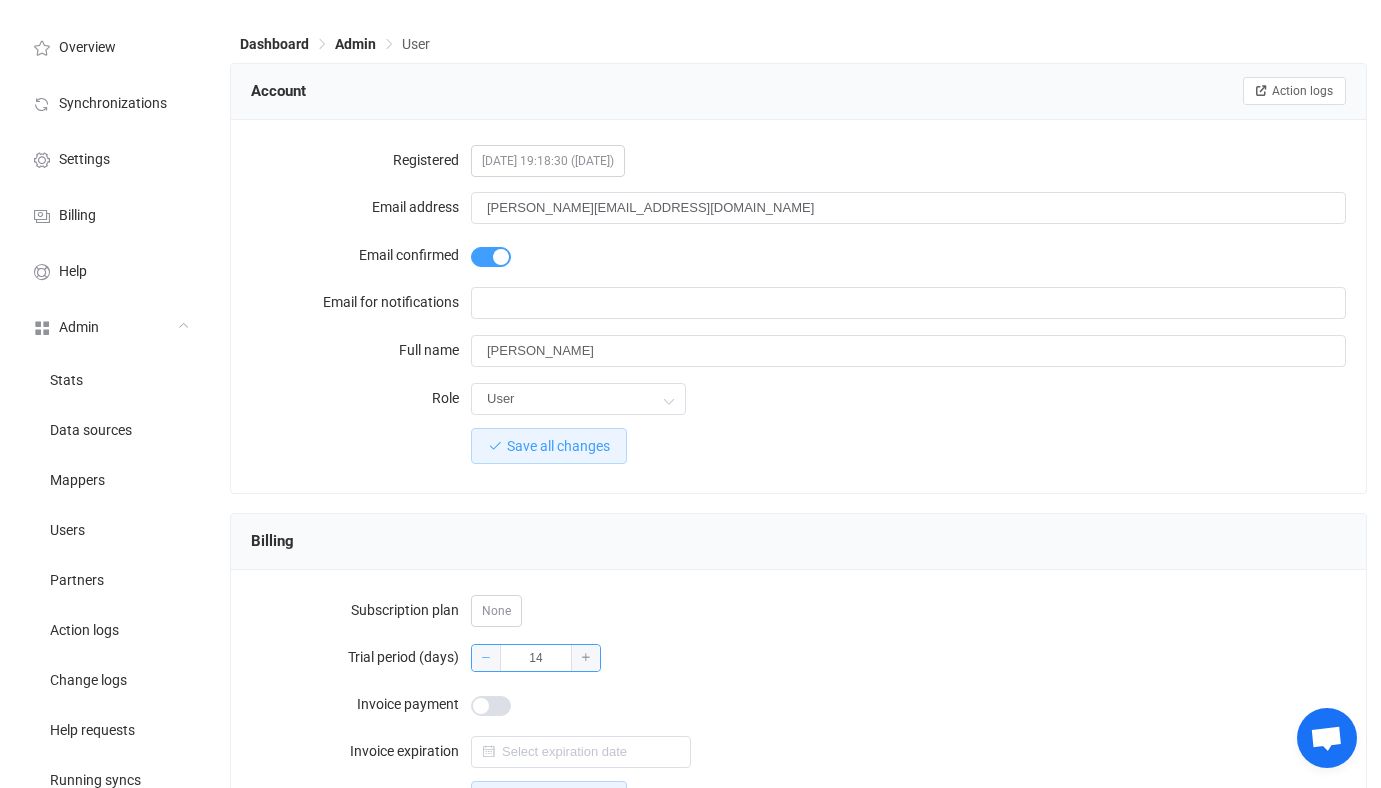 drag, startPoint x: 556, startPoint y: 661, endPoint x: 487, endPoint y: 654, distance: 69.354164 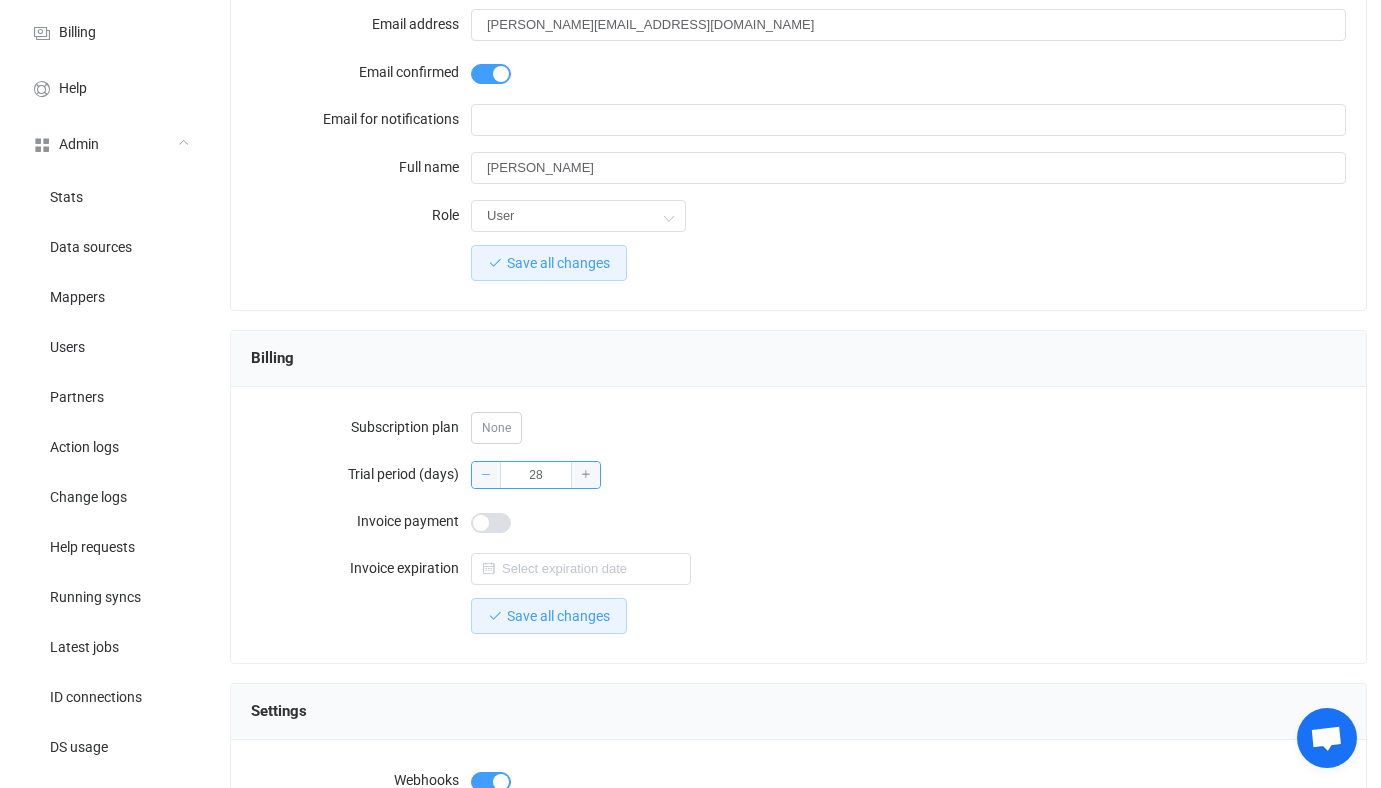 scroll, scrollTop: 264, scrollLeft: 0, axis: vertical 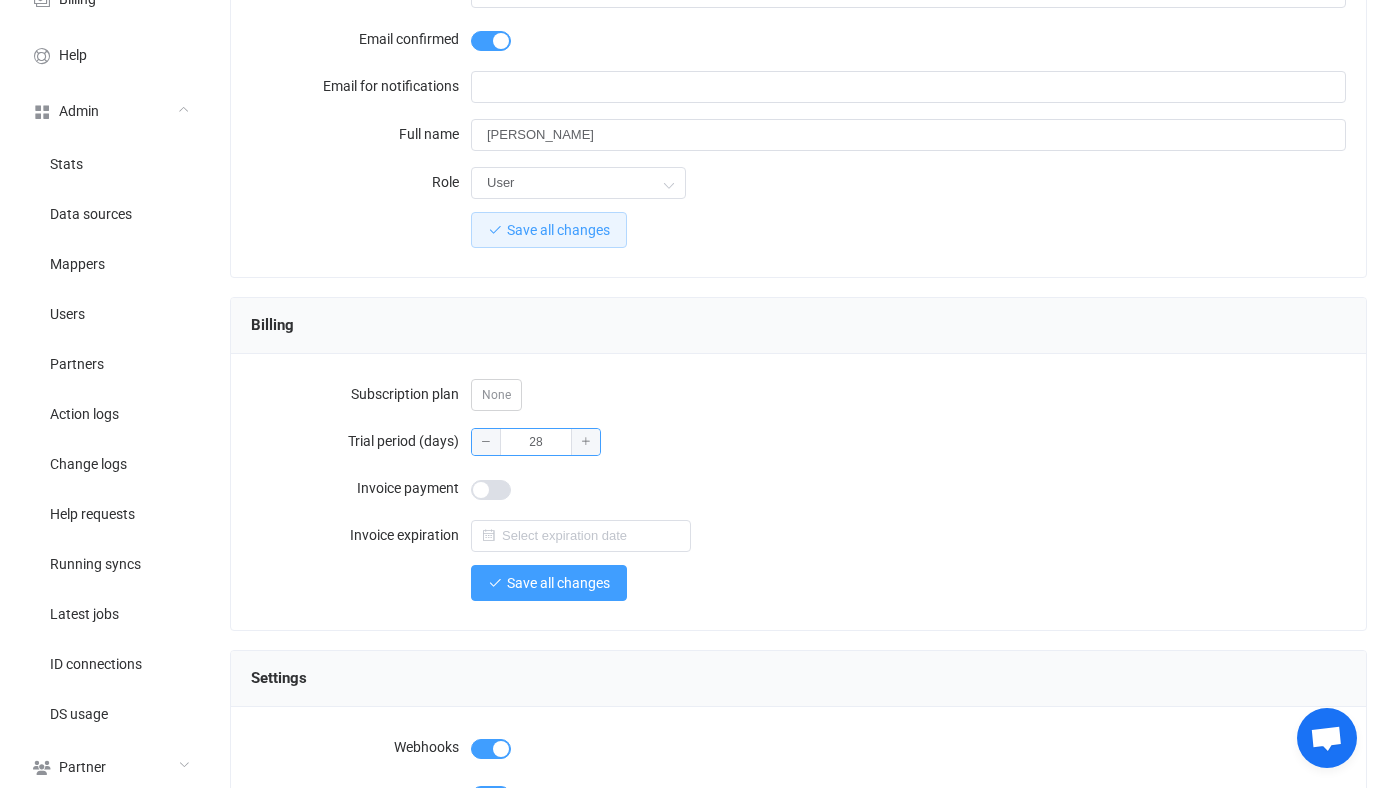 type on "28" 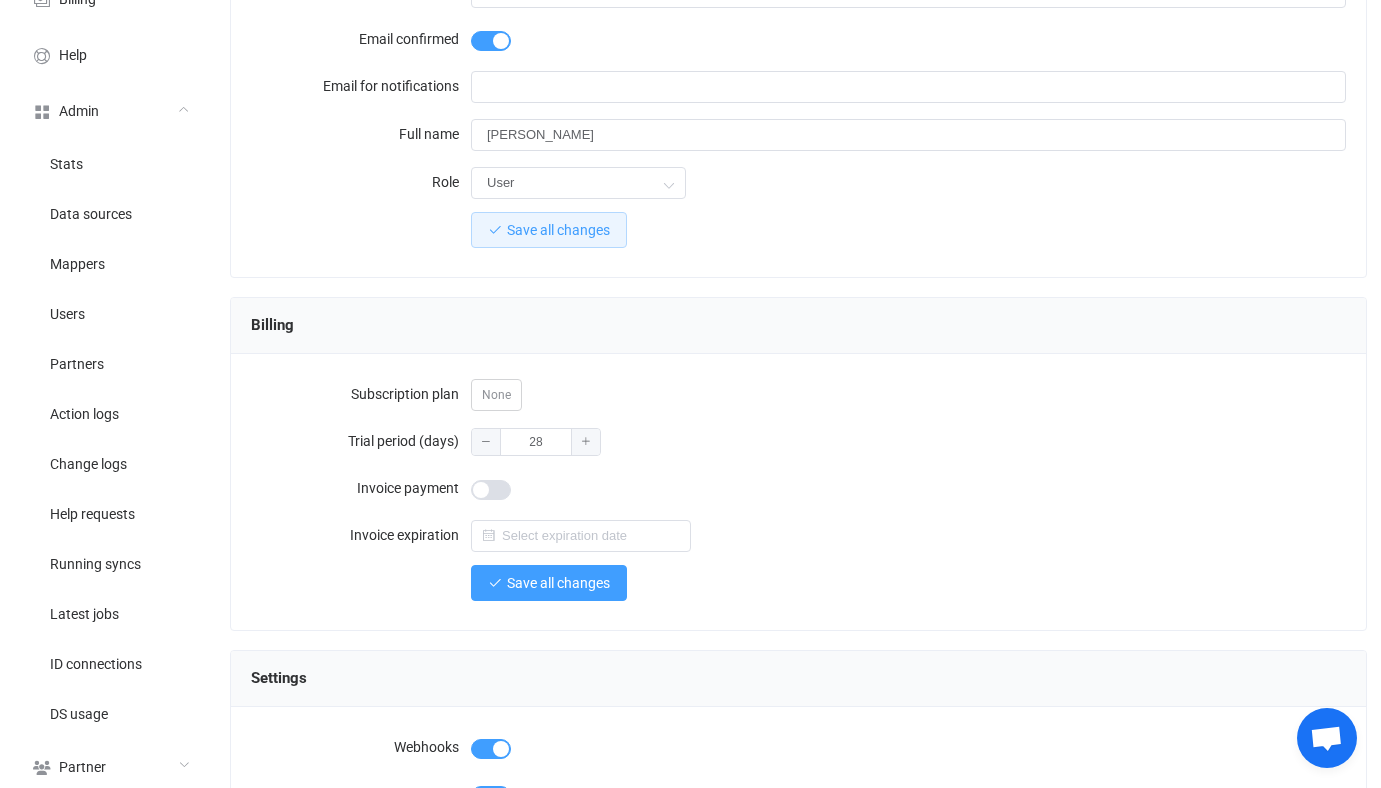 click on "Save all changes" at bounding box center (558, 583) 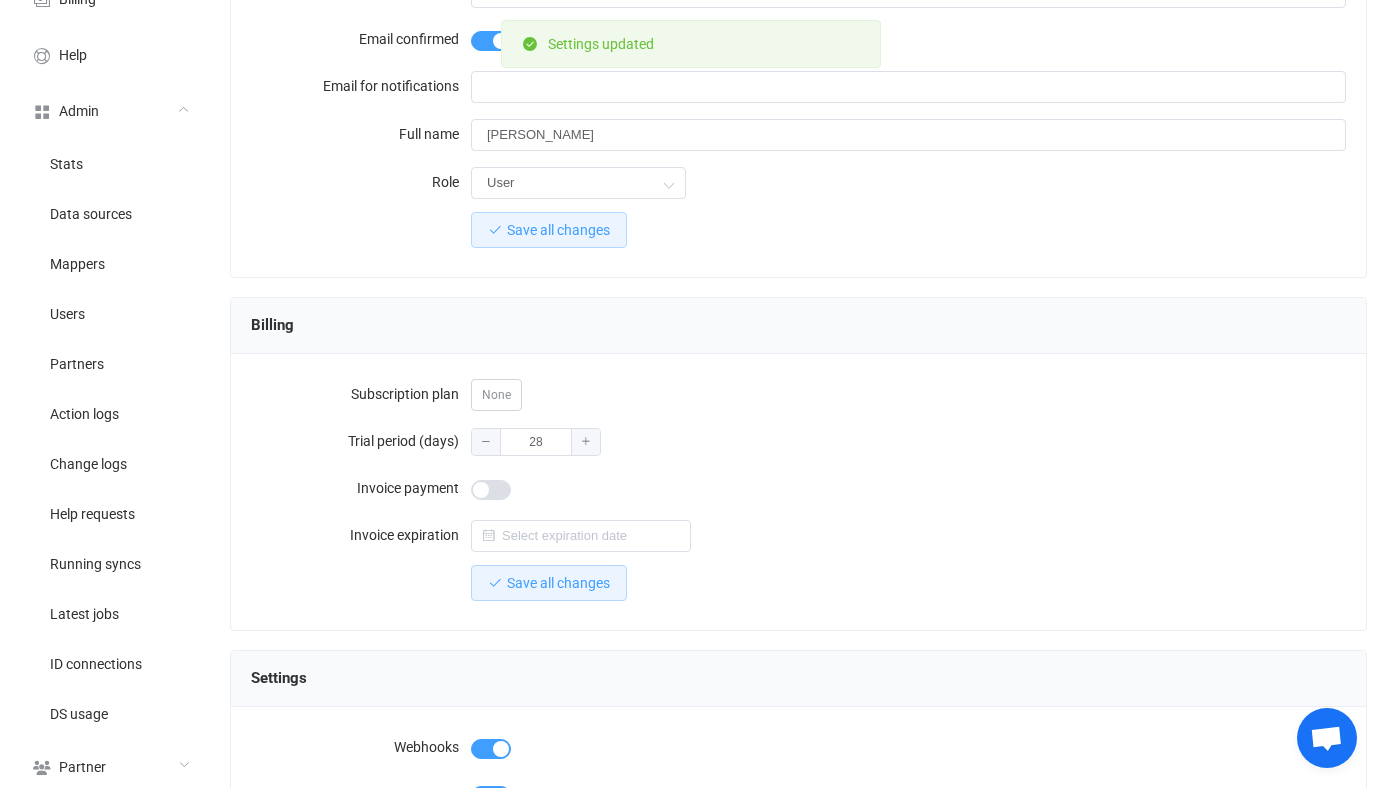 scroll, scrollTop: 1742, scrollLeft: 0, axis: vertical 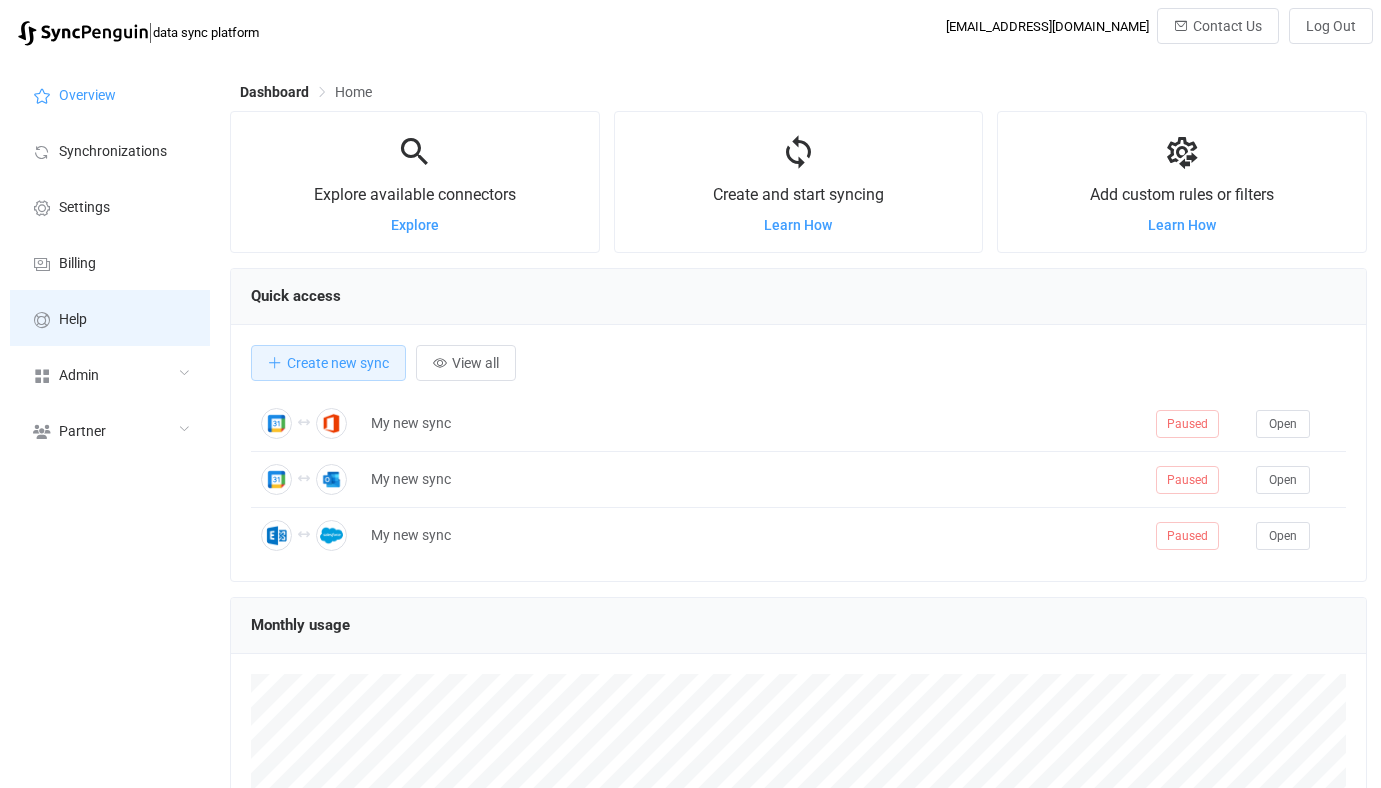 click on "Help" at bounding box center (110, 318) 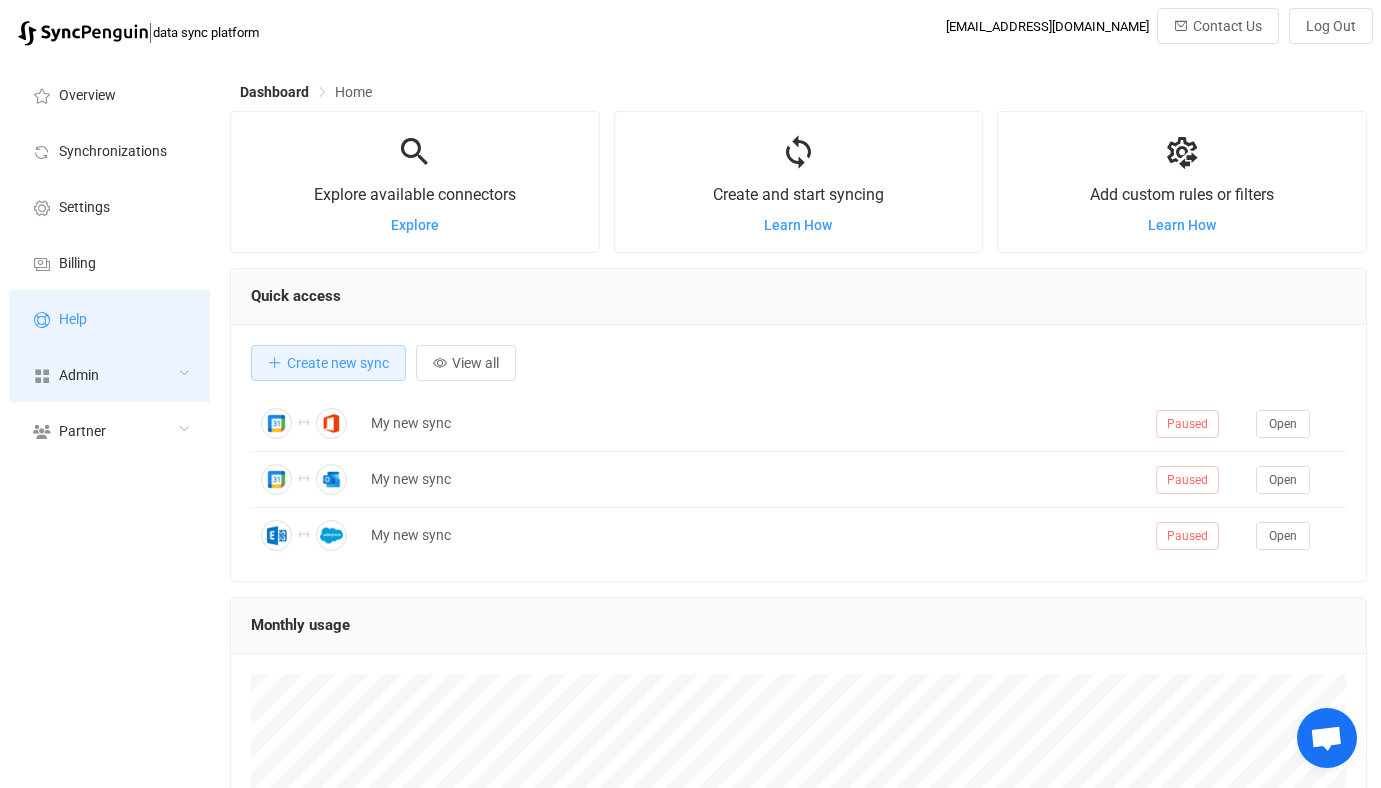 type 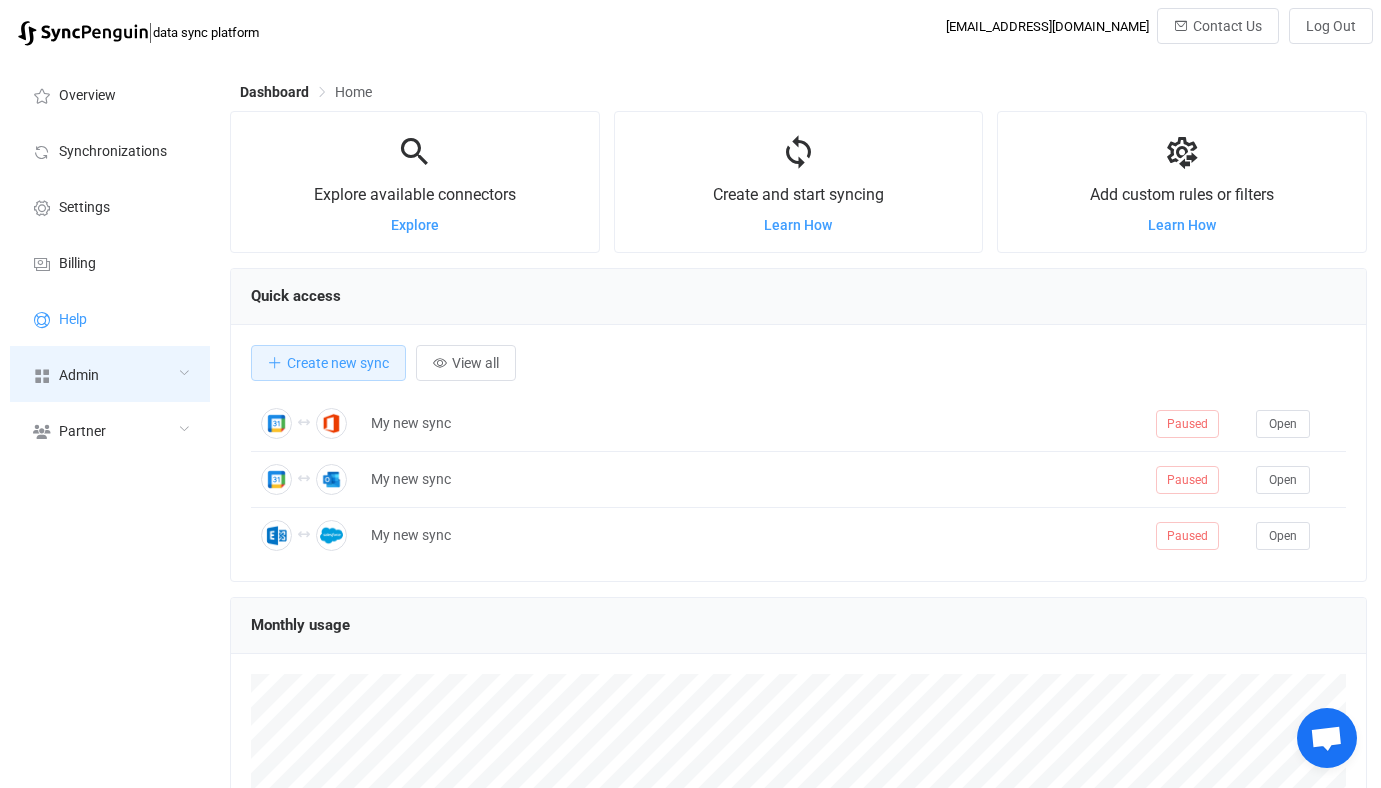 click on "Admin" at bounding box center (110, 374) 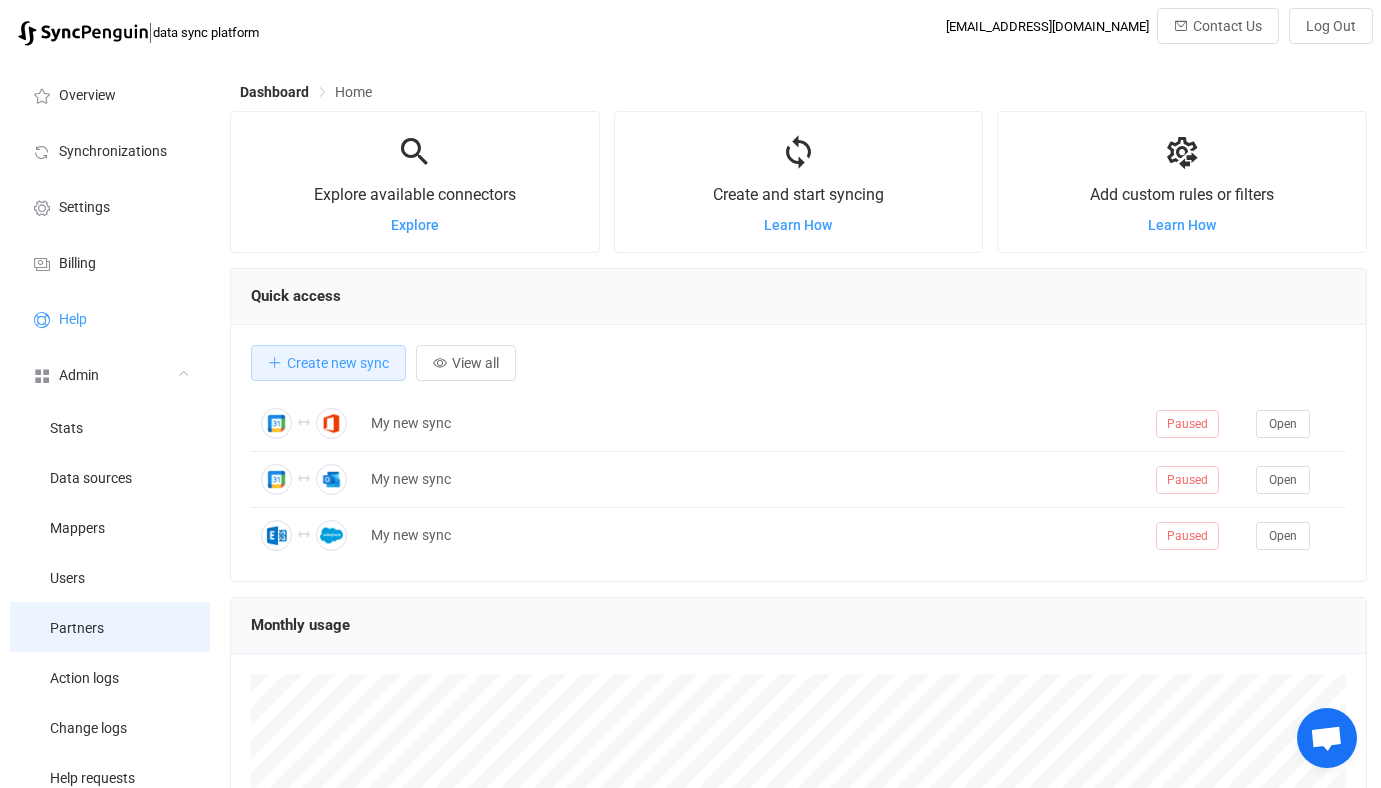 click on "Partners" at bounding box center (110, 627) 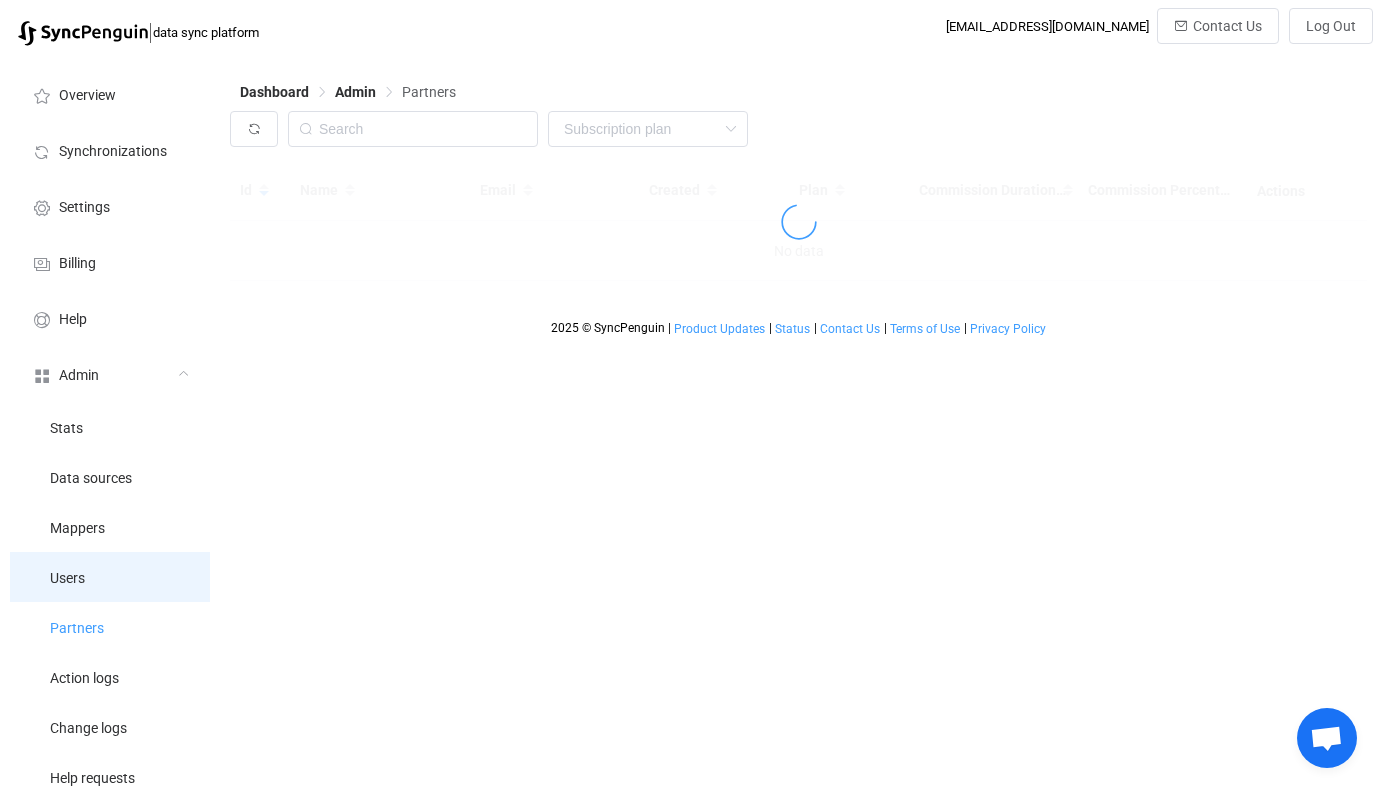 click on "Users" at bounding box center [110, 577] 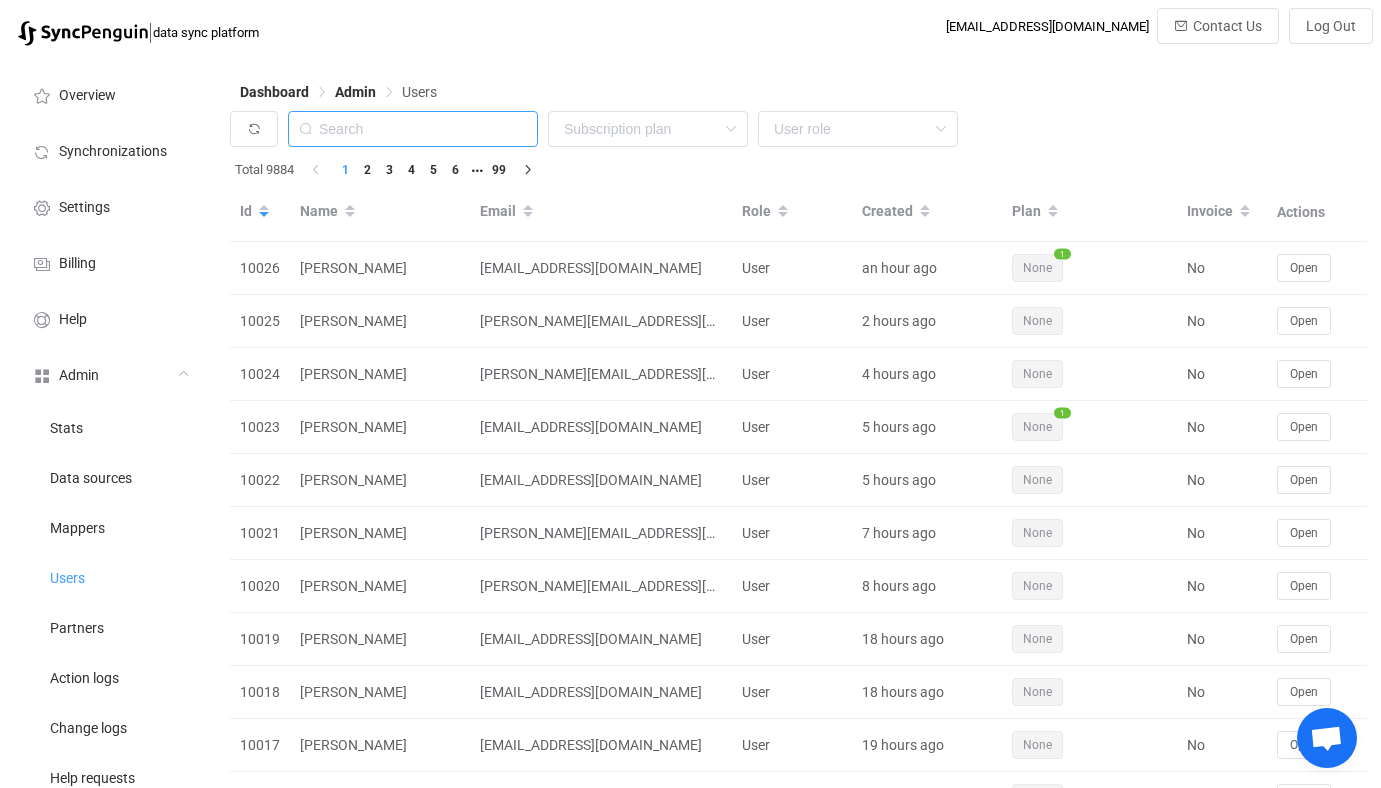 click at bounding box center (413, 129) 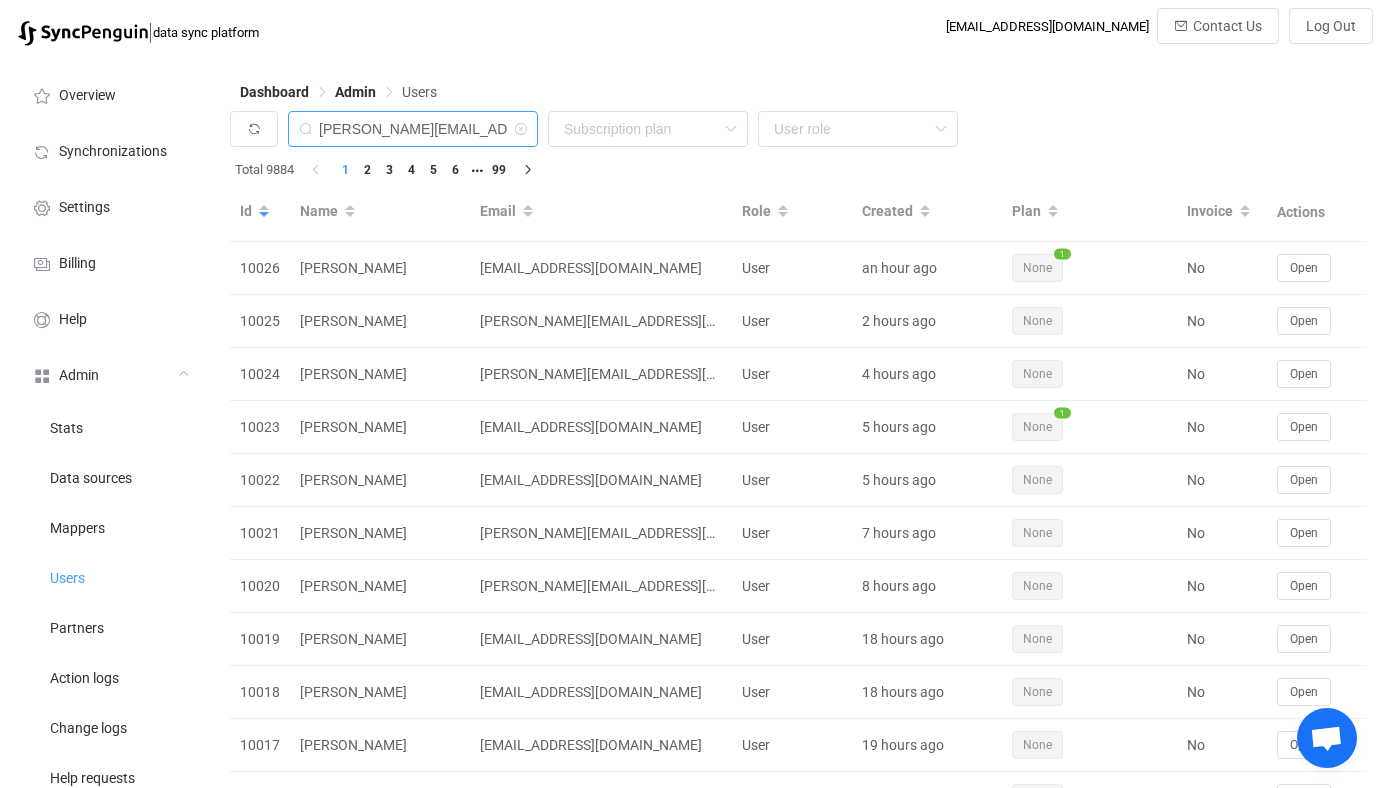scroll, scrollTop: 0, scrollLeft: 12, axis: horizontal 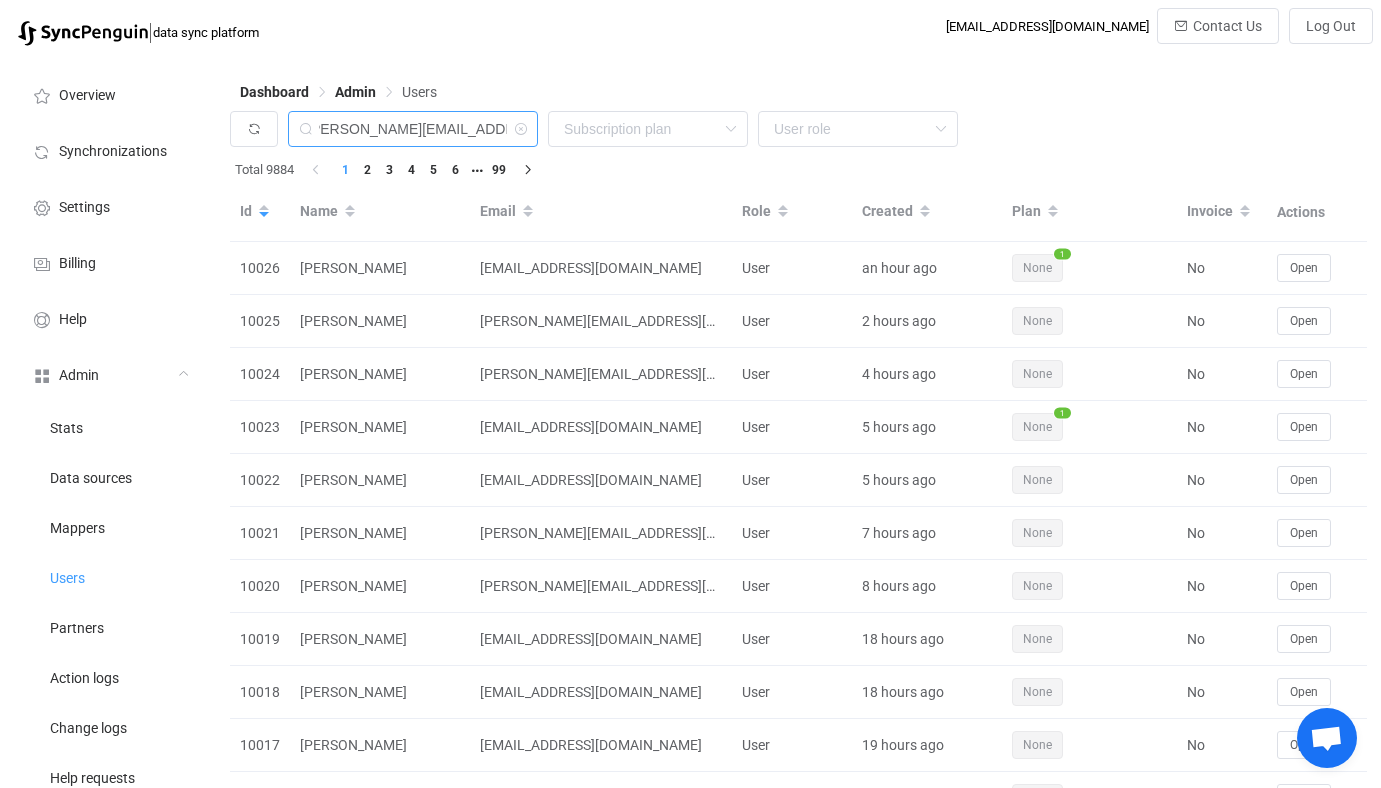 type on "[PERSON_NAME][EMAIL_ADDRESS][DOMAIN_NAME]" 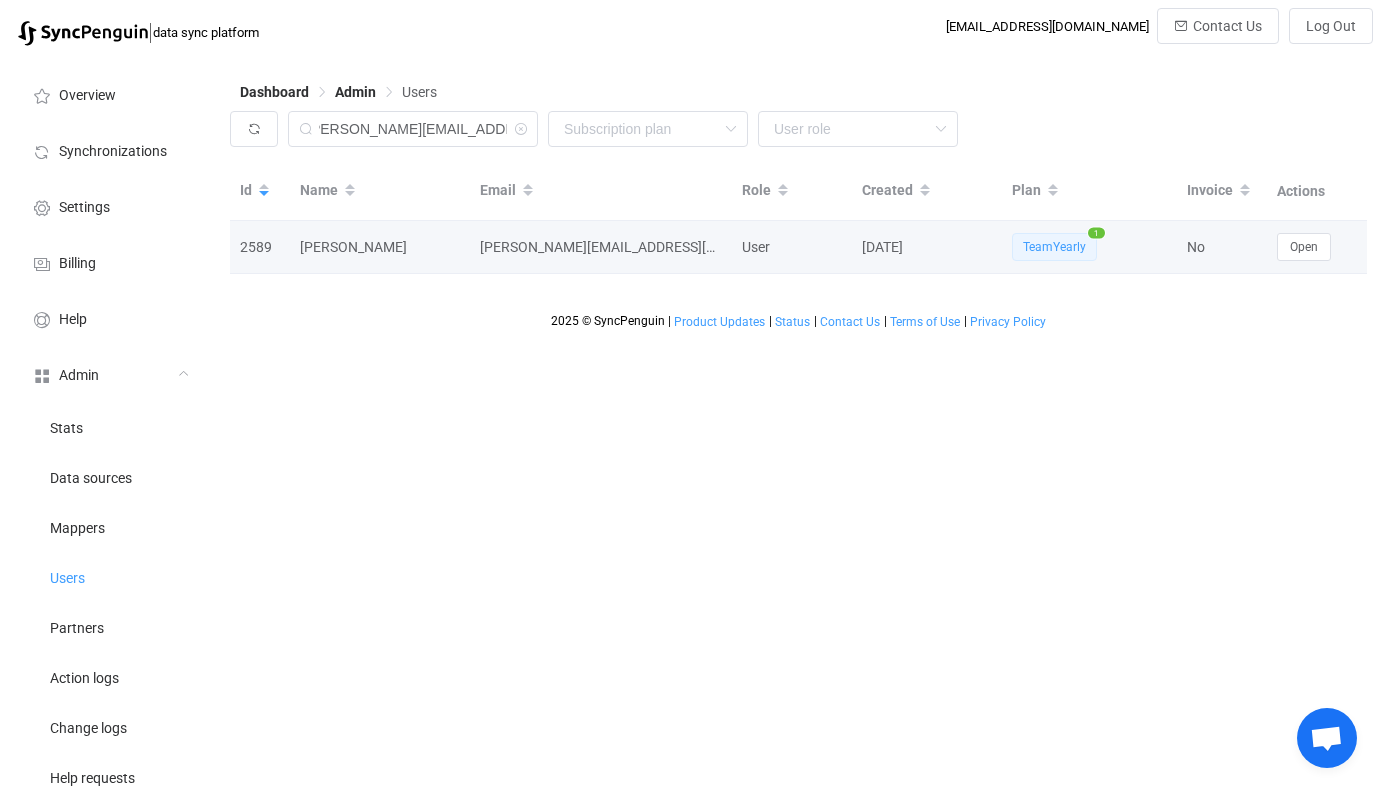 click on "Open" at bounding box center (1317, 247) 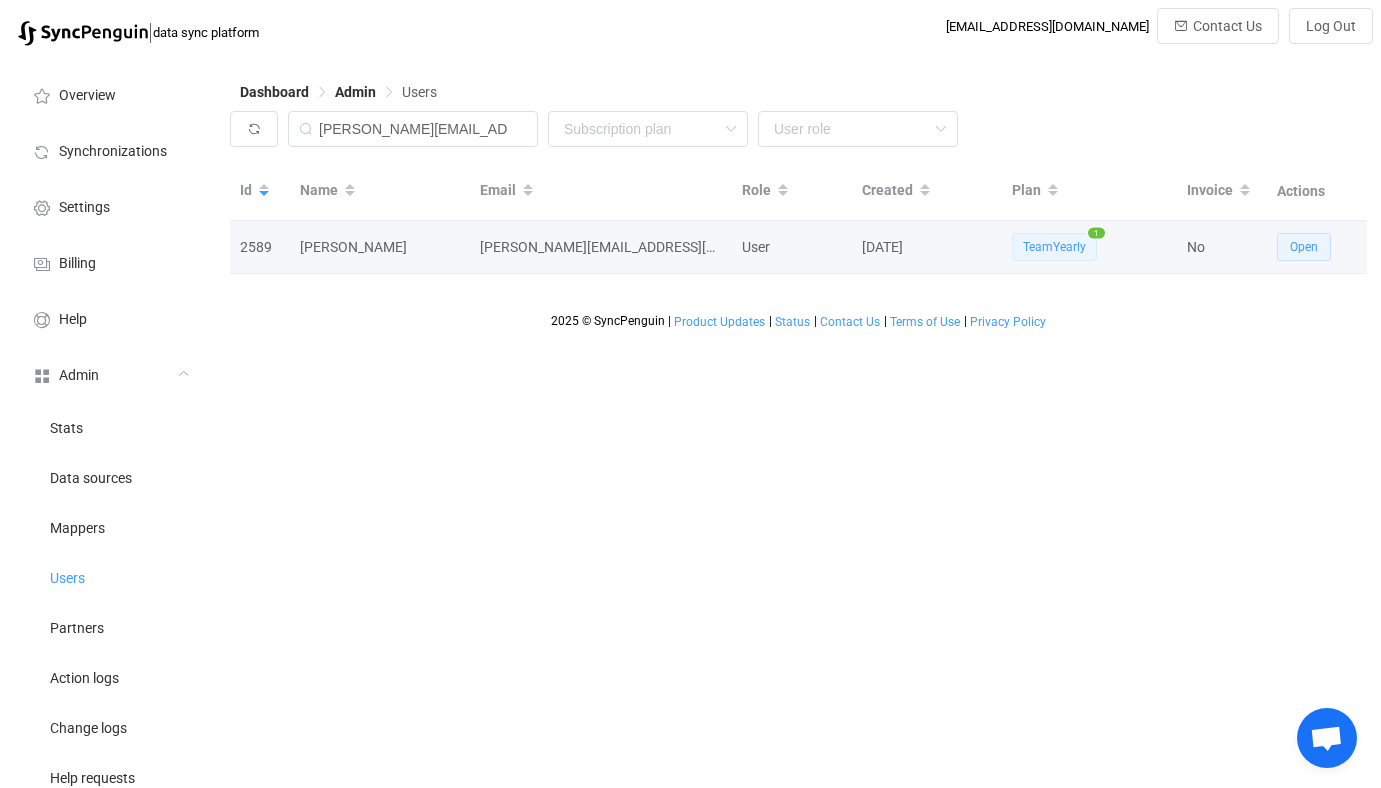 click on "Open" at bounding box center (1304, 247) 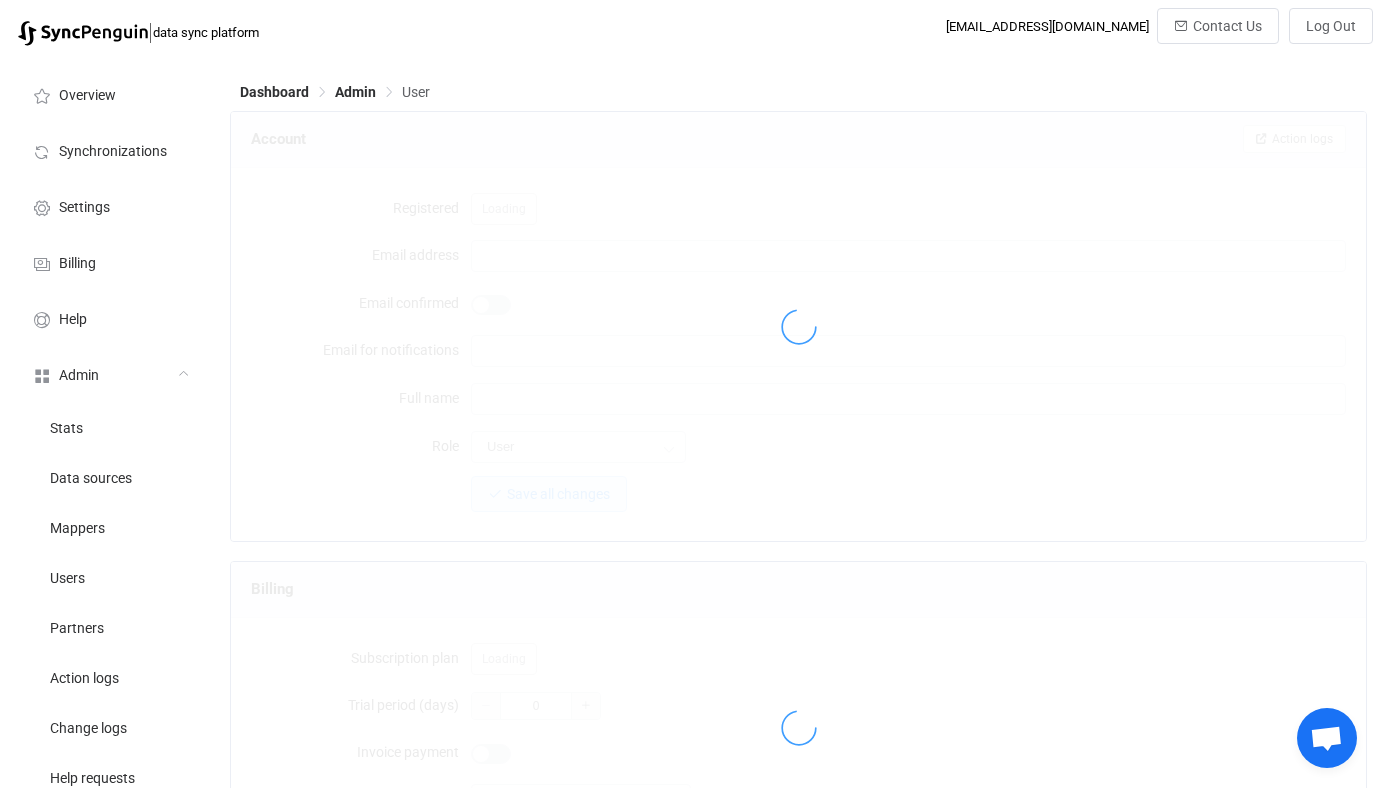 type on "elizabeth@preservedgoods.com" 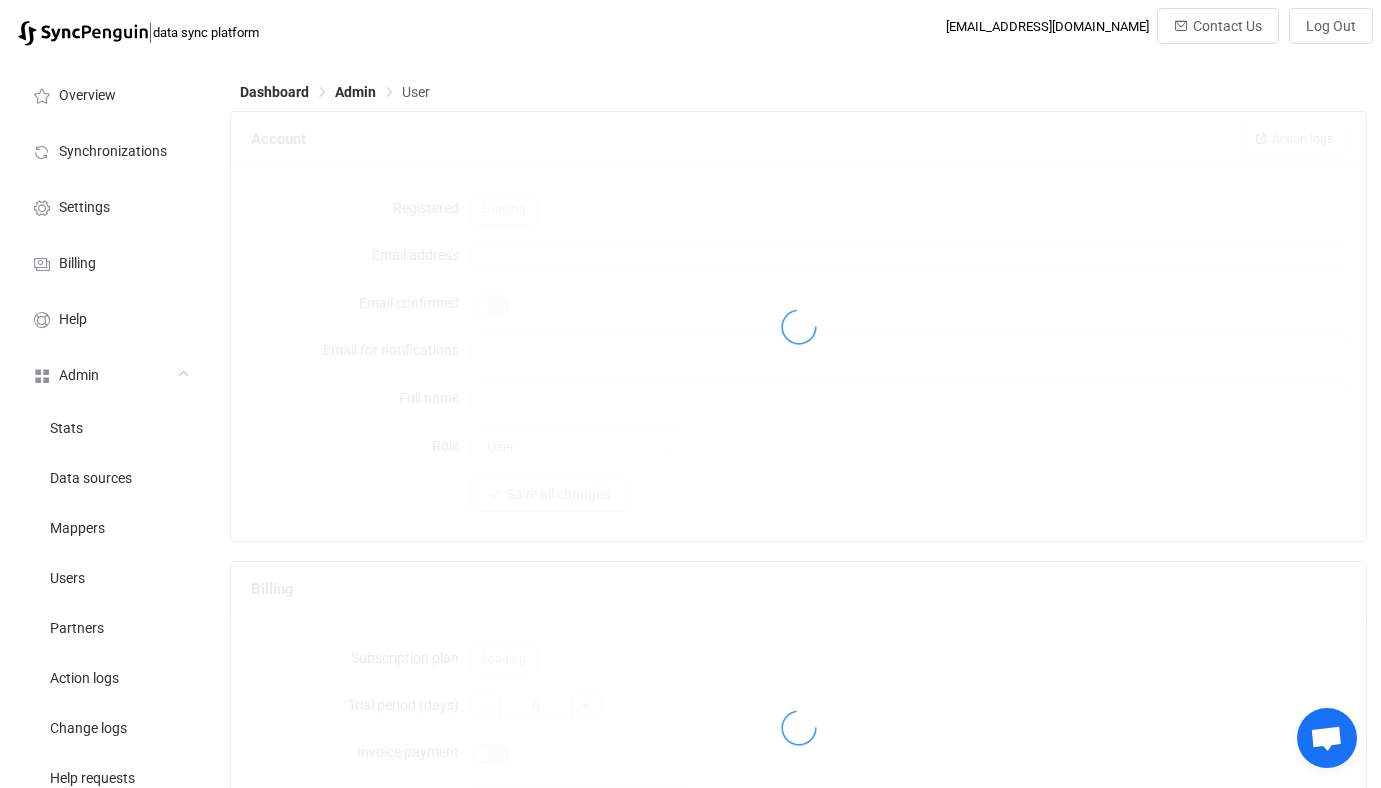 type on "Elizabeth Vecchiarelli" 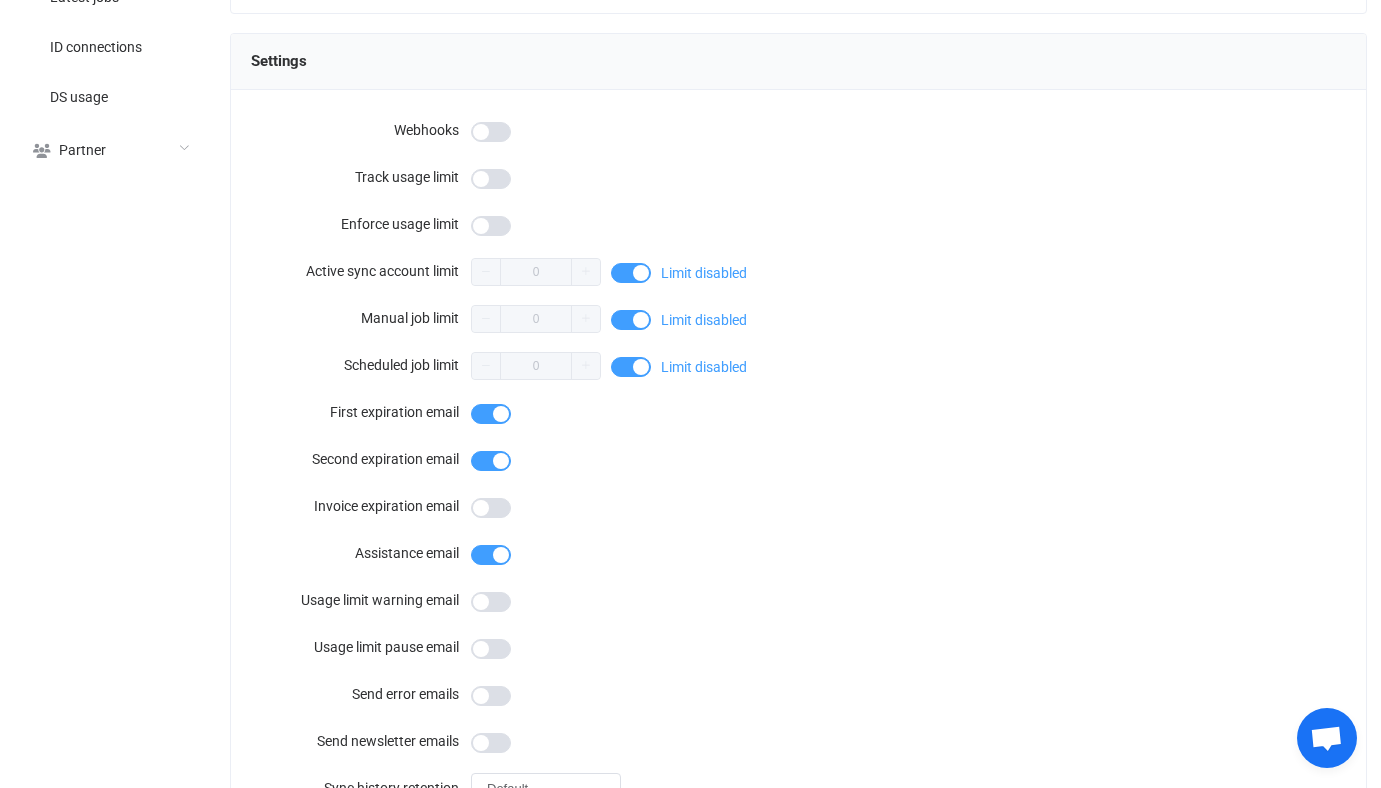 scroll, scrollTop: 1795, scrollLeft: 0, axis: vertical 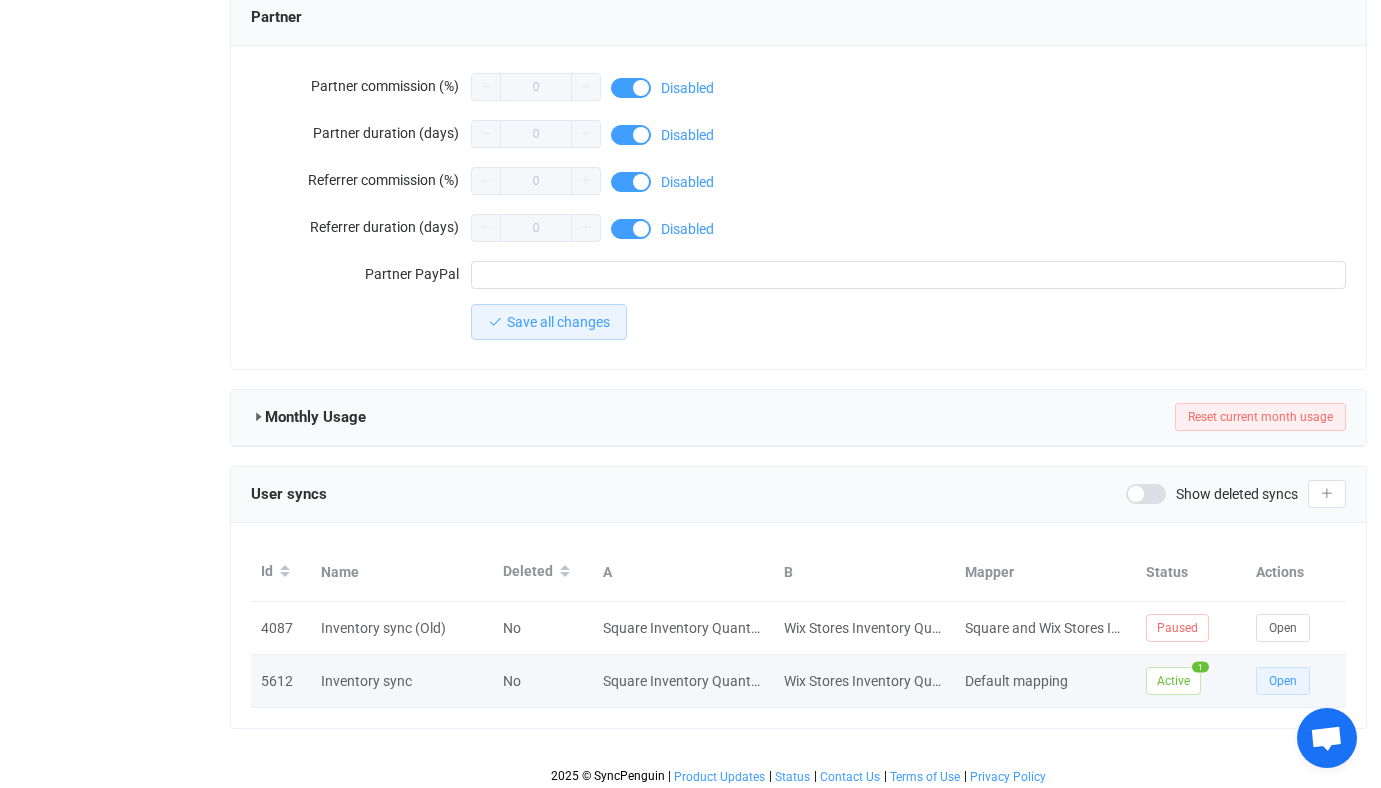 click on "Open" at bounding box center (1283, 681) 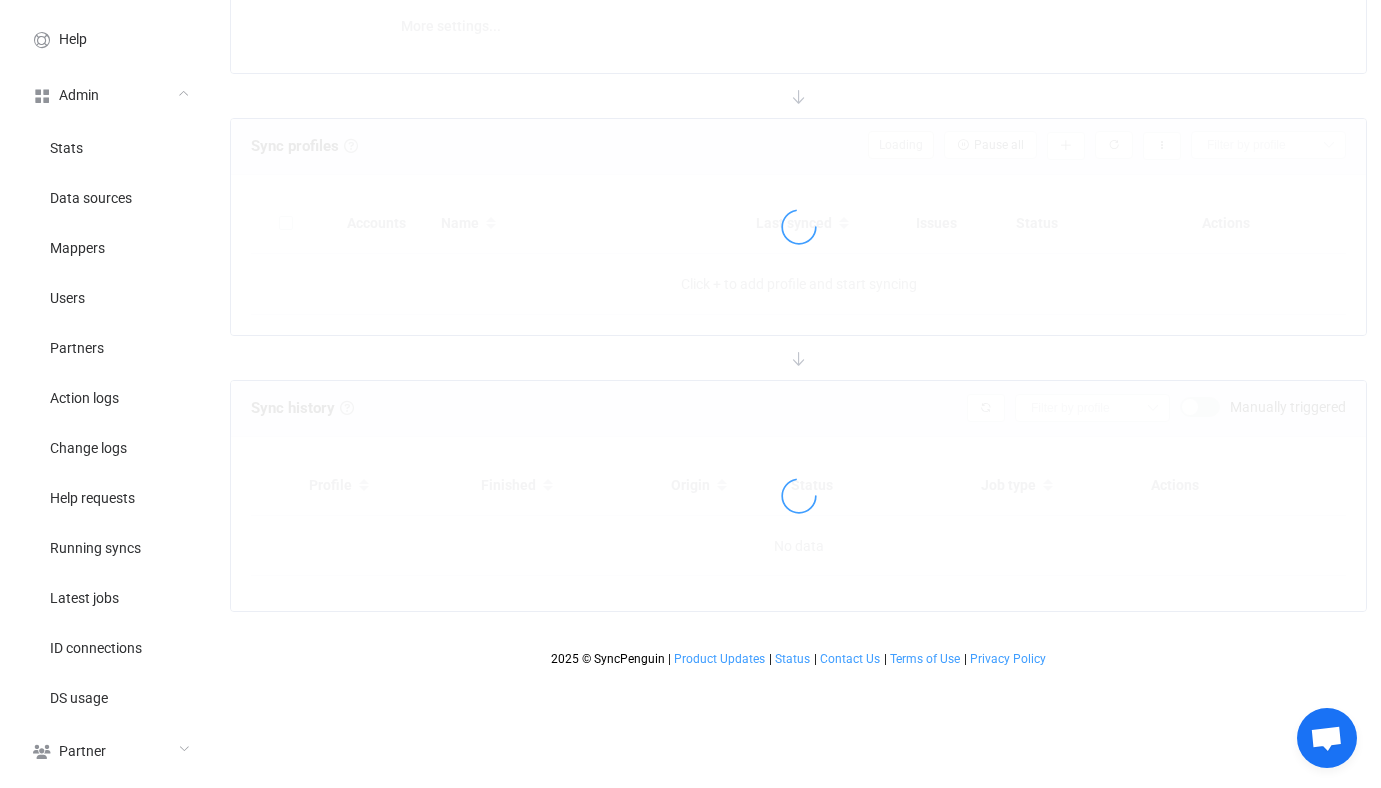 scroll, scrollTop: 0, scrollLeft: 0, axis: both 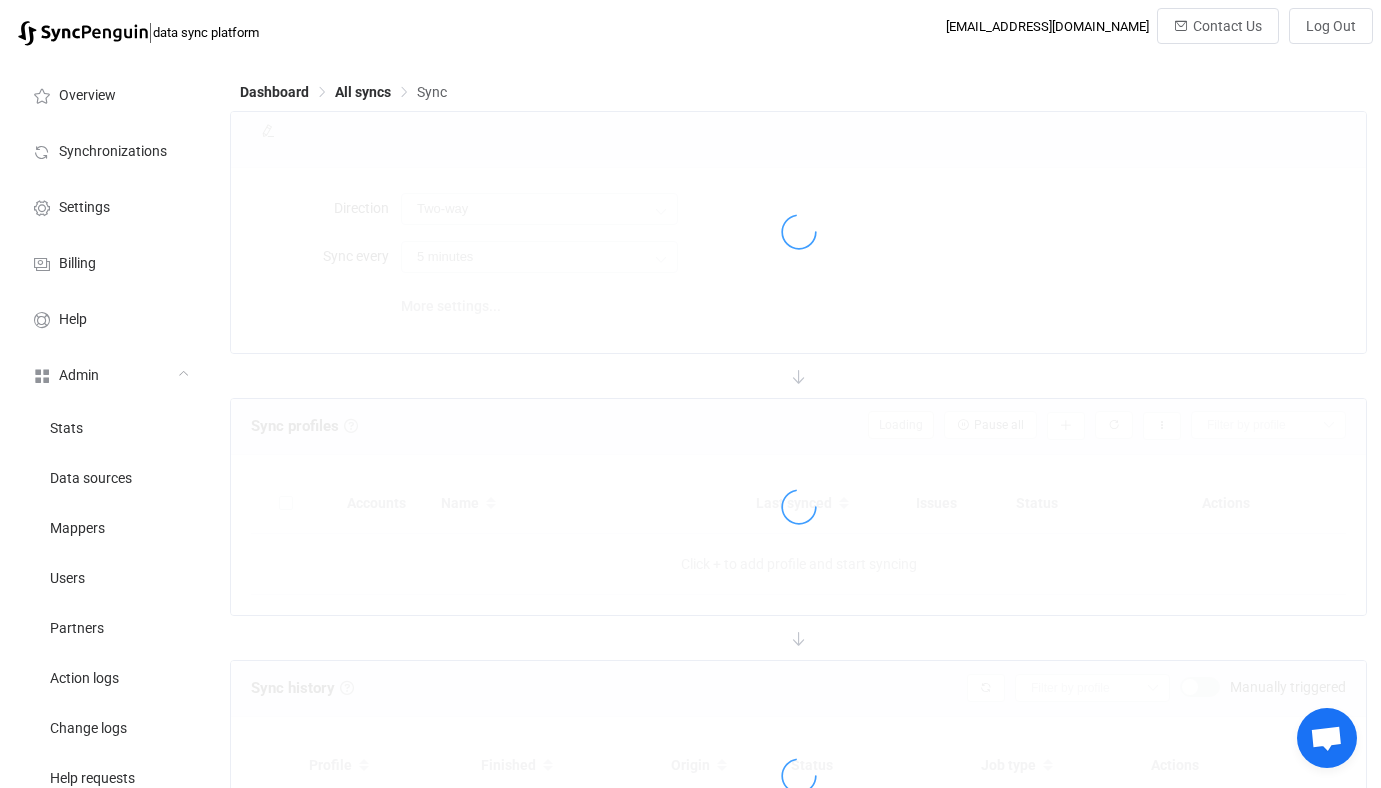 type on "2 hours" 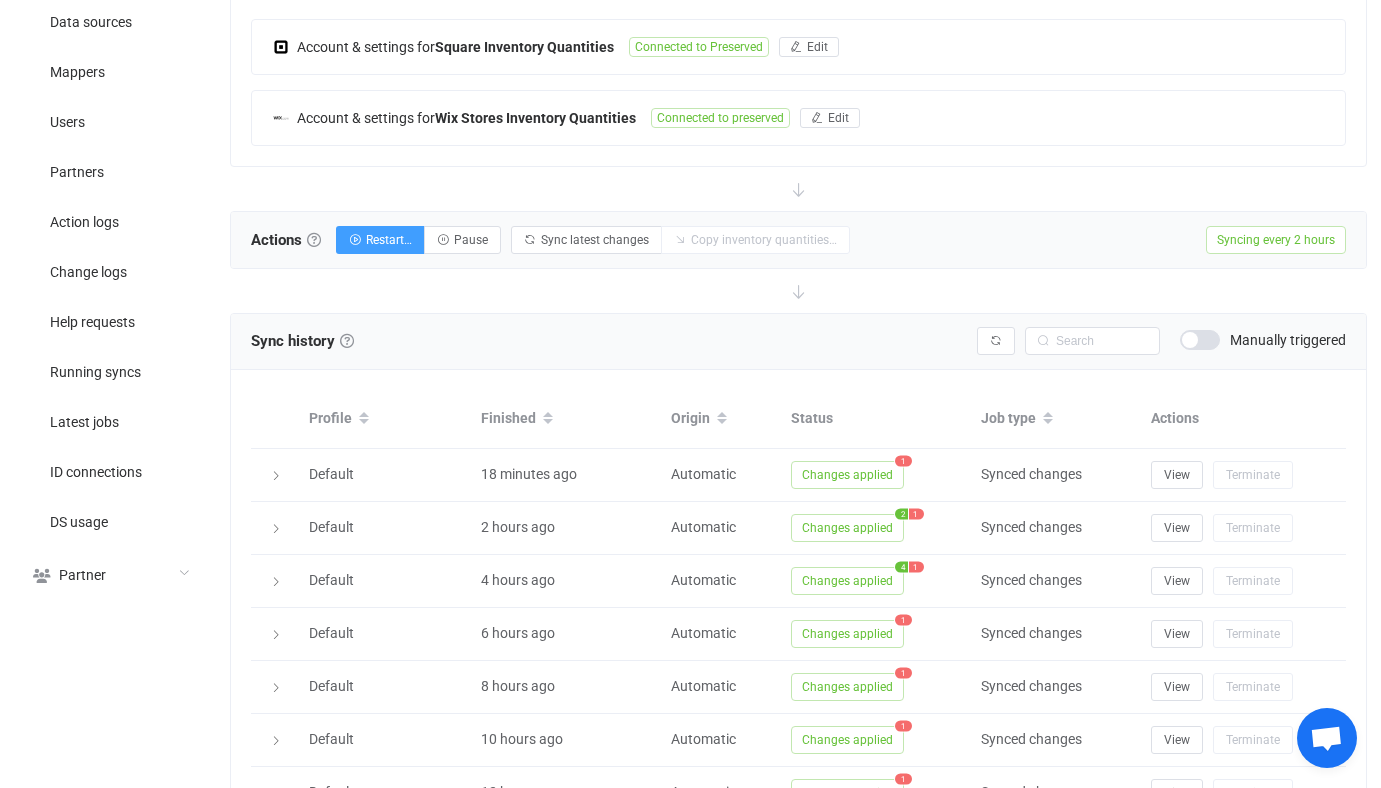 scroll, scrollTop: 457, scrollLeft: 0, axis: vertical 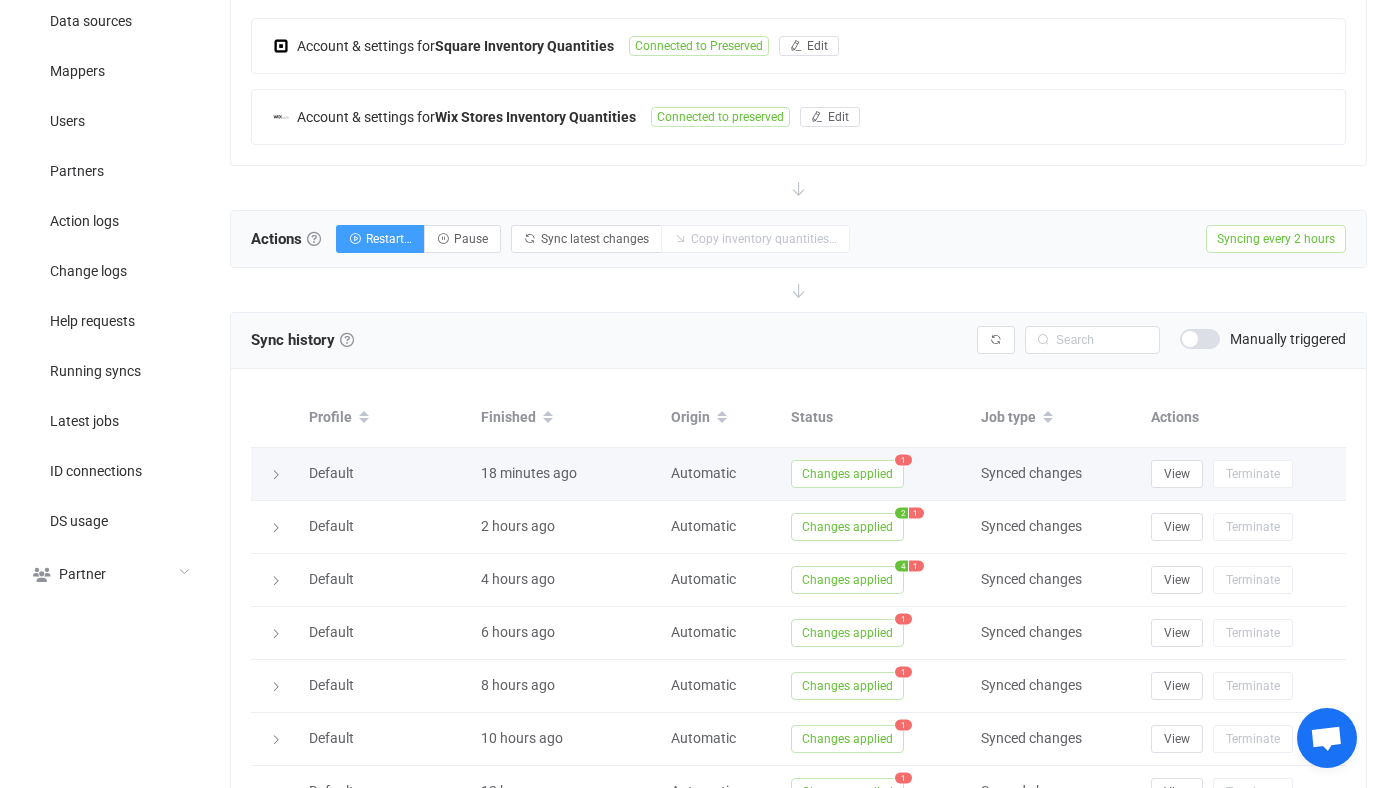 click on "Changes applied" at bounding box center (847, 474) 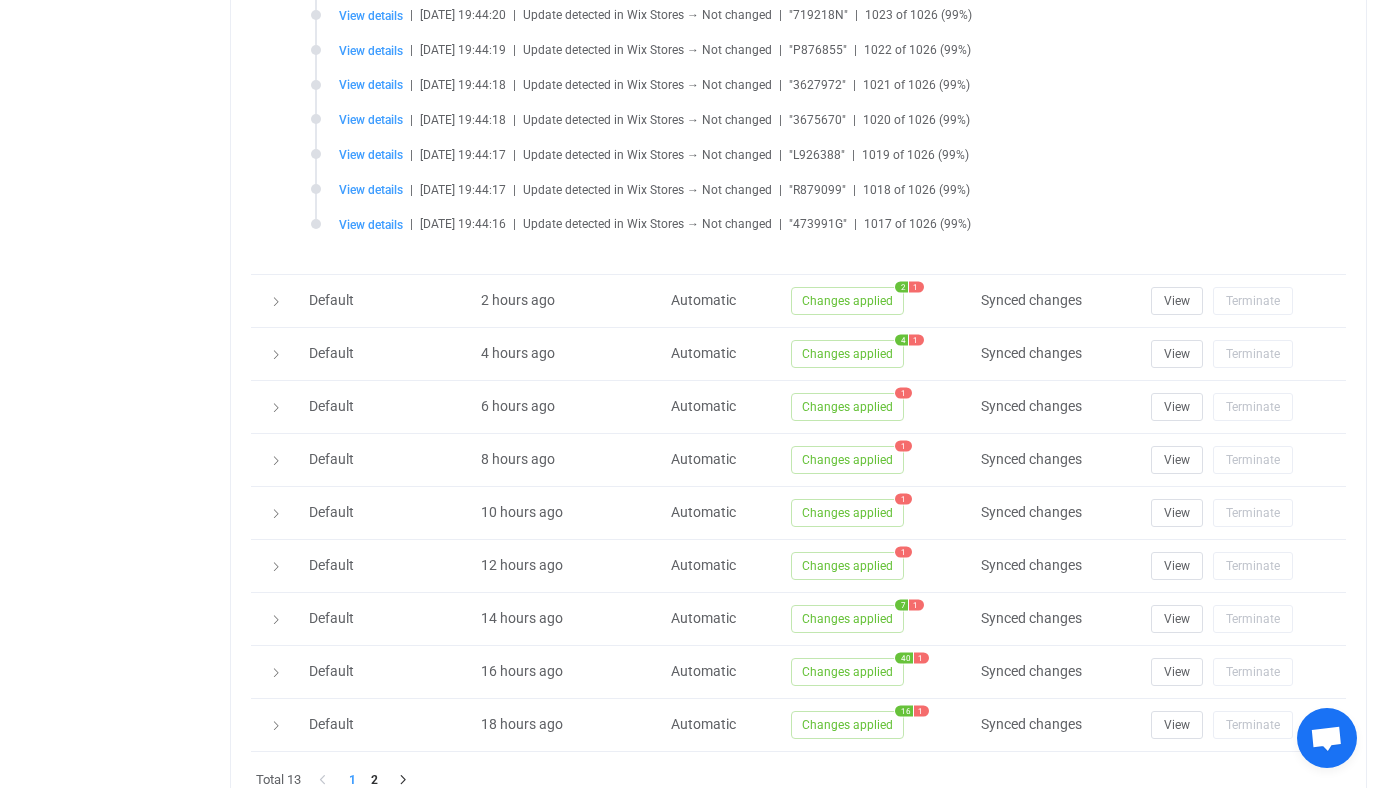 scroll, scrollTop: 1202, scrollLeft: 0, axis: vertical 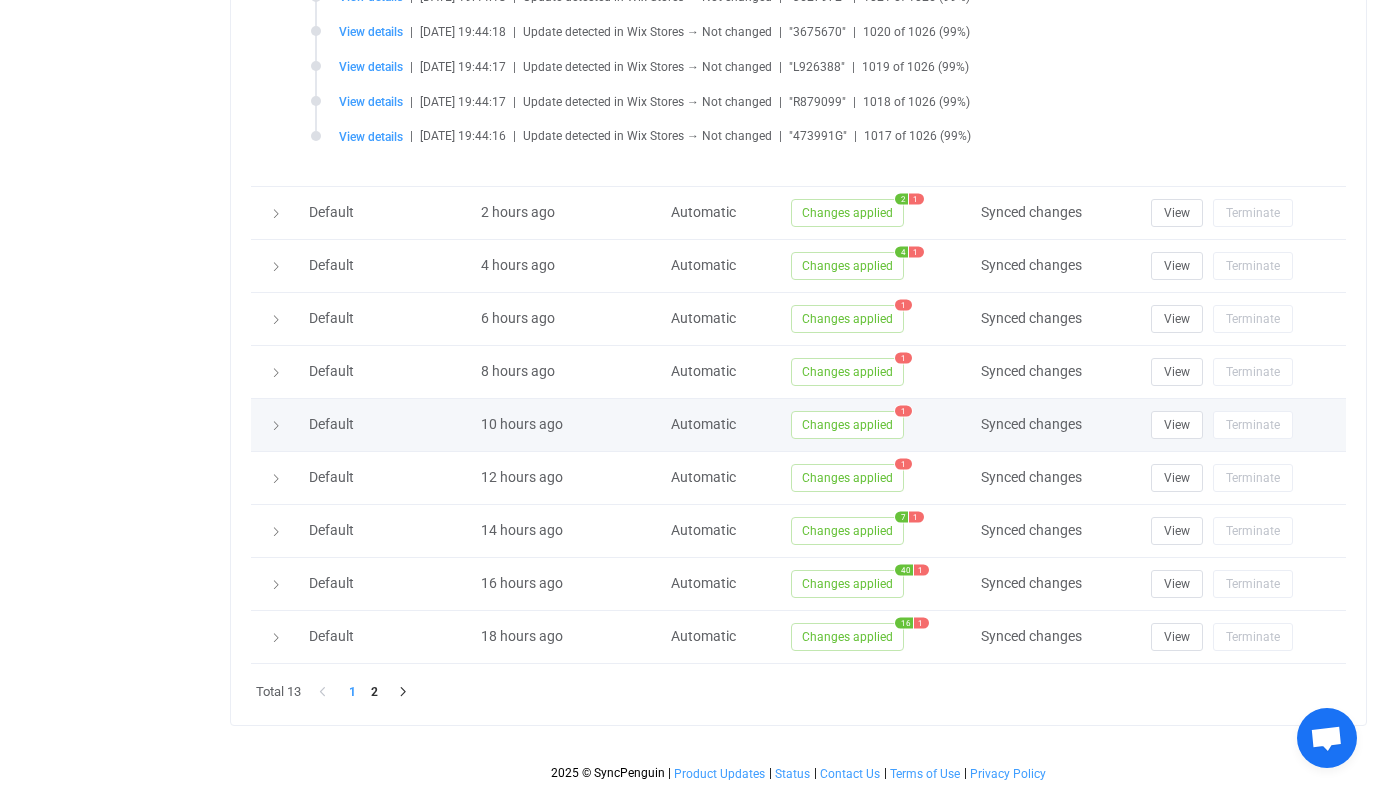 click on "Changes applied" at bounding box center [847, 425] 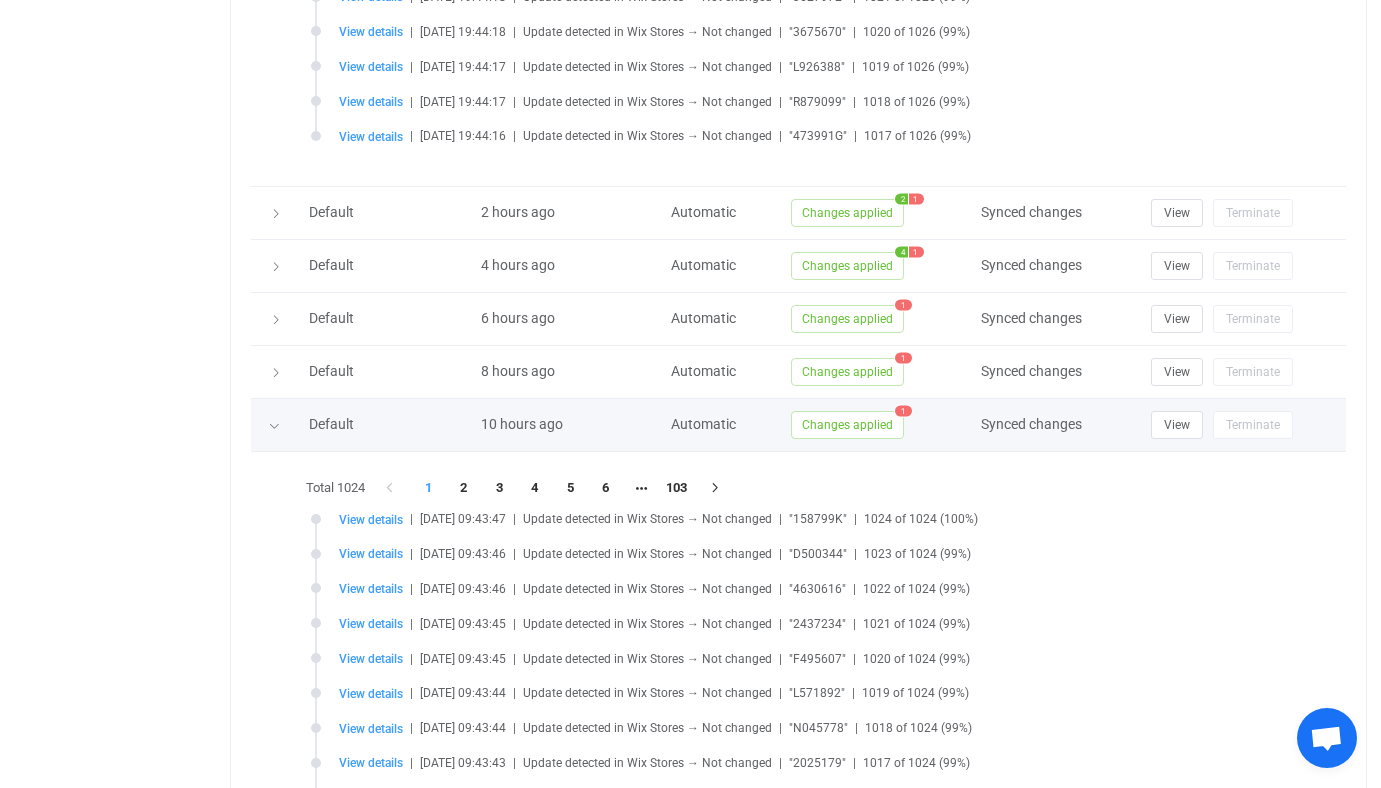 scroll, scrollTop: 1381, scrollLeft: 0, axis: vertical 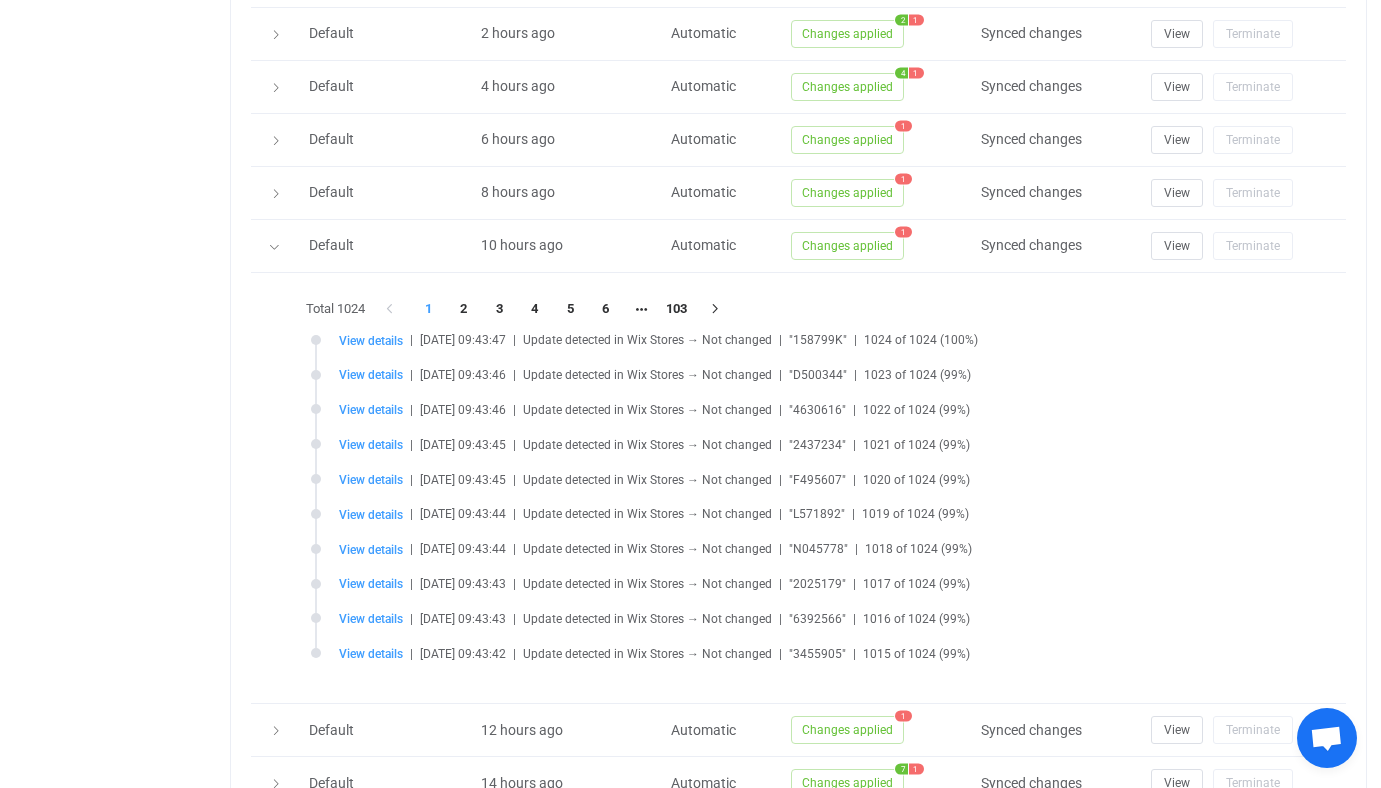 click on "1" at bounding box center (429, 309) 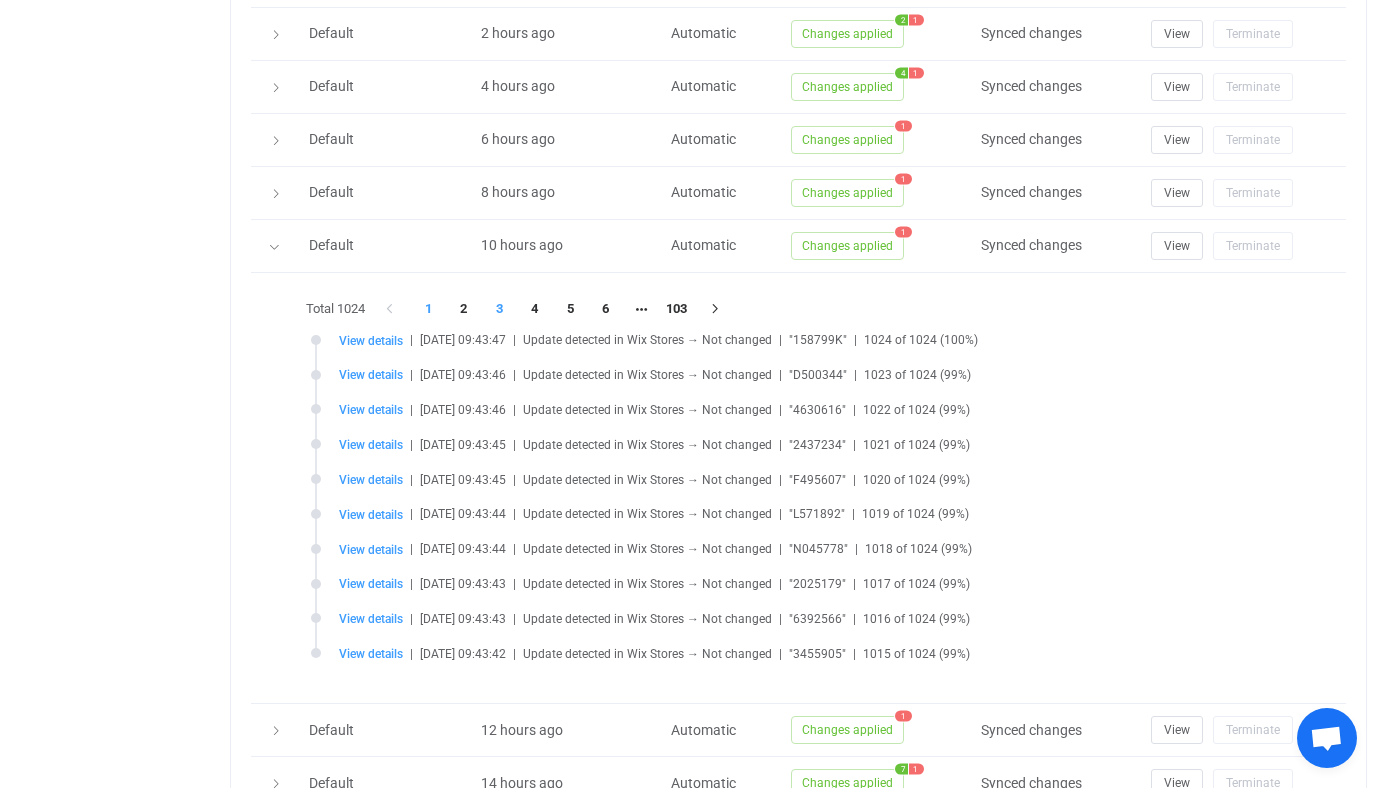 click on "3" at bounding box center [500, 309] 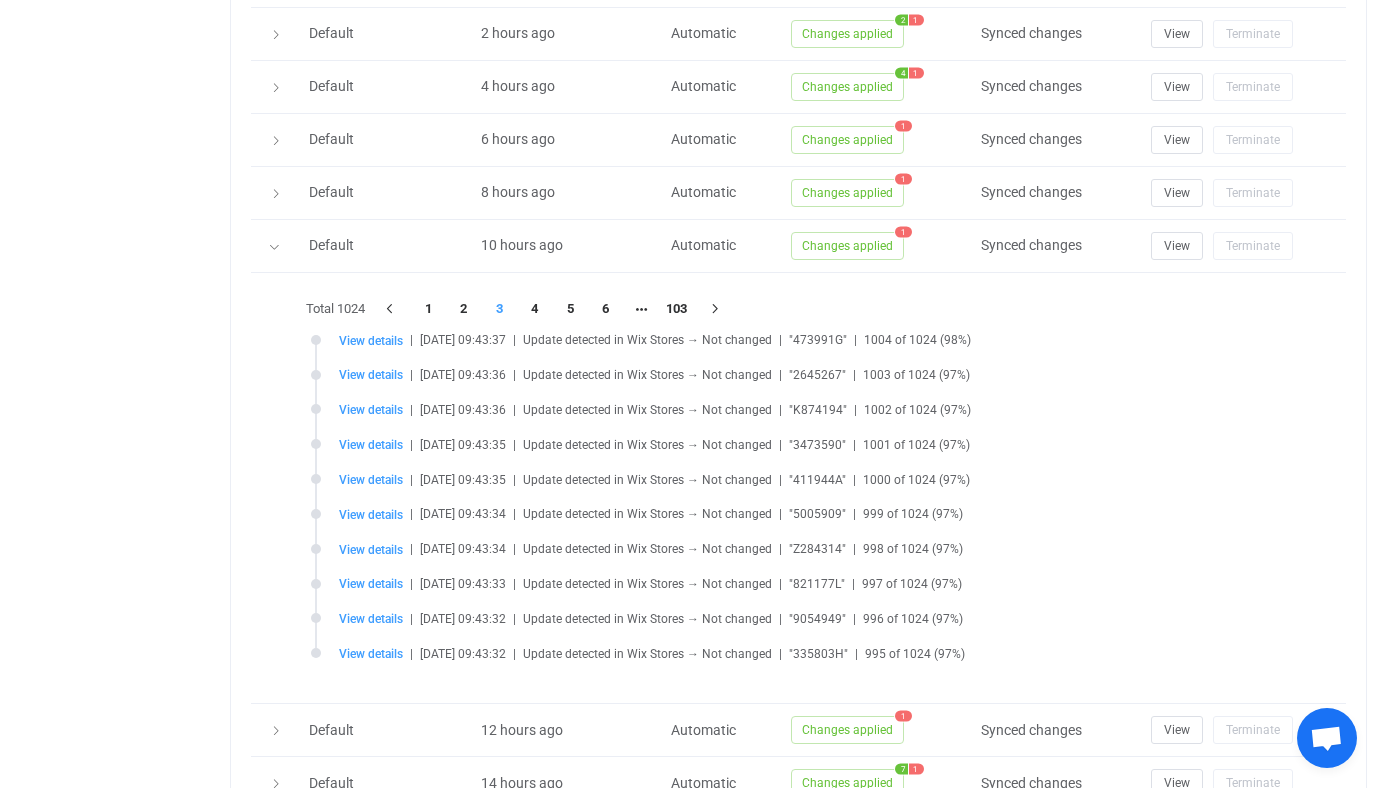 click on "Total 1024 1 2 3 4 5 6 103 View details | 2025-07-15 09:43:37 | Update detected in Wix Stores → Not changed | "473991G" | 1004 of 1024 (98%) View details | 2025-07-15 09:43:36 | Update detected in Wix Stores → Not changed | "2645267" | 1003 of 1024 (97%) View details | 2025-07-15 09:43:36 | Update detected in Wix Stores → Not changed | "K874194" | 1002 of 1024 (97%) View details | 2025-07-15 09:43:35 | Update detected in Wix Stores → Not changed | "3473590" | 1001 of 1024 (97%) View details | 2025-07-15 09:43:35 | Update detected in Wix Stores → Not changed | "411944A" | 1000 of 1024 (97%) View details | 2025-07-15 09:43:34 | Update detected in Wix Stores → Not changed | "5005909" | 999 of 1024 (97%) View details | 2025-07-15 09:43:34 | Update detected in Wix Stores → Not changed | "Z284314" | 998 of 1024 (97%) View details | 2025-07-15 09:43:33 | Update detected in Wix Stores → Not changed | "821177L" | 997 of 1024 (97%) View details | 2025-07-15 09:43:32 | | "9054949" | 996 of 1024 (97%) | |" at bounding box center [798, 488] 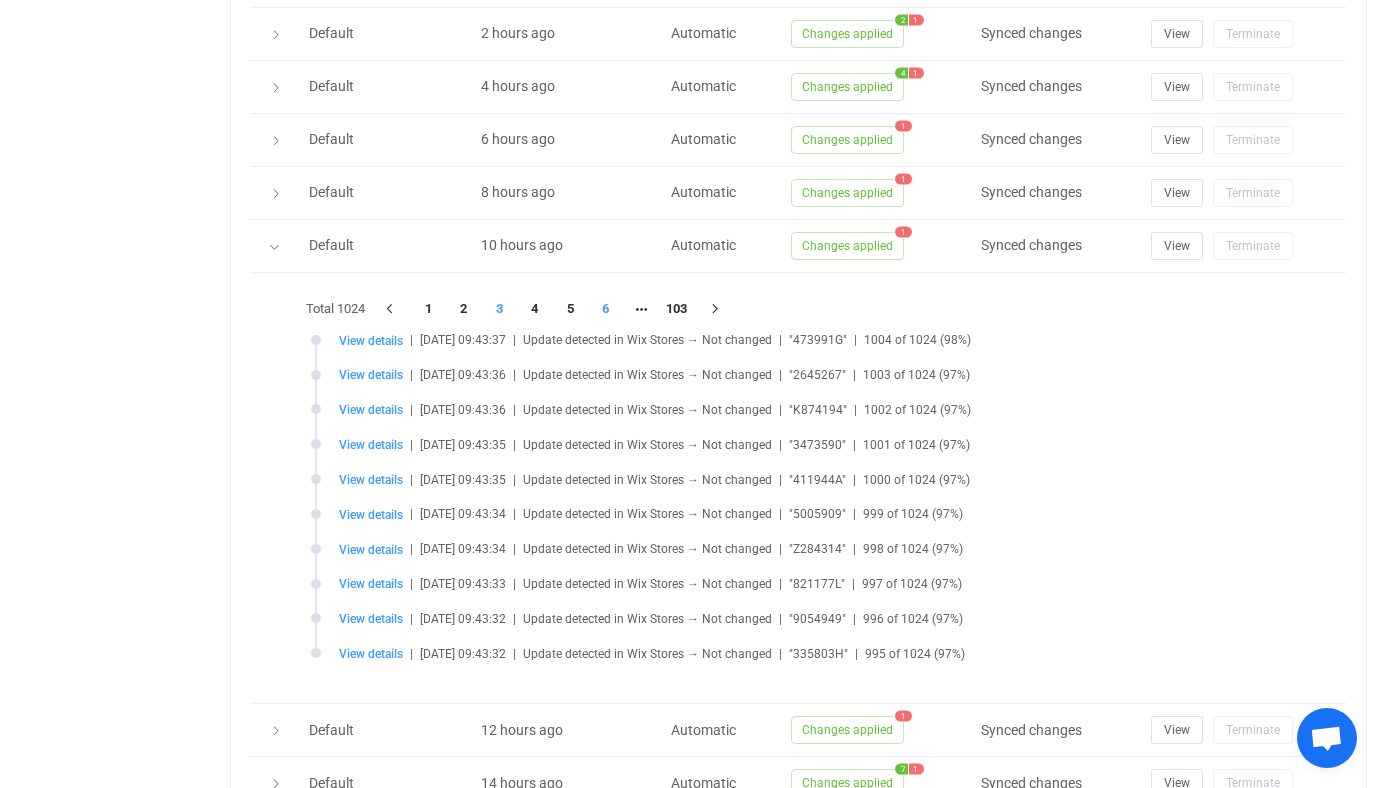 click on "6" at bounding box center [606, 309] 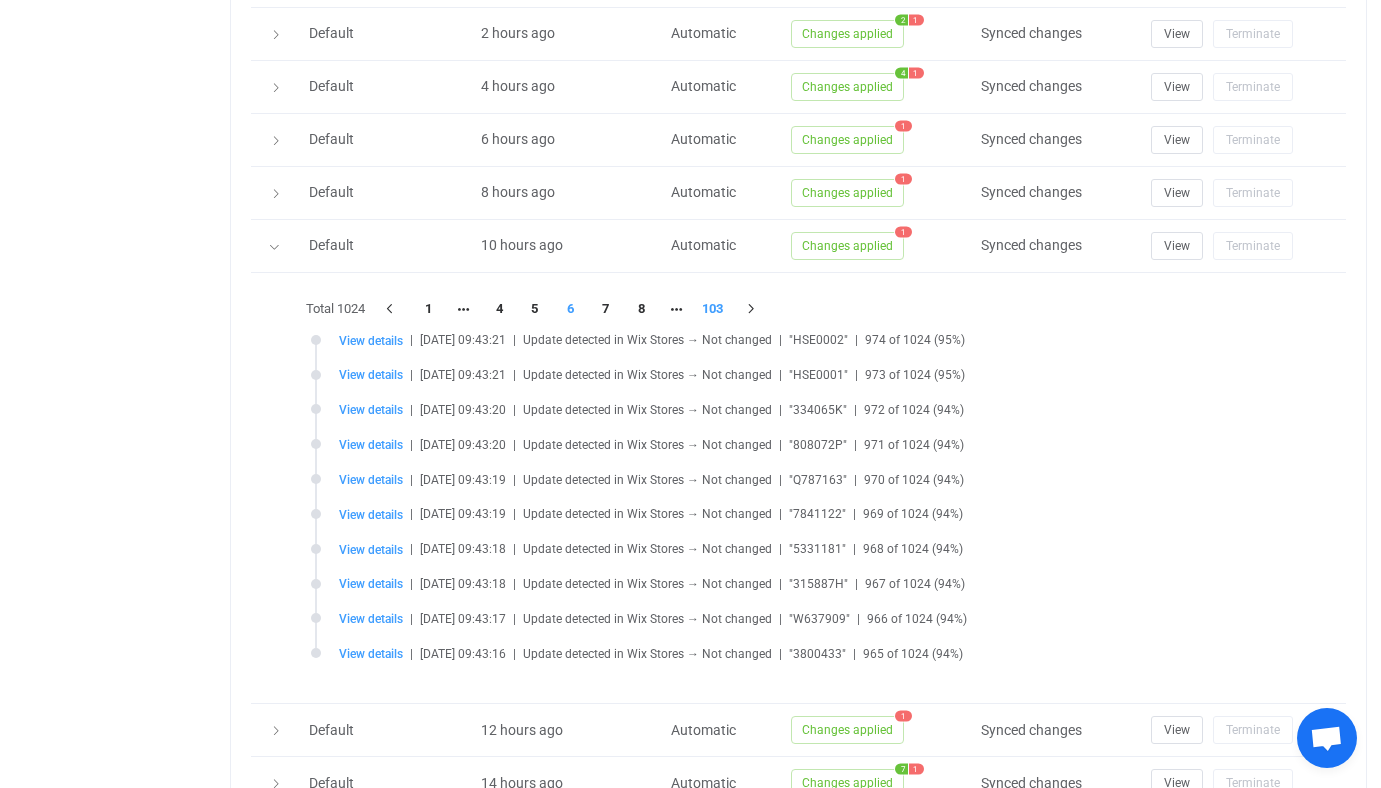 click on "103" at bounding box center [713, 309] 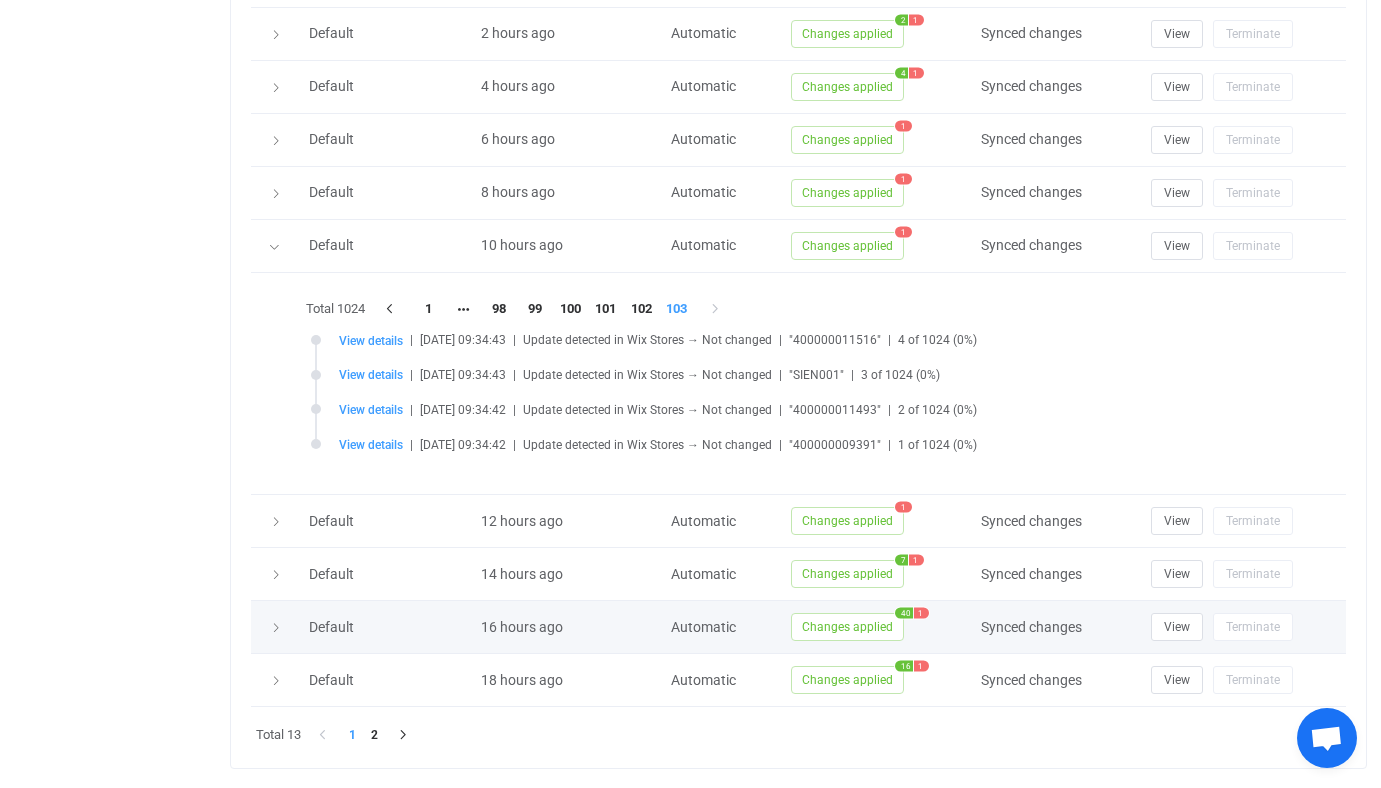click on "Changes applied" at bounding box center (847, 627) 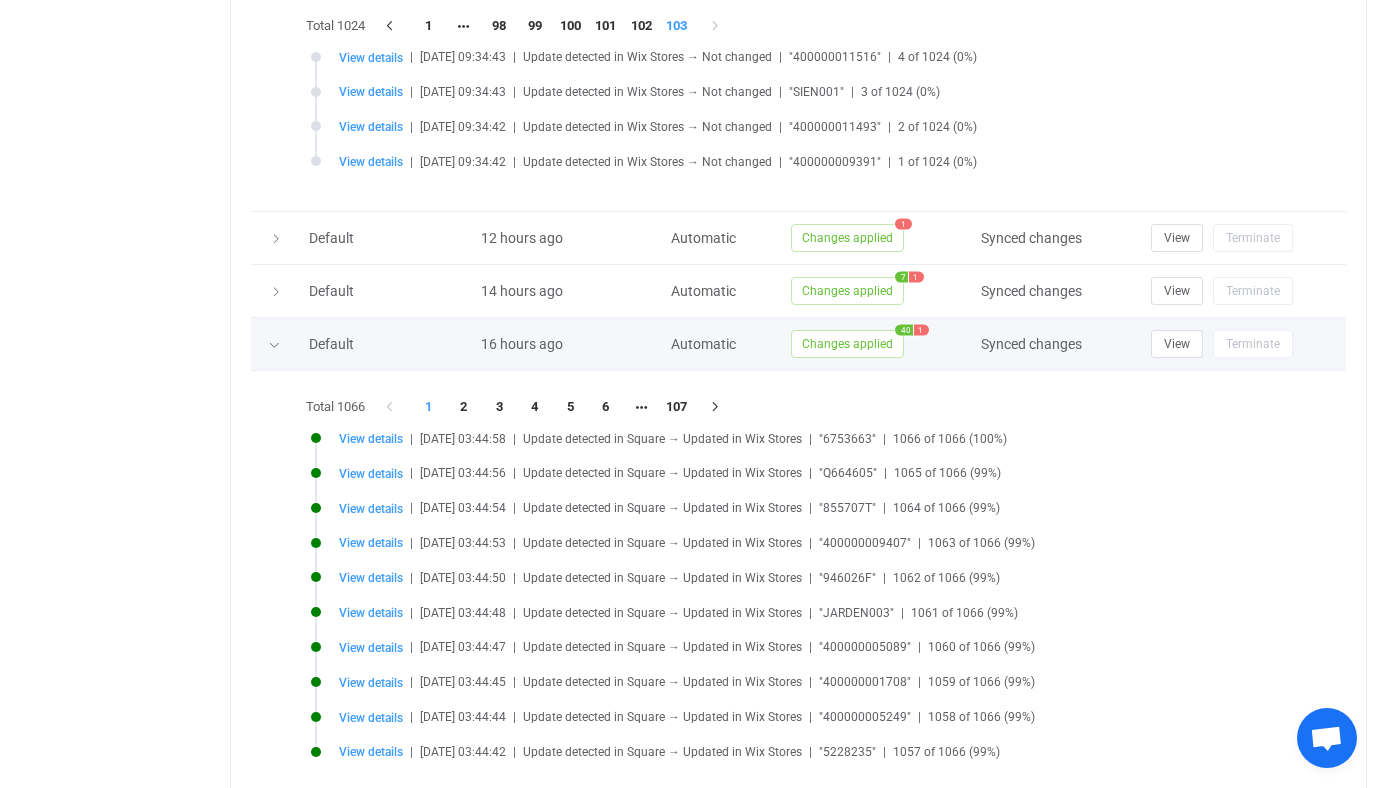 scroll, scrollTop: 1663, scrollLeft: 0, axis: vertical 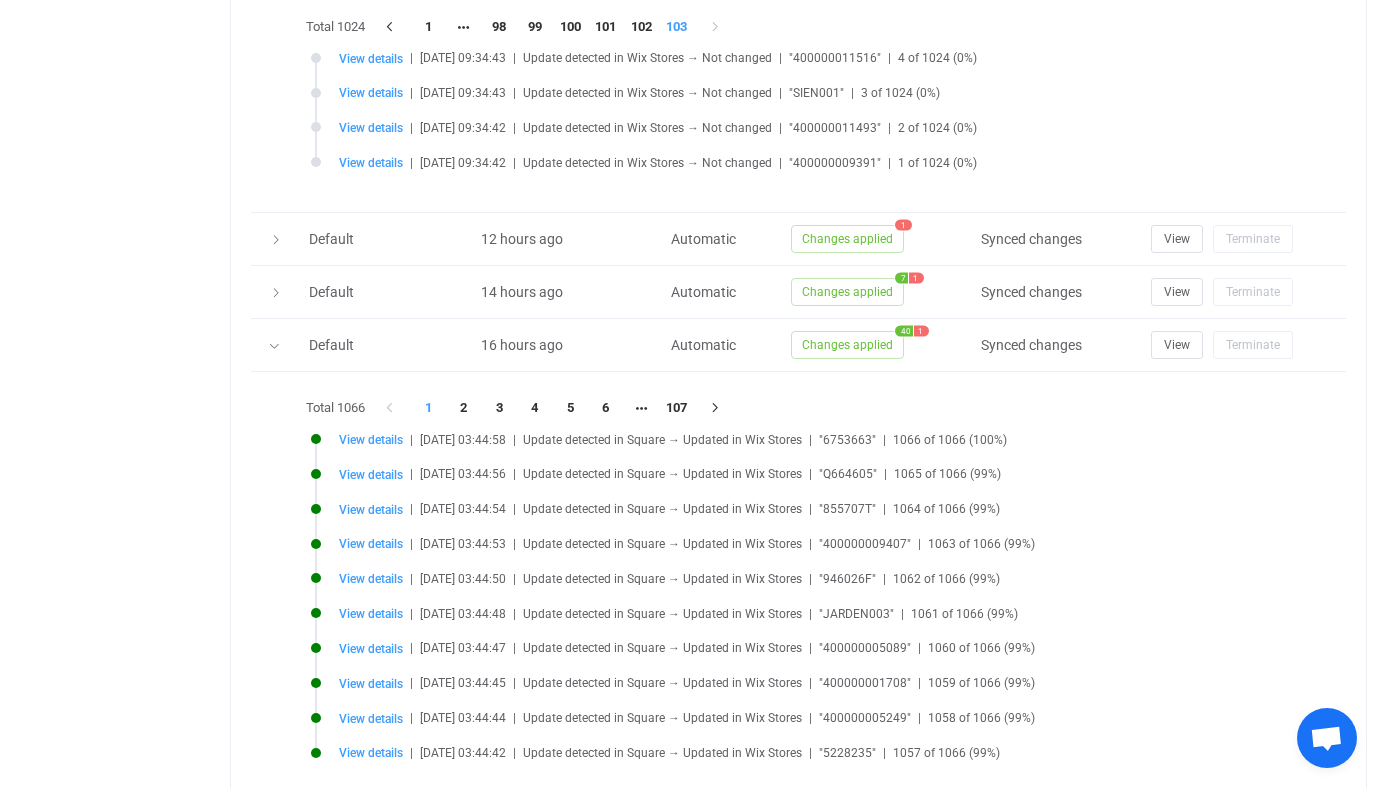 click on "View details | 2025-07-15 03:44:54 | Update detected in Square → Updated in Wix Stores | "855707T" | 1064 of 1066 (99%)" at bounding box center (803, 521) 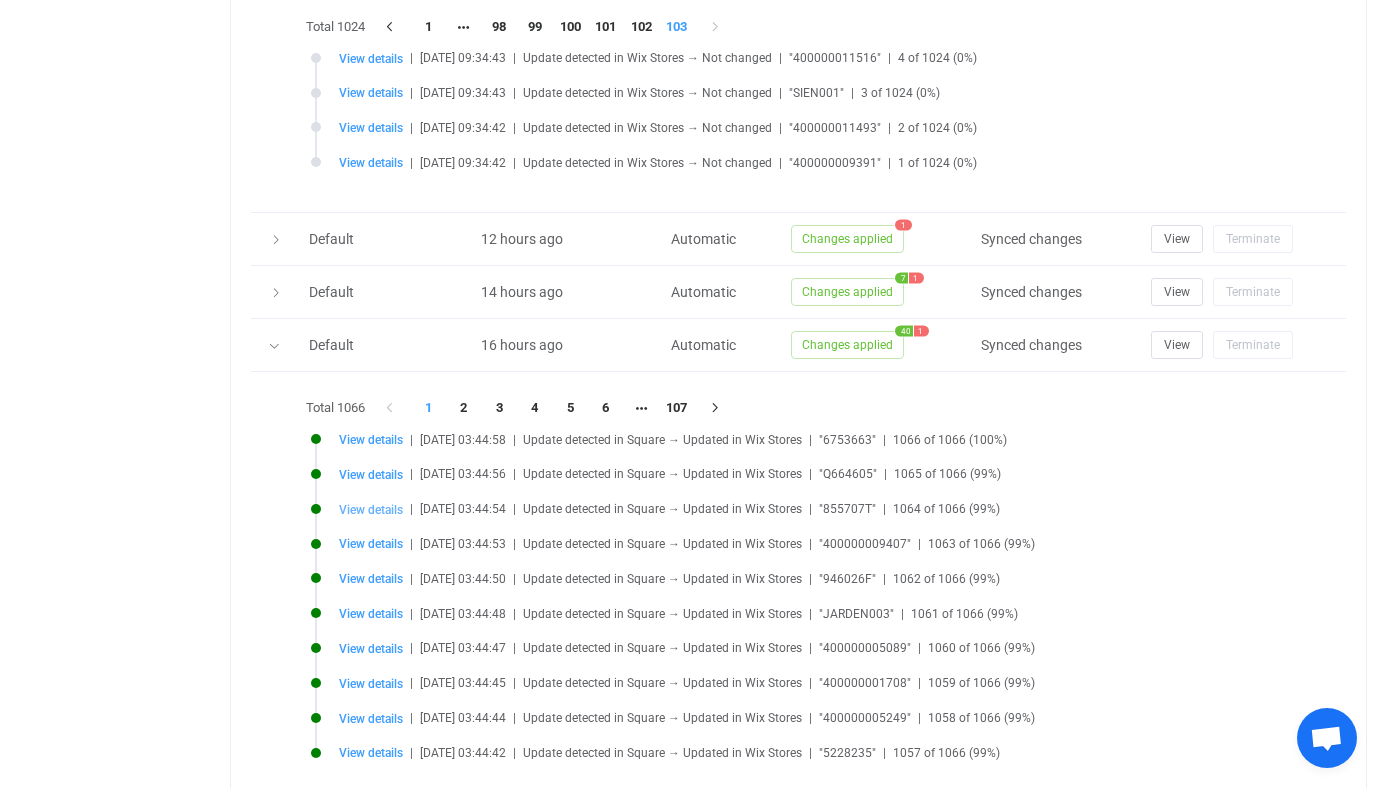 click on "View details" at bounding box center [371, 510] 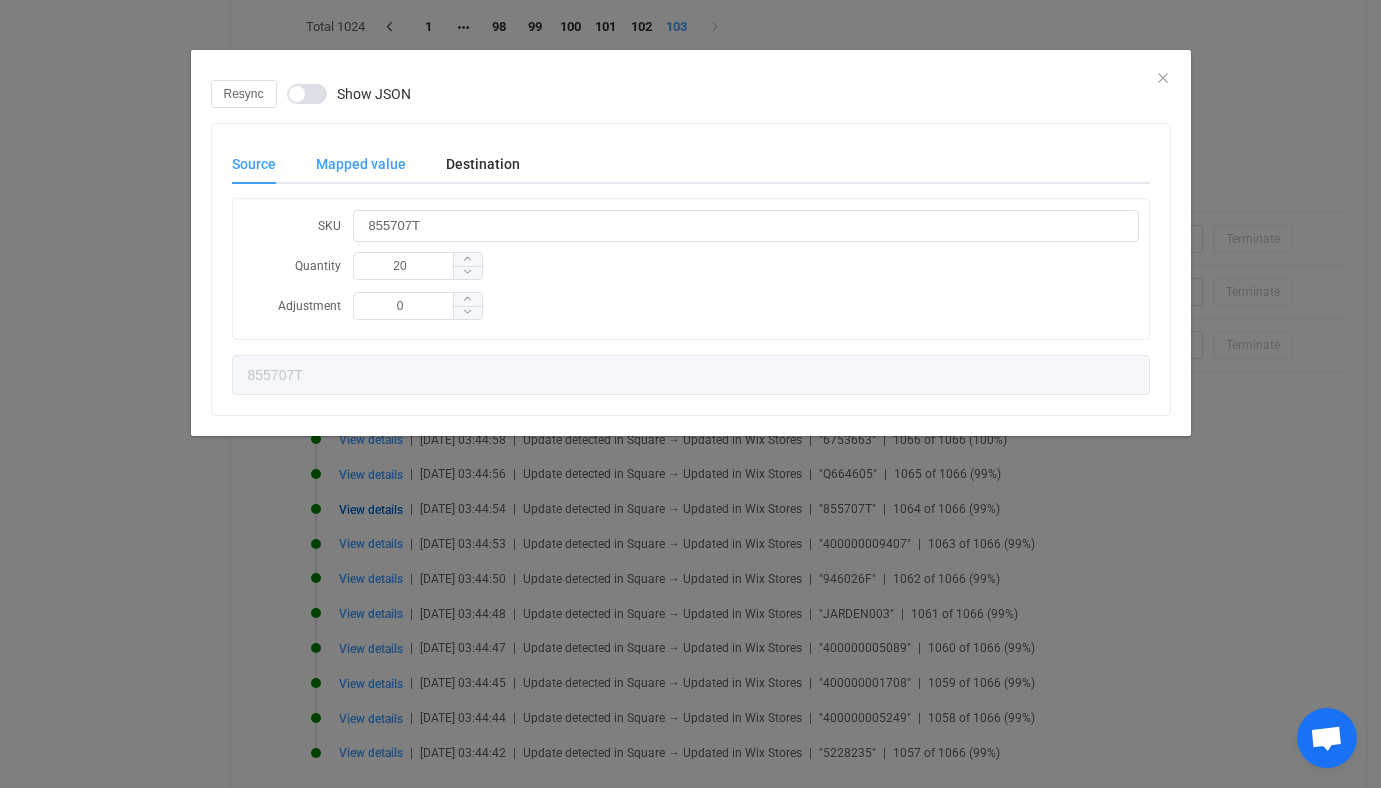 click on "Mapped value" at bounding box center (361, 164) 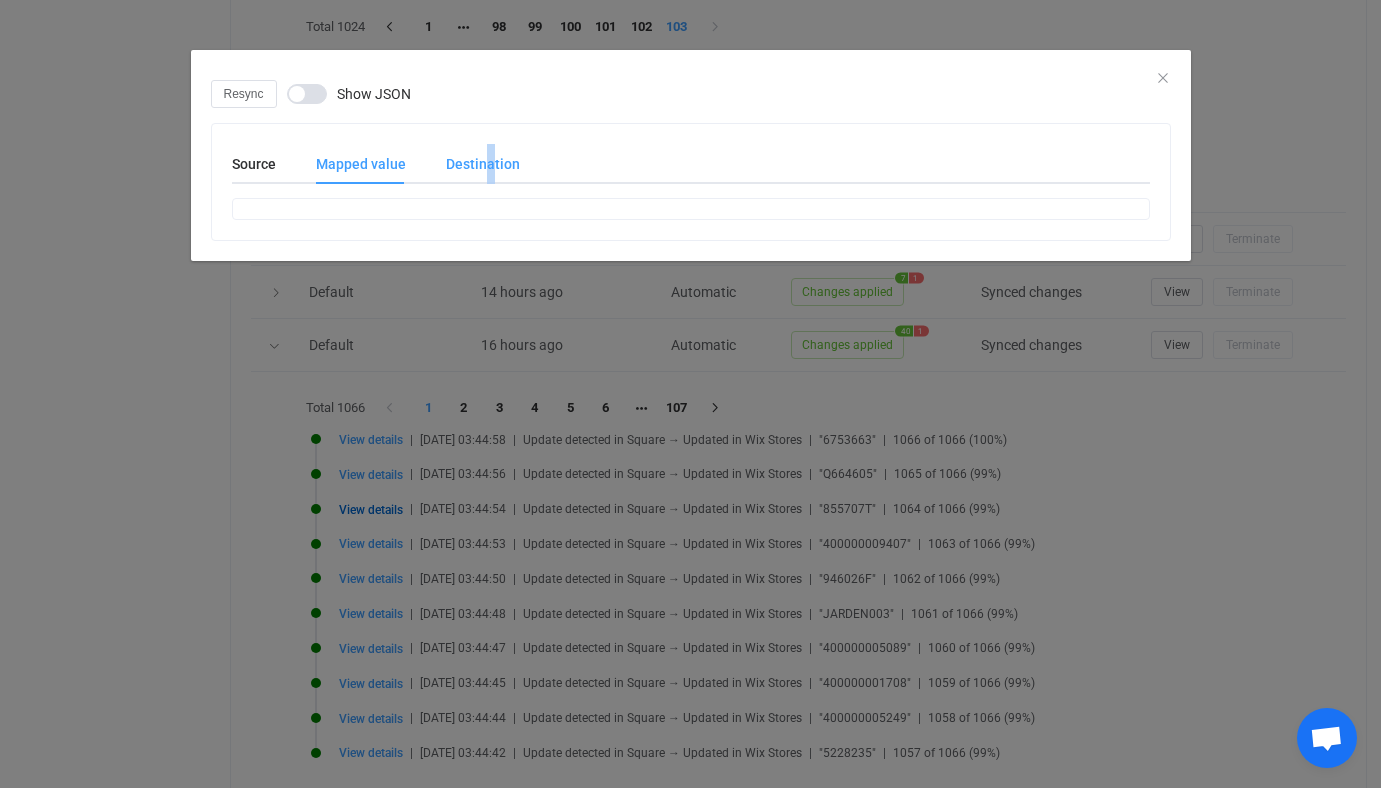 click on "Destination" at bounding box center (473, 164) 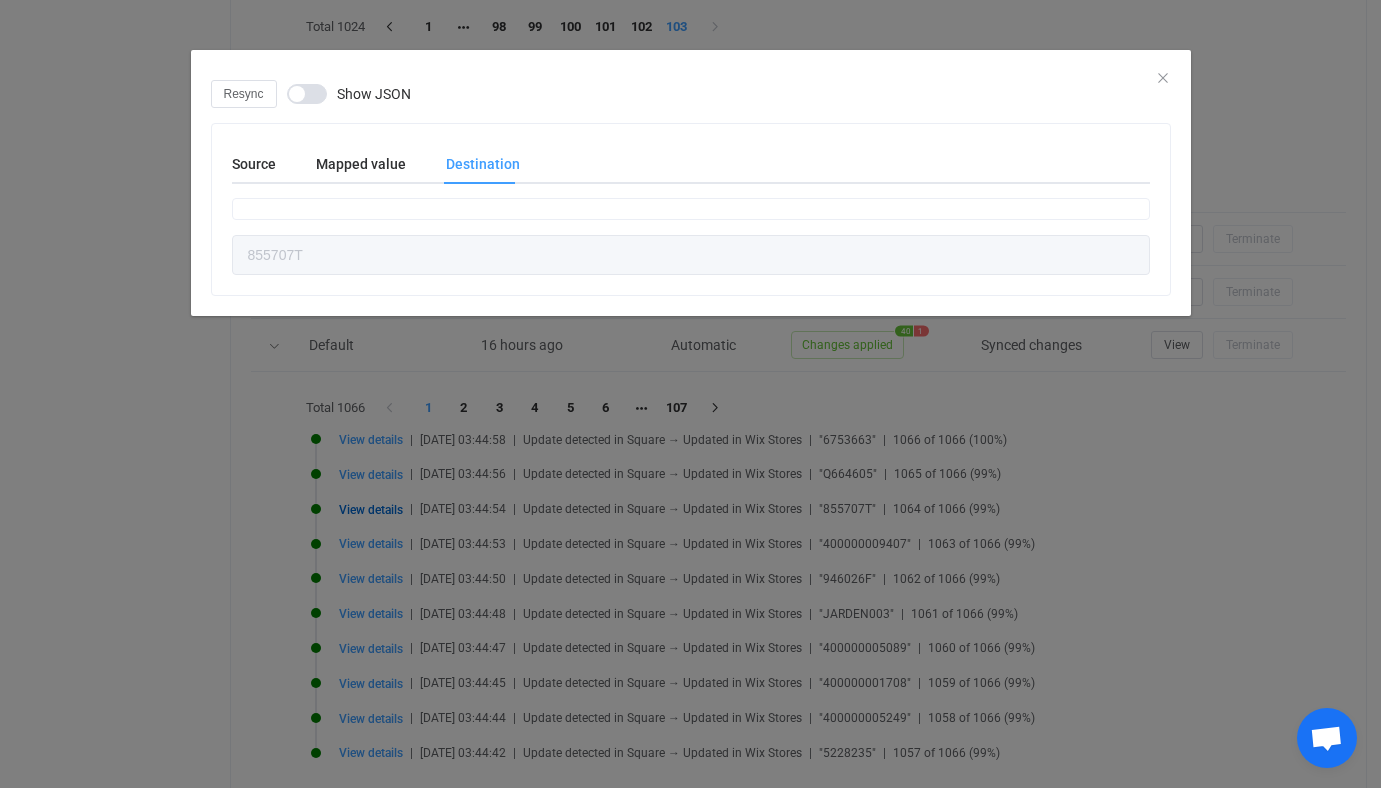 click on "Show JSON" at bounding box center [349, 94] 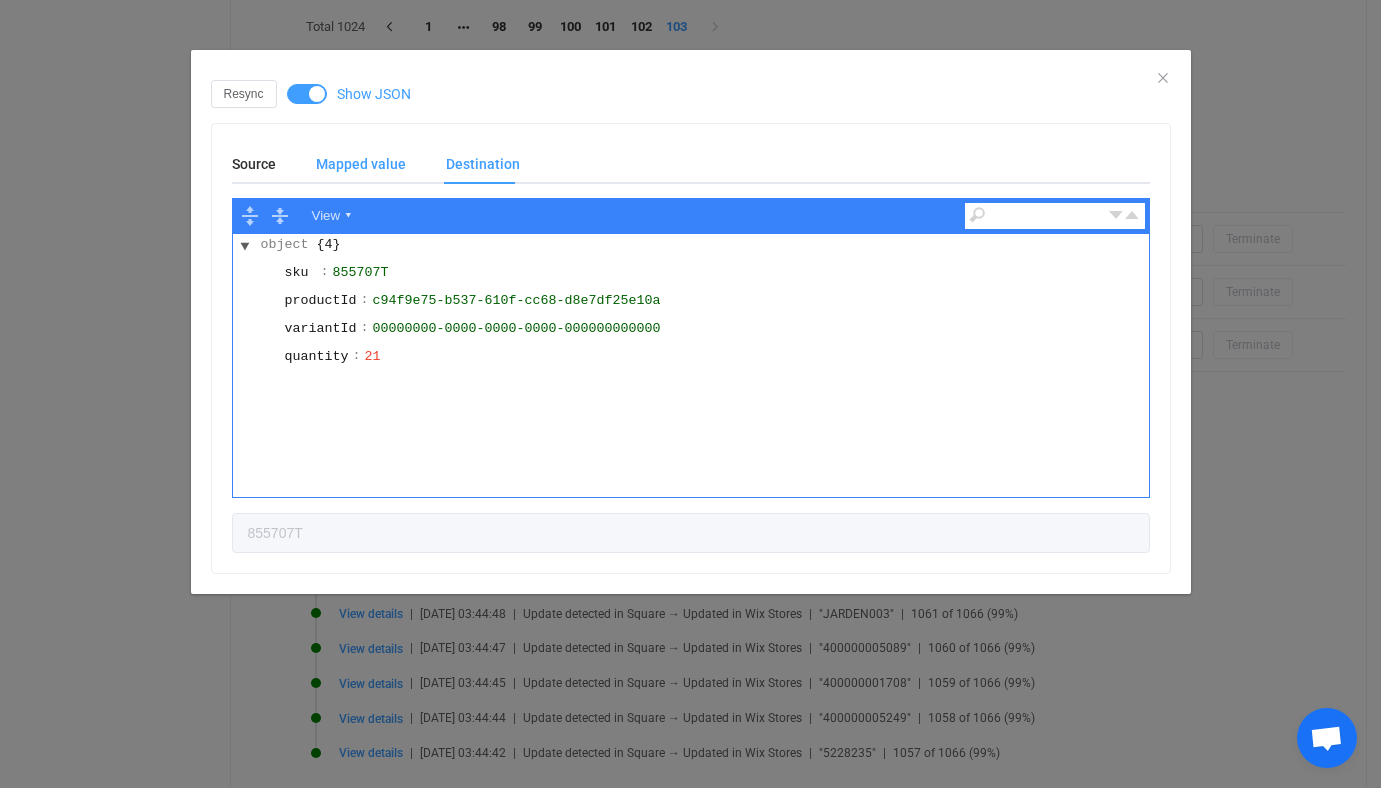 click on "Mapped value" at bounding box center [361, 164] 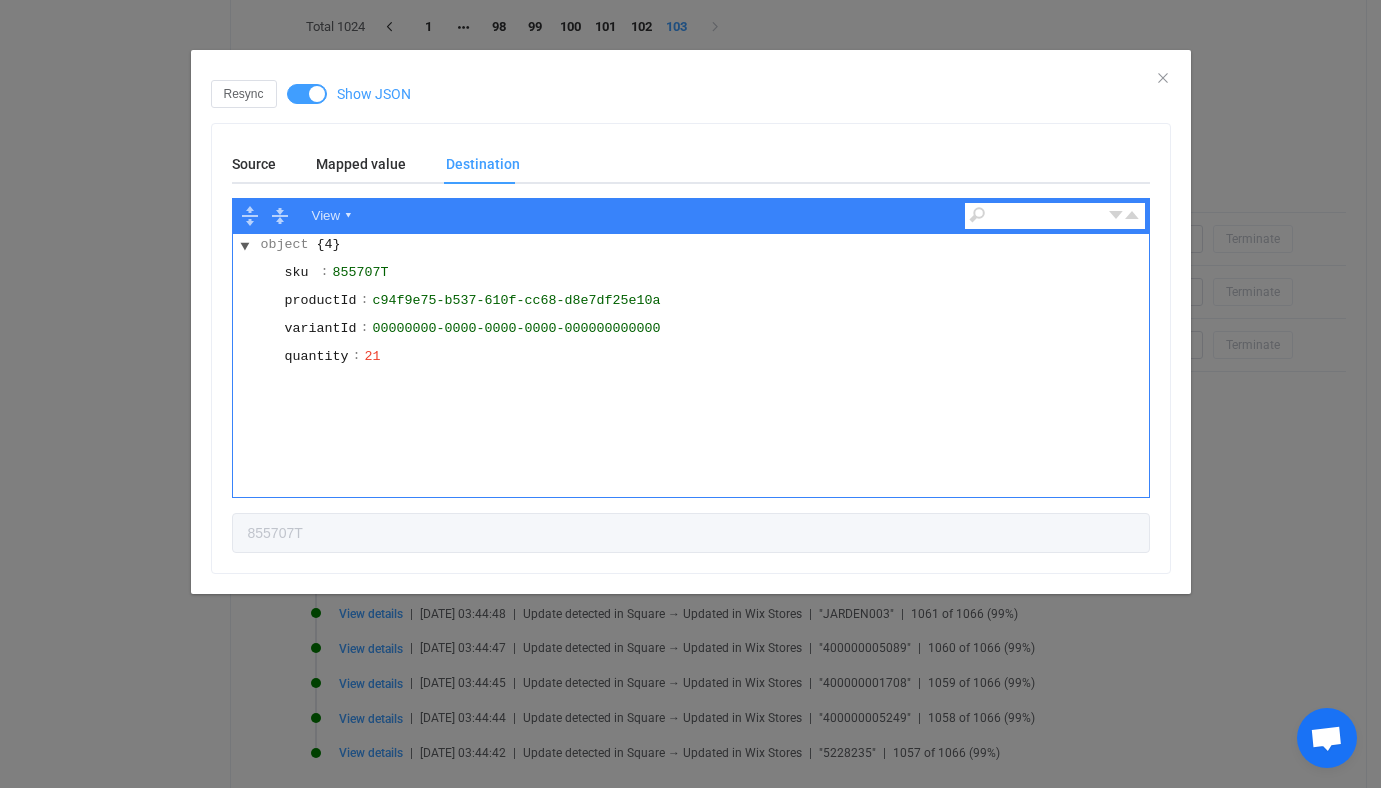 click on "Source Mapped value Destination View ▾ object {5} sku : 855707T catalogObjectId : B6HGVBPP442GTU3TJX4QKSHL locationId : FBZZEWRWXW4KG quantity : 20 updatedAt : 2025-07-14T23:15:33.934Z   855707T View ▾ object {1} adjustment : -1   View ▾ object {4} sku : 855707T productId : c94f9e75-b537-610f-cc68-d8e7df25e10a variantId : 00000000-0000-0000-0000-000000000000 quantity : 21   855707T" at bounding box center [691, 348] 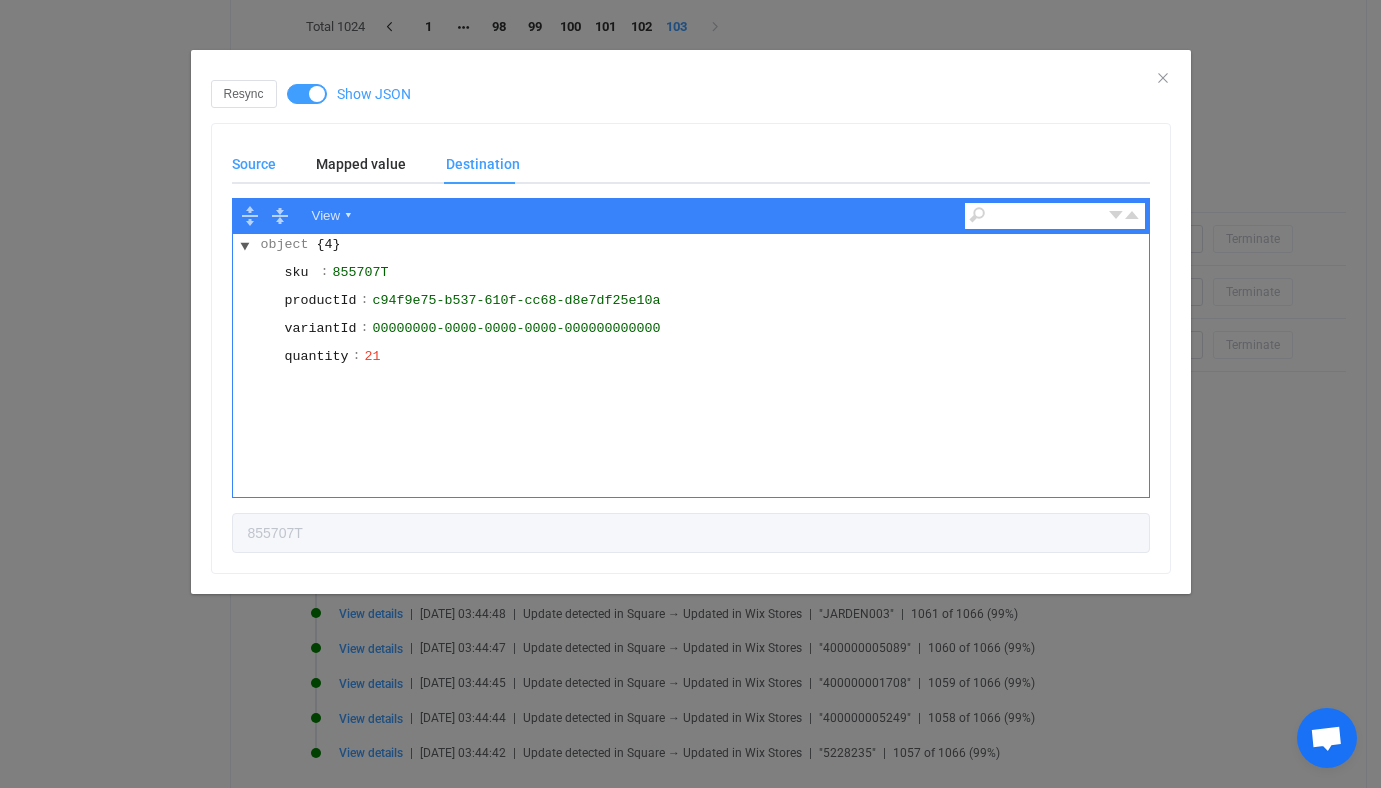 click on "Source" at bounding box center [264, 164] 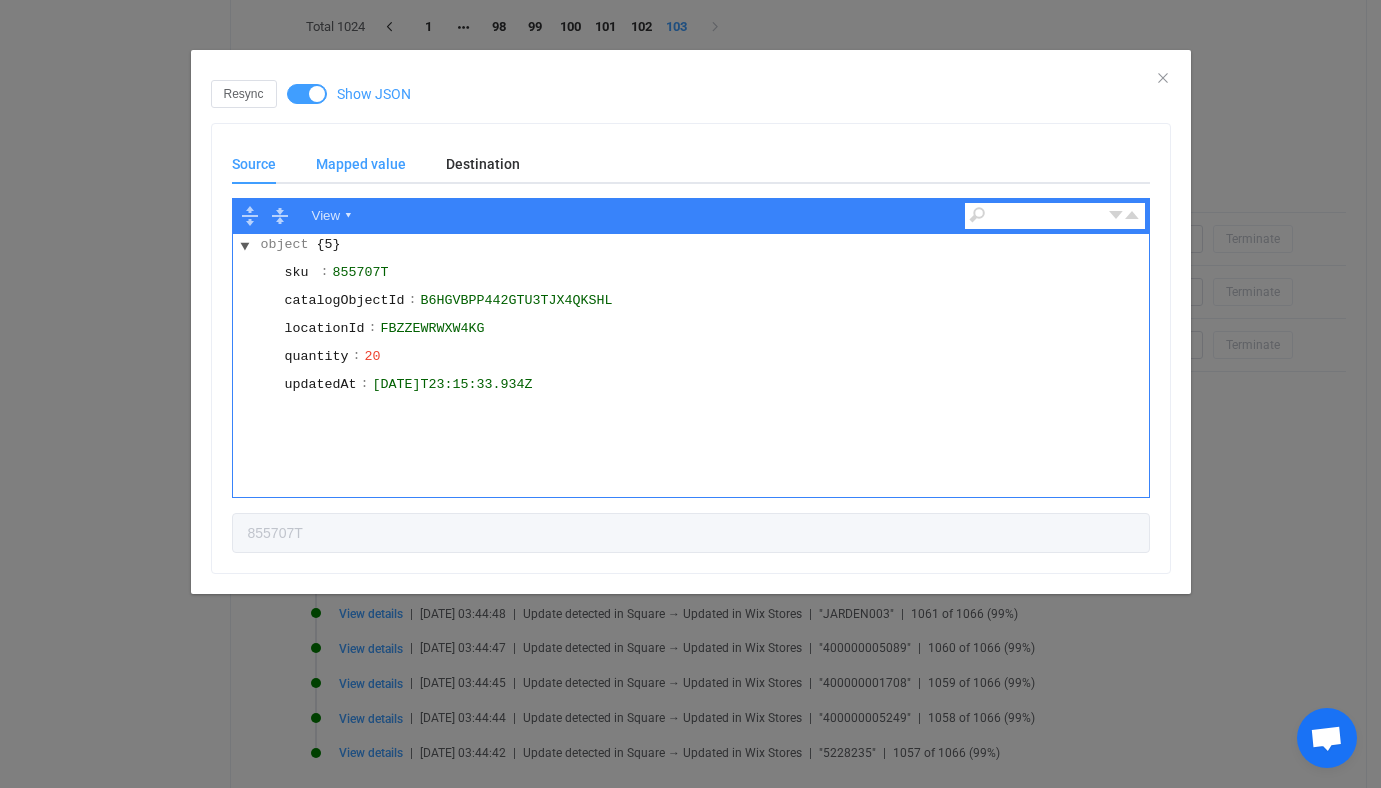 click on "Mapped value" at bounding box center (361, 164) 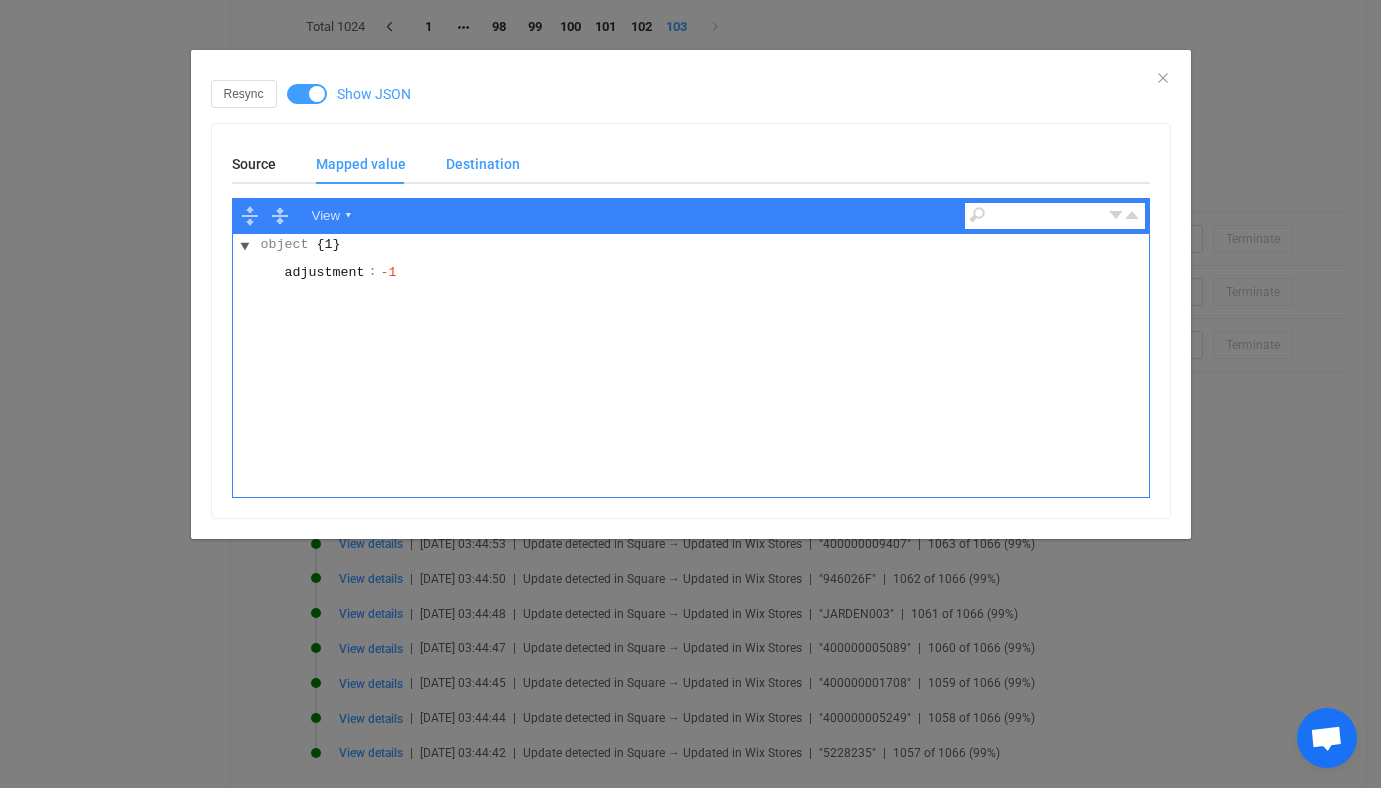 click on "Destination" at bounding box center (473, 164) 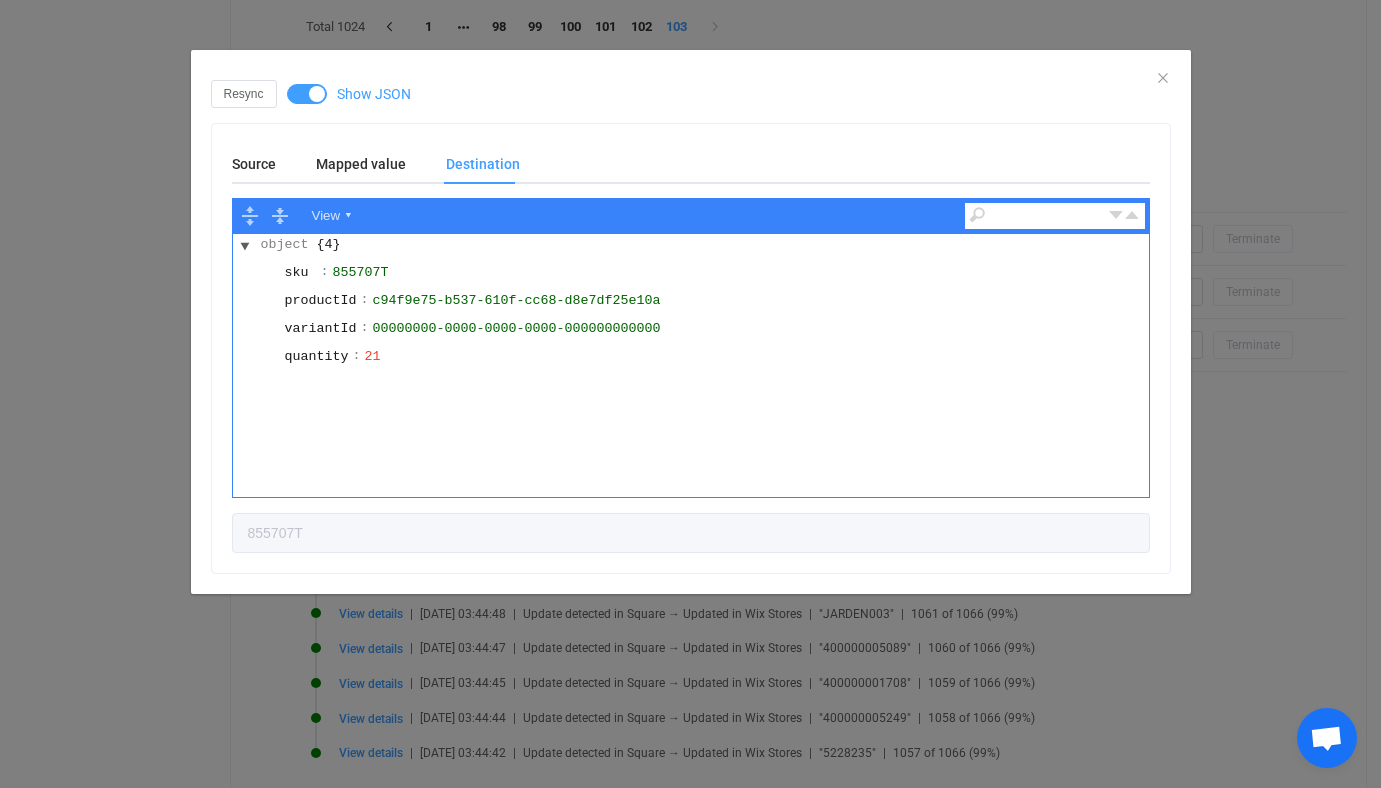 click on "Resync Show JSON Source Mapped value Destination View ▾ object {5} sku : 855707T catalogObjectId : B6HGVBPP442GTU3TJX4QKSHL locationId : FBZZEWRWXW4KG quantity : 20 updatedAt : 2025-07-14T23:15:33.934Z   855707T View ▾ object {1} adjustment : -1   View ▾ object {4} sku : 855707T productId : c94f9e75-b537-610f-cc68-d8e7df25e10a variantId : 00000000-0000-0000-0000-000000000000 quantity : 21   855707T" at bounding box center [690, 394] 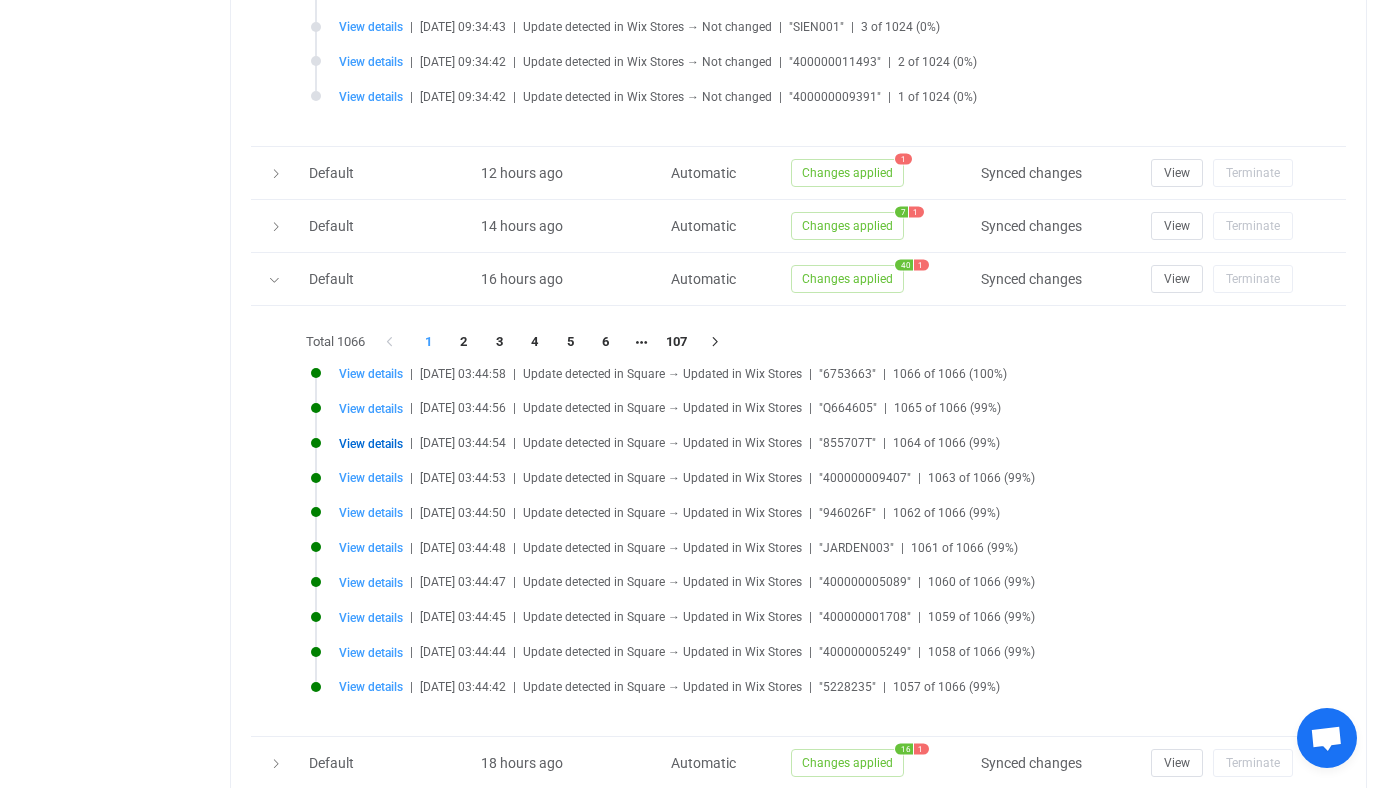 scroll, scrollTop: 1728, scrollLeft: 0, axis: vertical 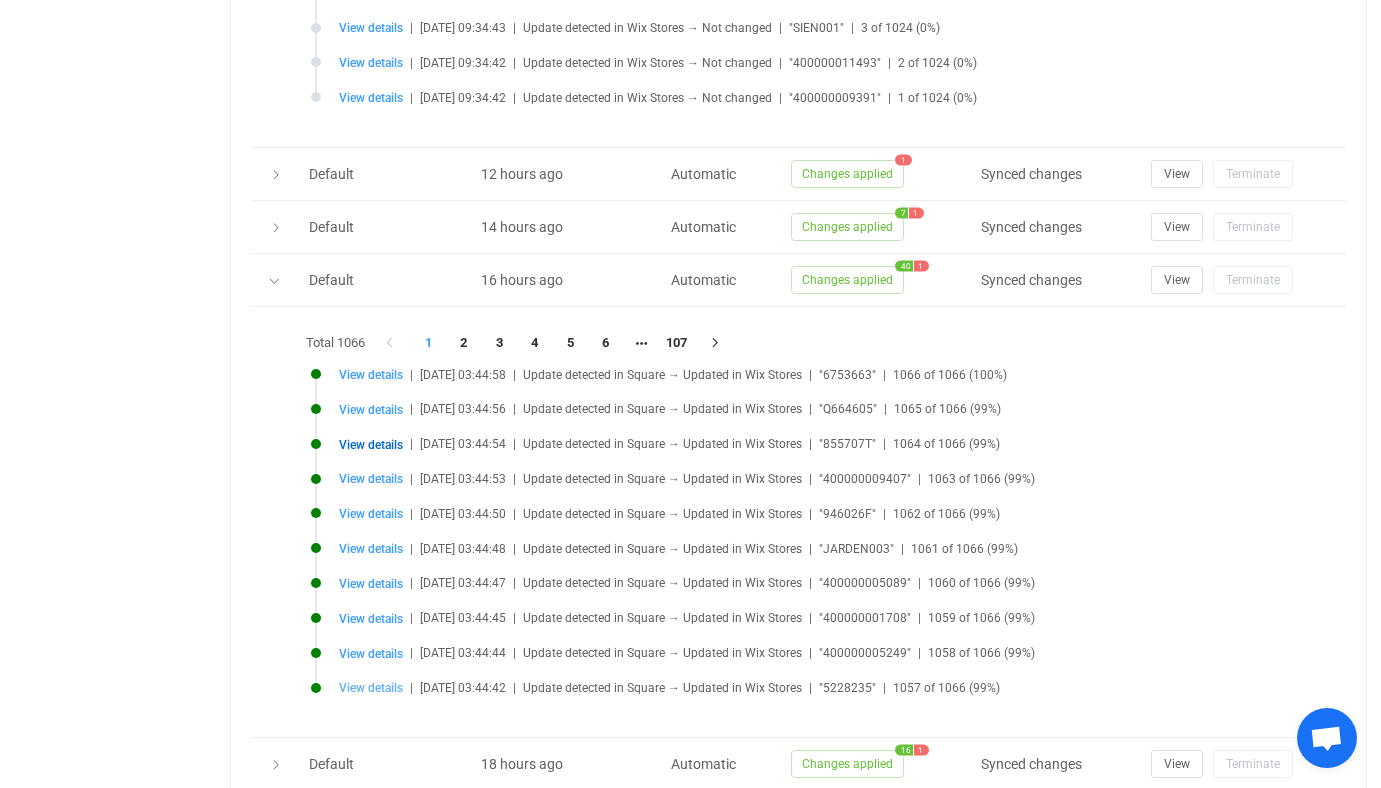 click on "View details" at bounding box center (371, 688) 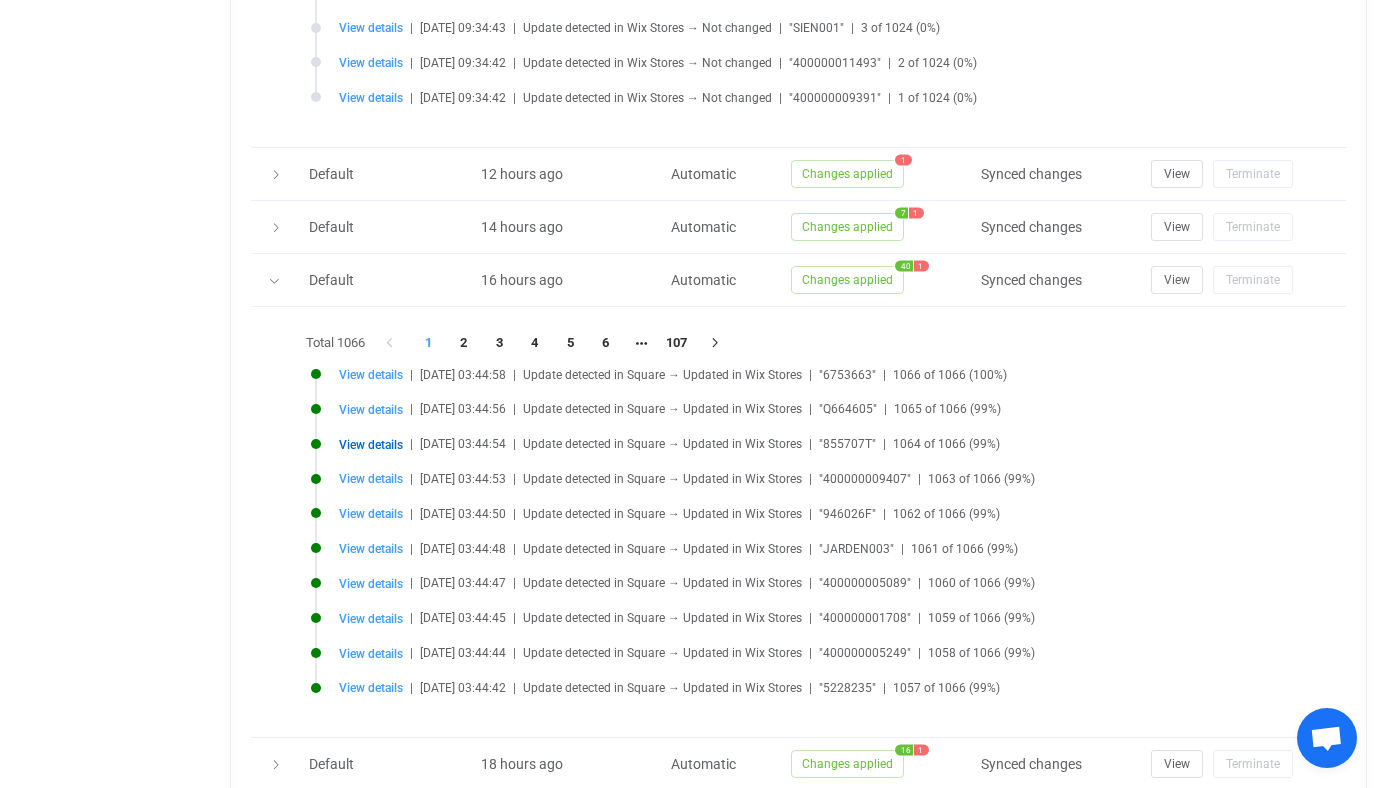 type on "5228235" 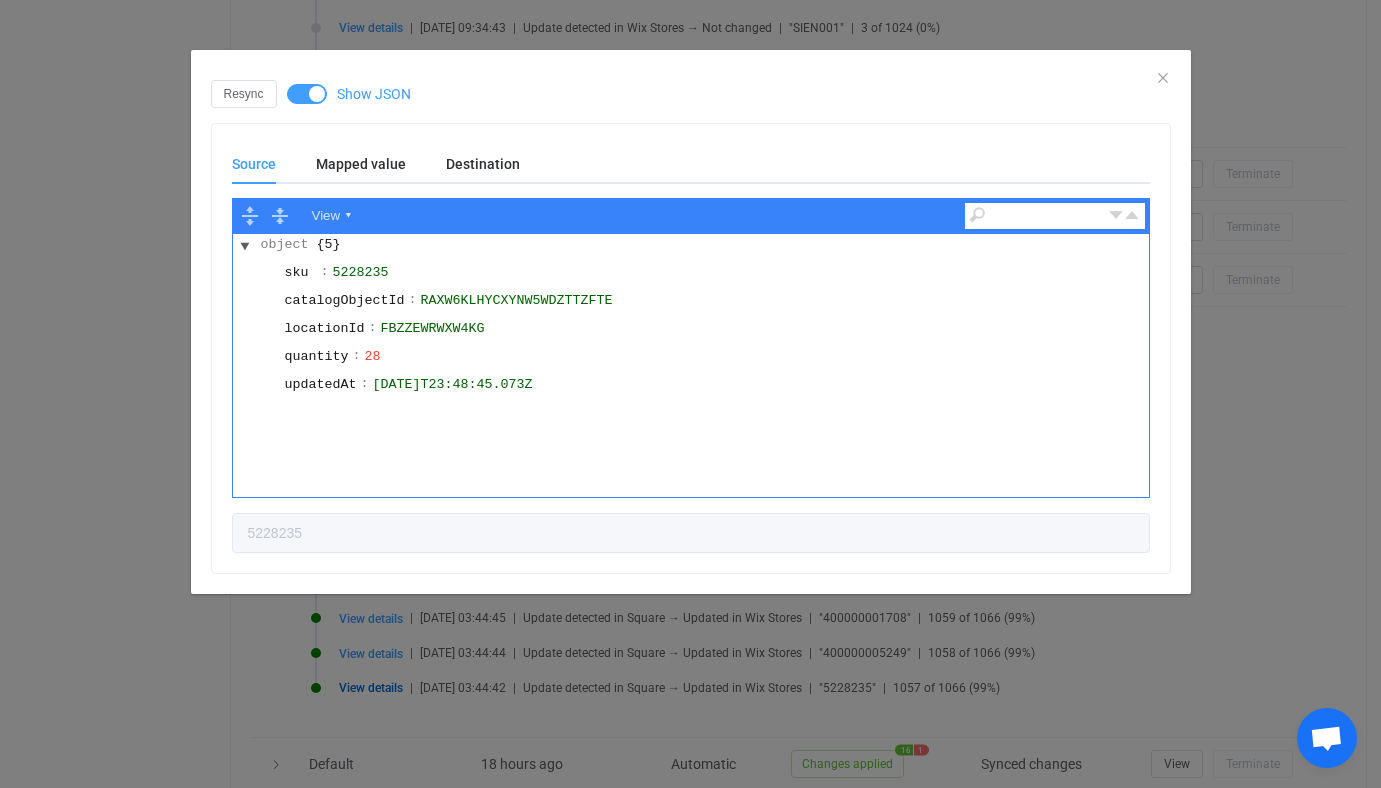 click on "Source Mapped value Destination View ▾ object {5} sku : 5228235 catalogObjectId : RAXW6KLHYCXYNW5WDZTTZFTE locationId : FBZZEWRWXW4KG quantity : 28 updatedAt : 2025-07-14T23:48:45.073Z   5228235 View ▾ object {1} adjustment : -1   View ▾ object {4} sku : 5228235 productId : de6c88bb-b9c3-e89a-c0e1-f7bf983a11d0 variantId : a749e69f-51b2-46f3-8930-89634e944e61 quantity : 29   5228235" at bounding box center [691, 348] 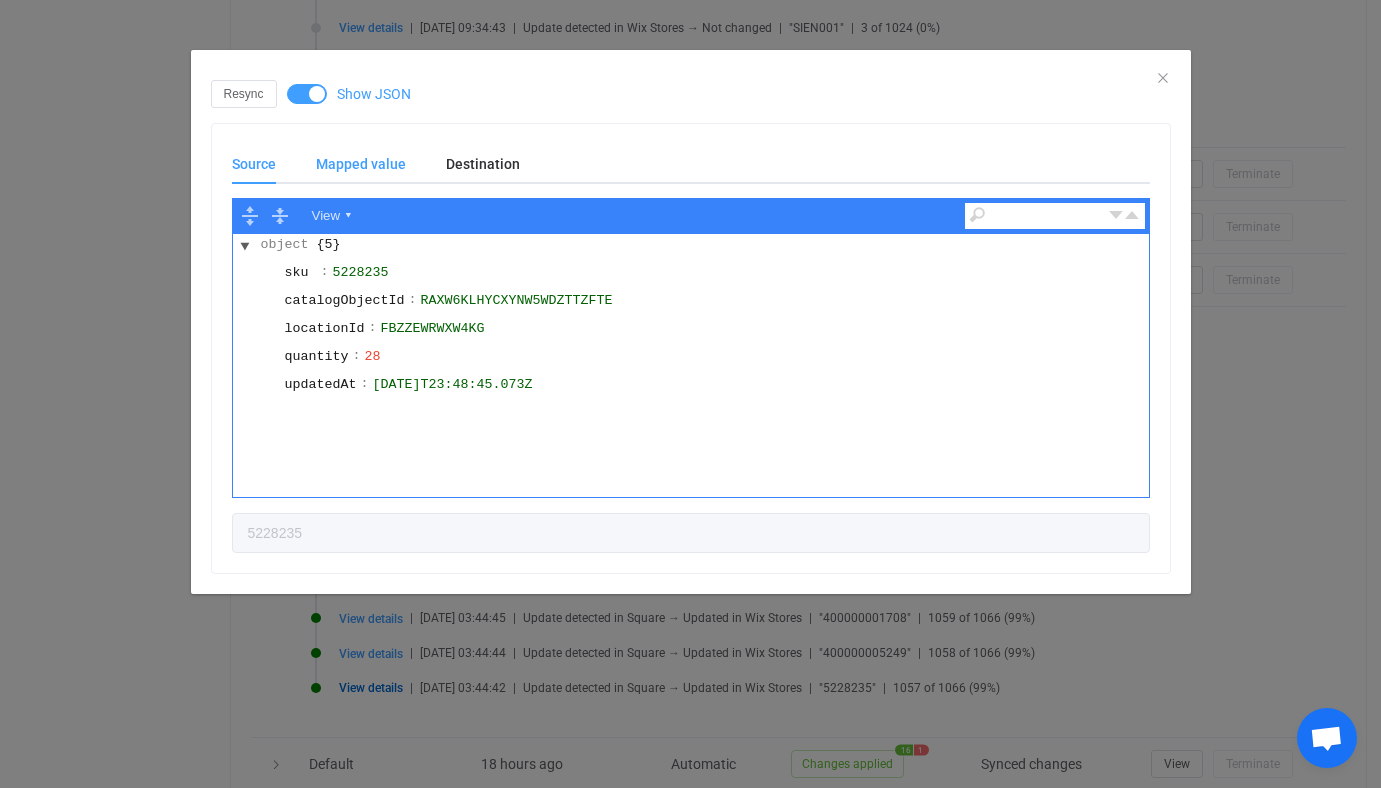 click on "Mapped value" at bounding box center (361, 164) 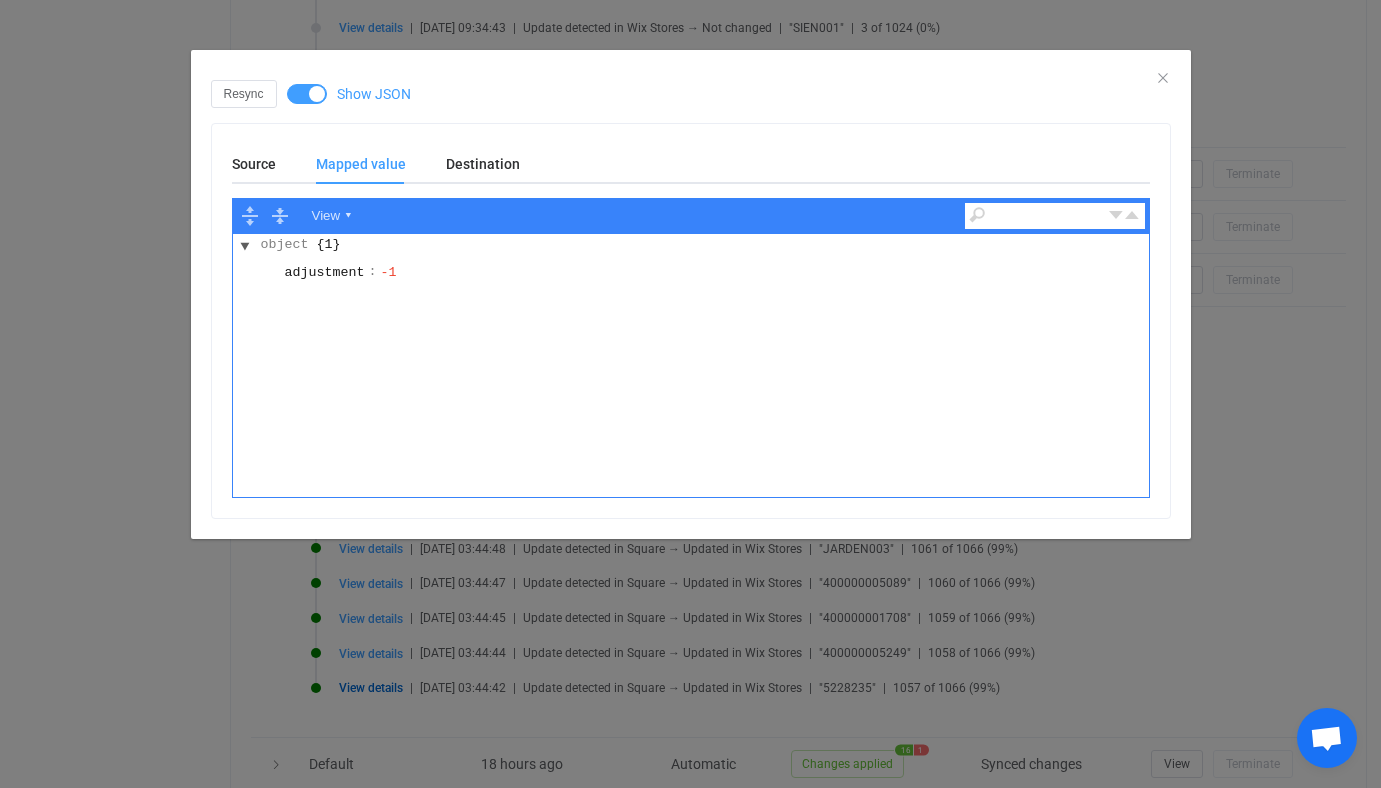 click on "Source Mapped value Destination" at bounding box center [691, 164] 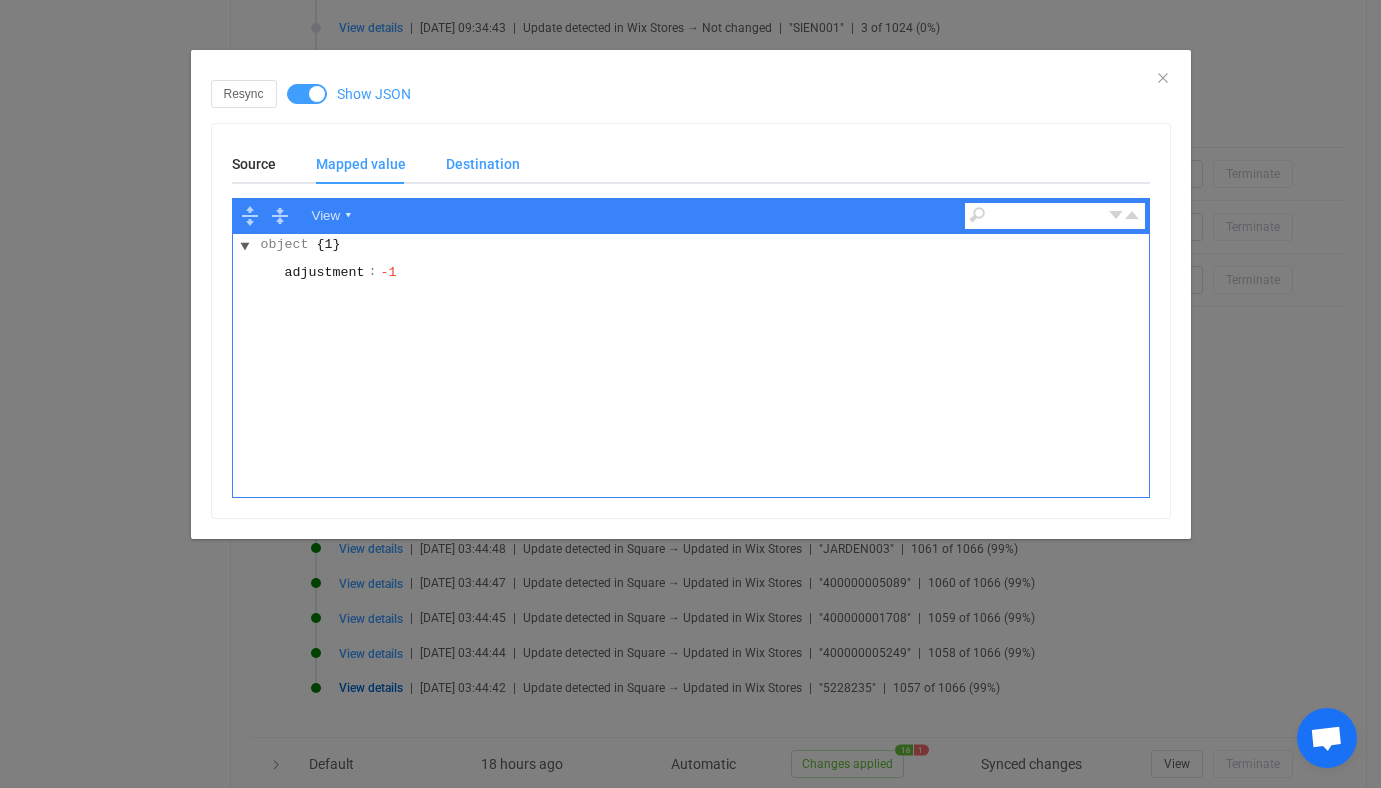 click on "Destination" at bounding box center [473, 164] 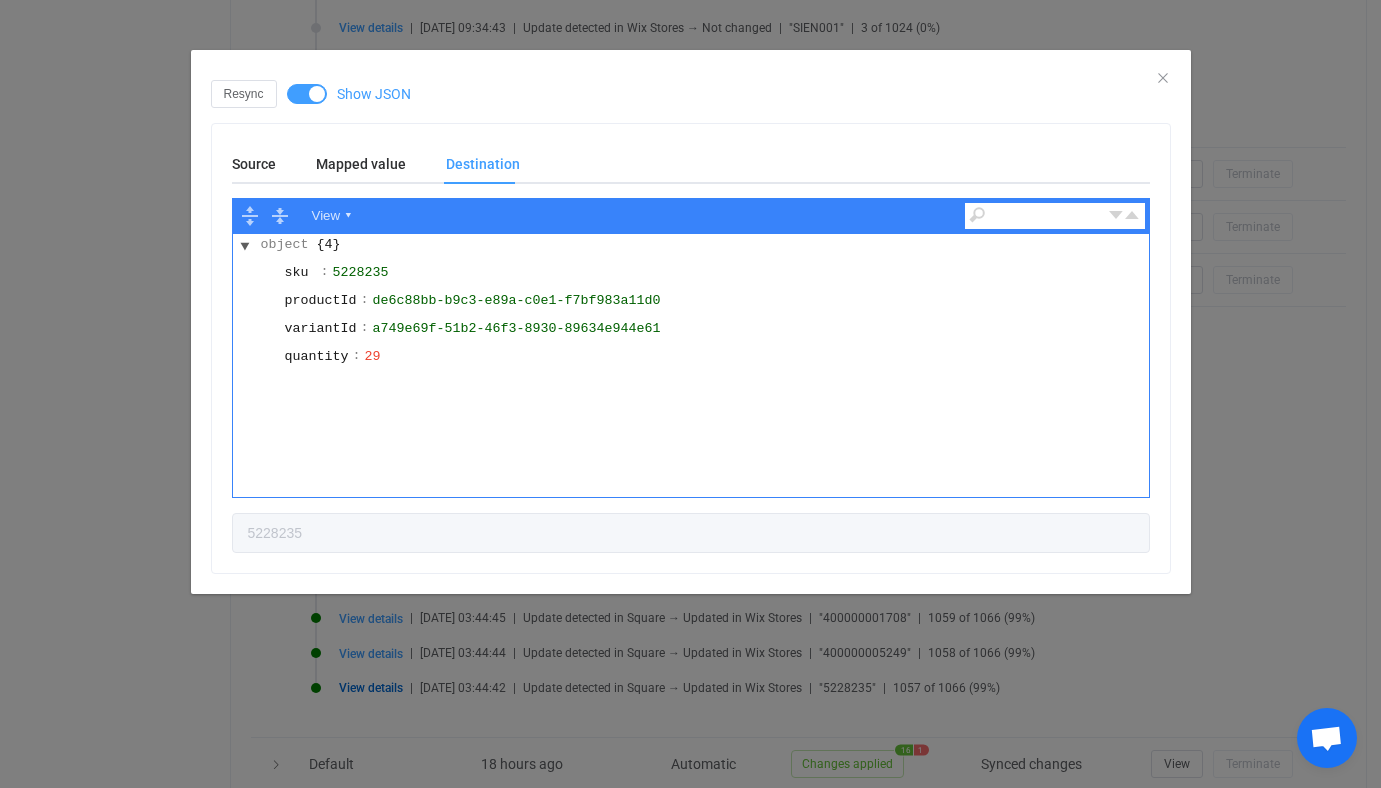 click on "Resync Show JSON Source Mapped value Destination View ▾ object {5} sku : 5228235 catalogObjectId : RAXW6KLHYCXYNW5WDZTTZFTE locationId : FBZZEWRWXW4KG quantity : 28 updatedAt : 2025-07-14T23:48:45.073Z   5228235 View ▾ object {1} adjustment : -1   View ▾ object {4} sku : 5228235 productId : de6c88bb-b9c3-e89a-c0e1-f7bf983a11d0 variantId : a749e69f-51b2-46f3-8930-89634e944e61 quantity : 29   5228235" at bounding box center [690, 394] 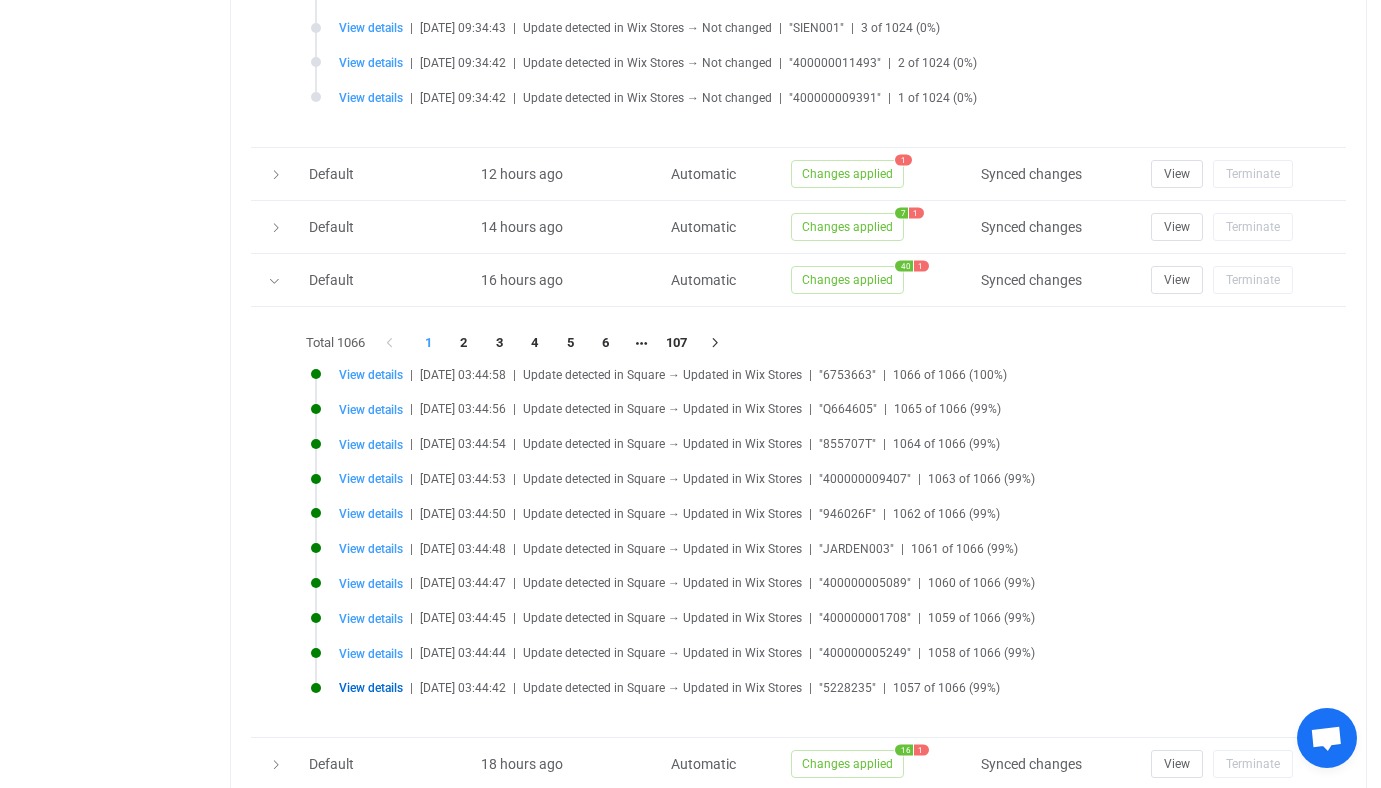 scroll, scrollTop: 1856, scrollLeft: 0, axis: vertical 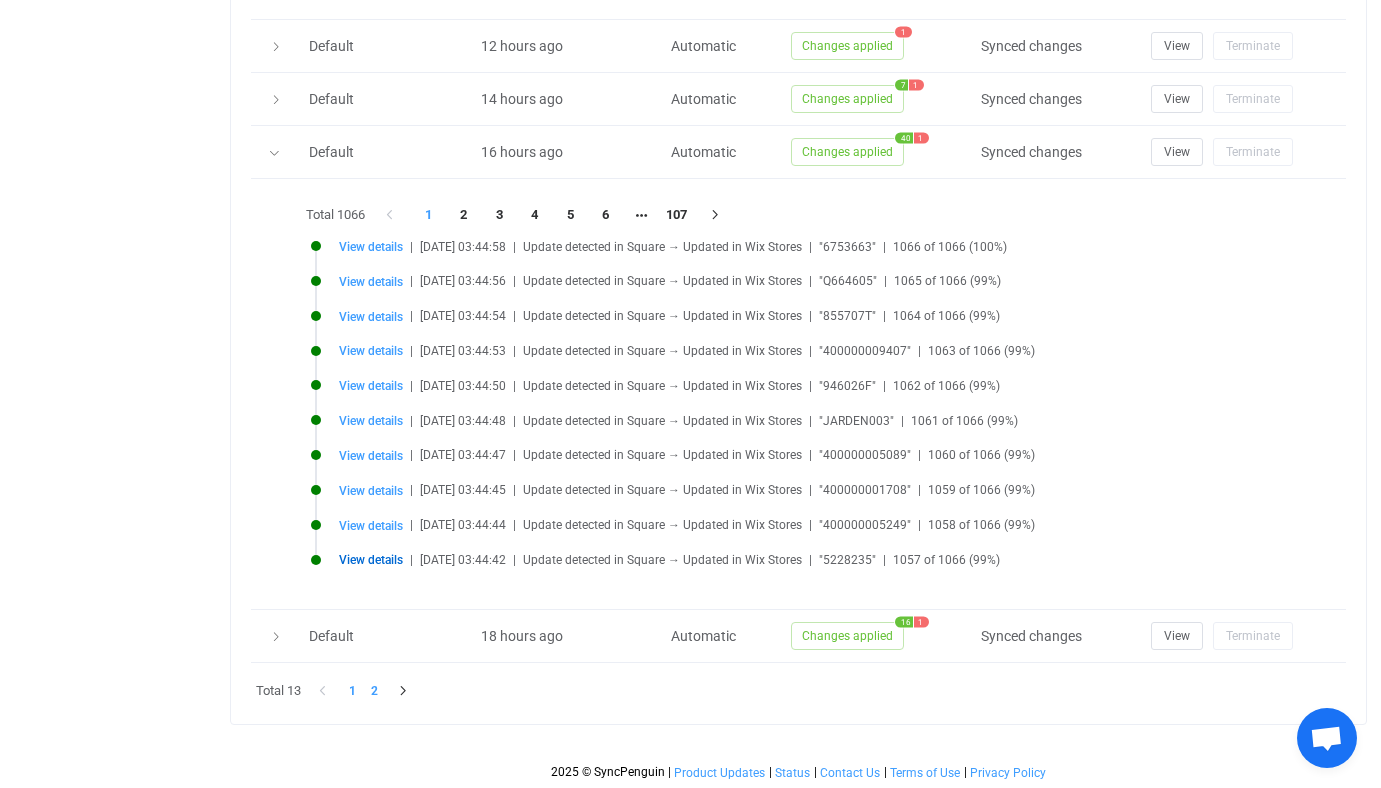 click on "2" at bounding box center [374, 691] 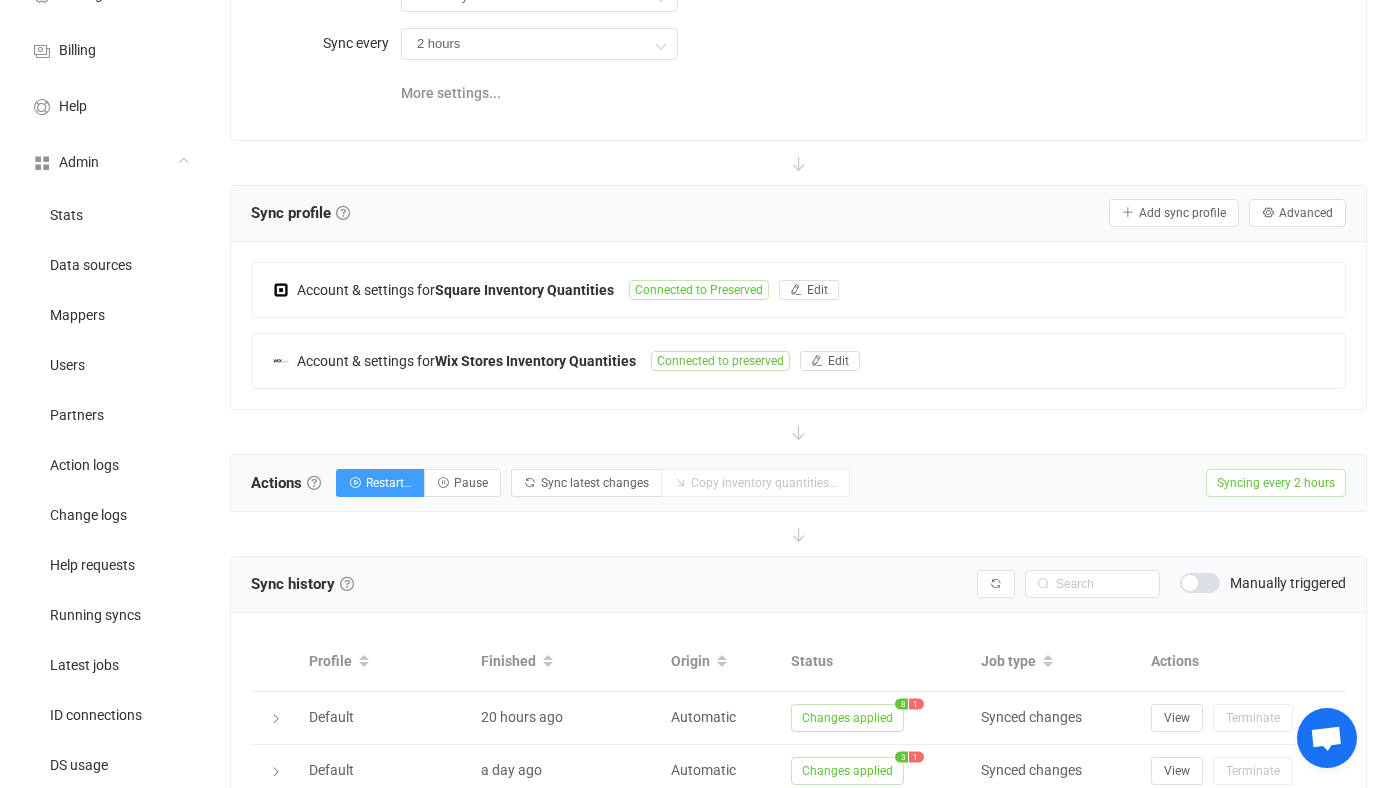 scroll, scrollTop: 400, scrollLeft: 0, axis: vertical 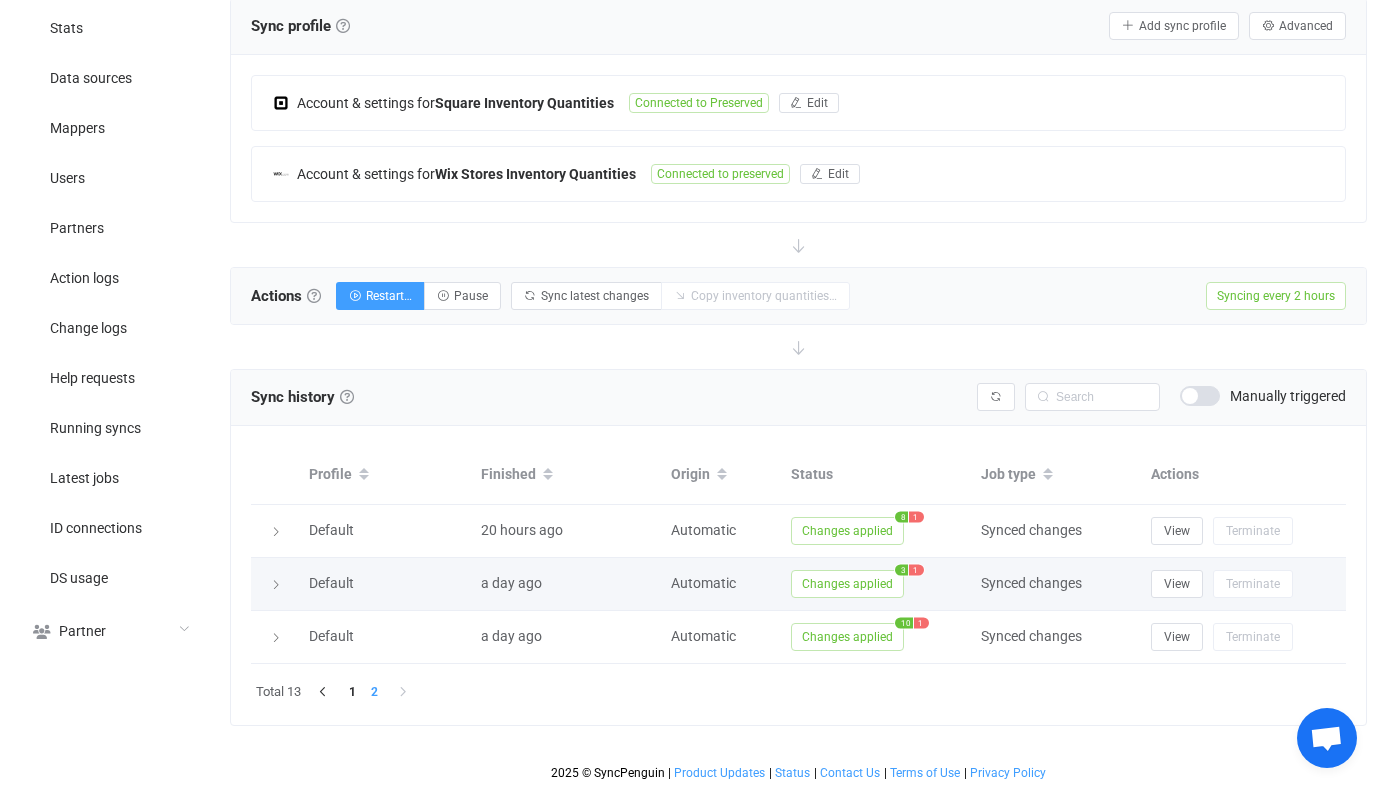 click on "Changes applied" at bounding box center (847, 584) 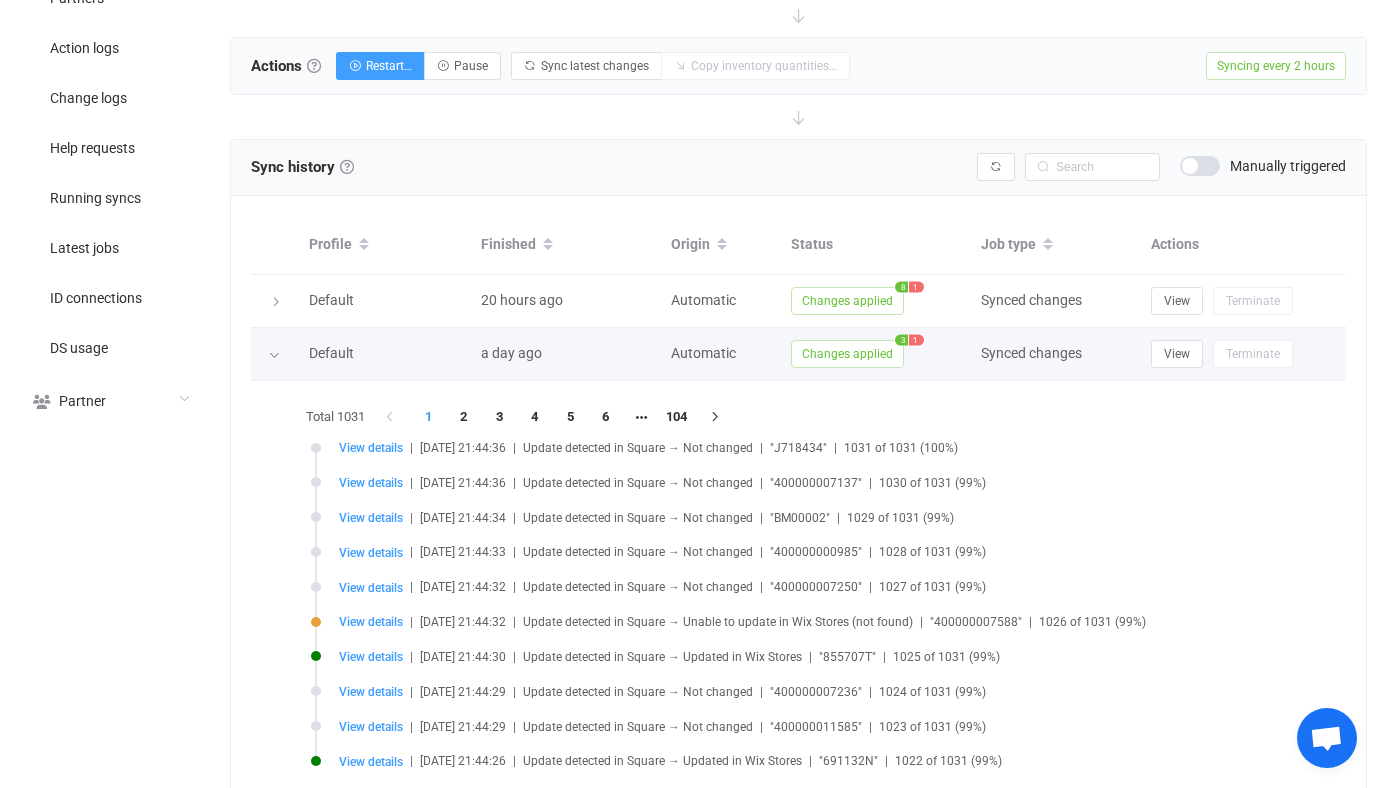 scroll, scrollTop: 656, scrollLeft: 0, axis: vertical 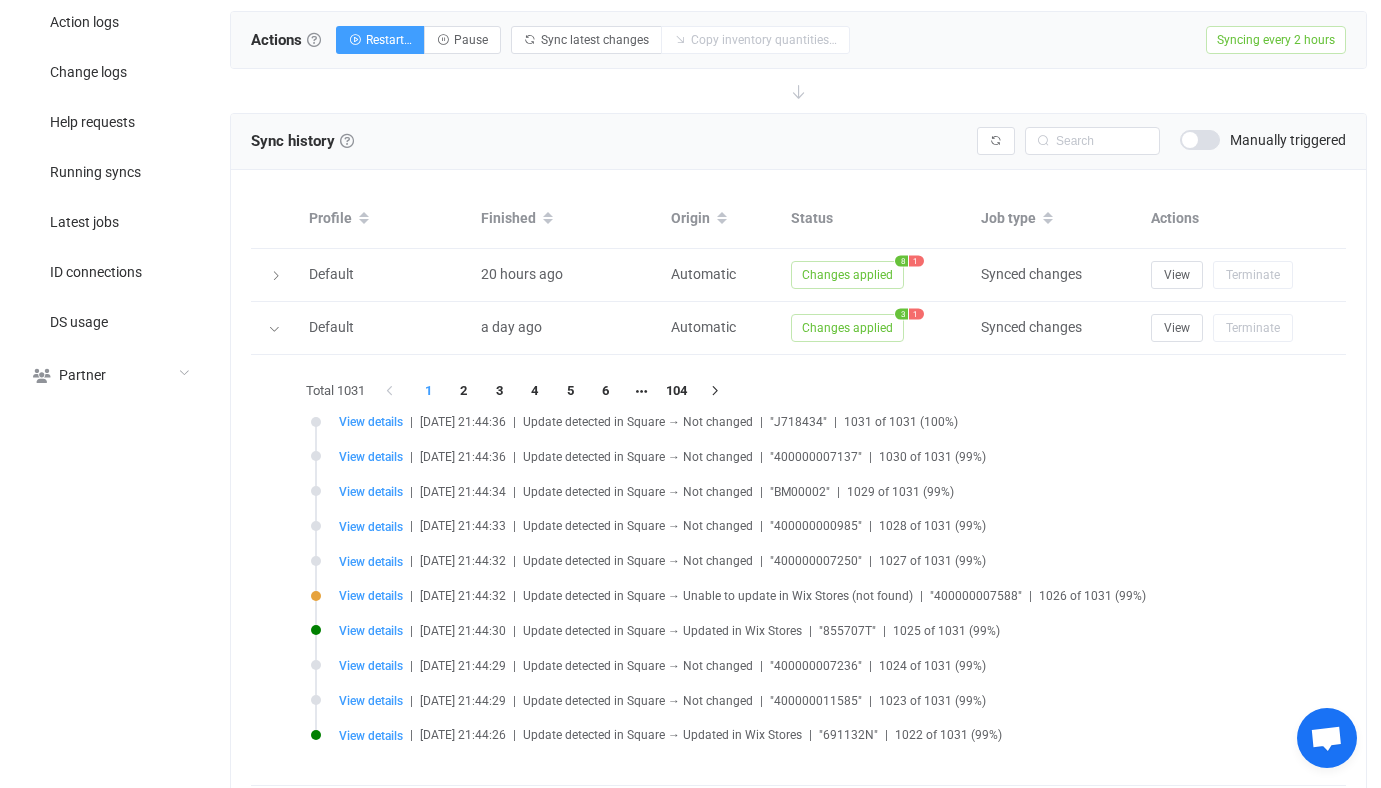 click on "View details | 2025-07-14 21:44:32 | Update detected in Square → Unable to update in Wix Stores (not found) | "400000007588" | 1026 of 1031 (99%)" at bounding box center [803, 608] 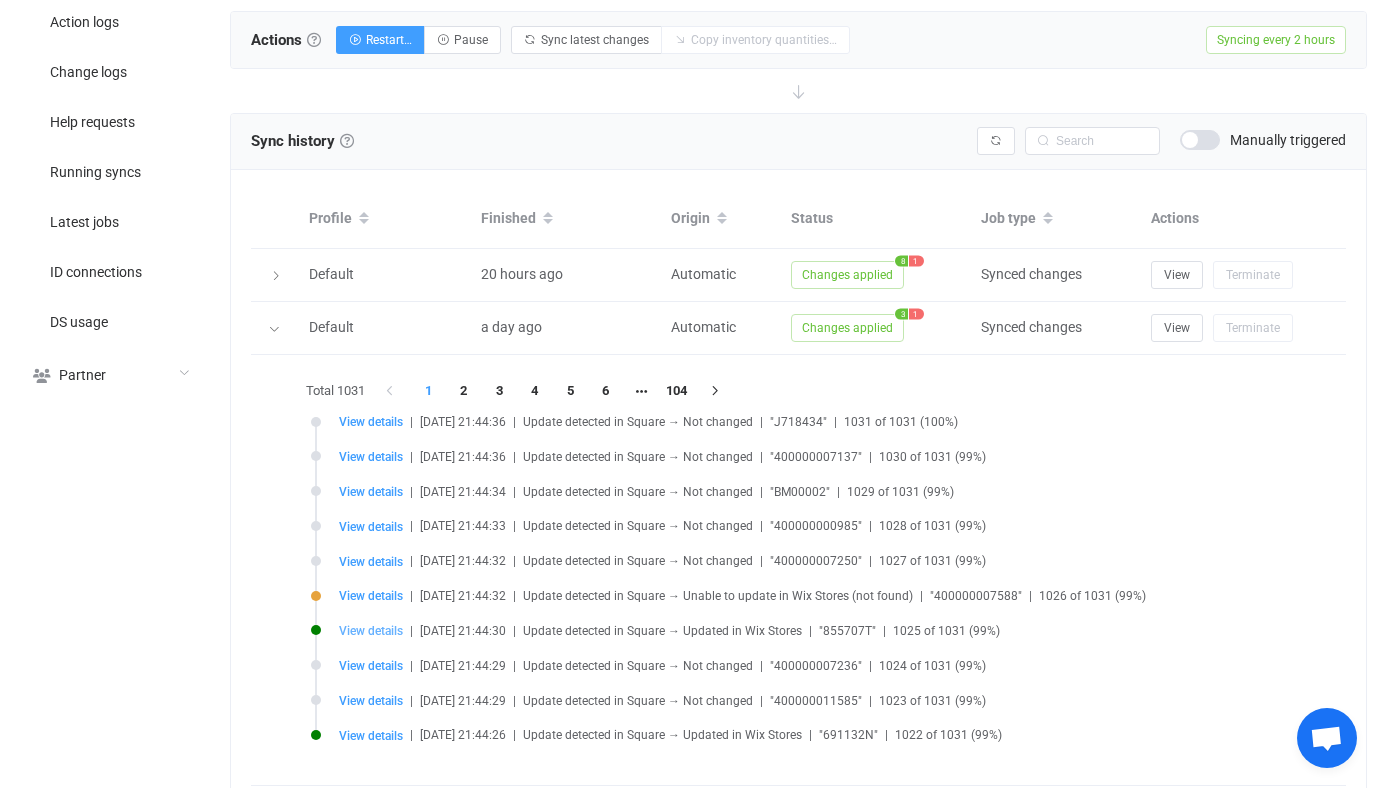 click on "View details" at bounding box center (371, 631) 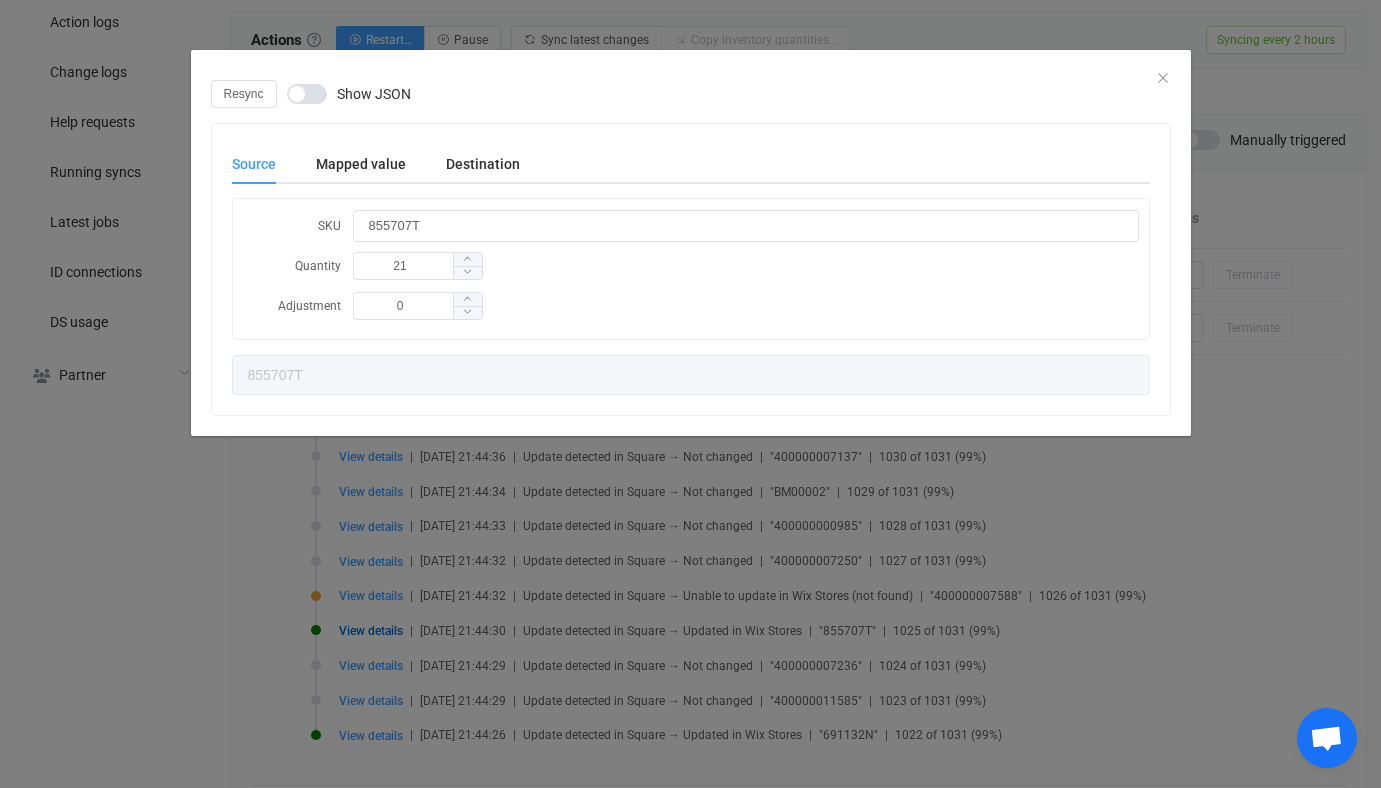click on "Show JSON" at bounding box center [374, 94] 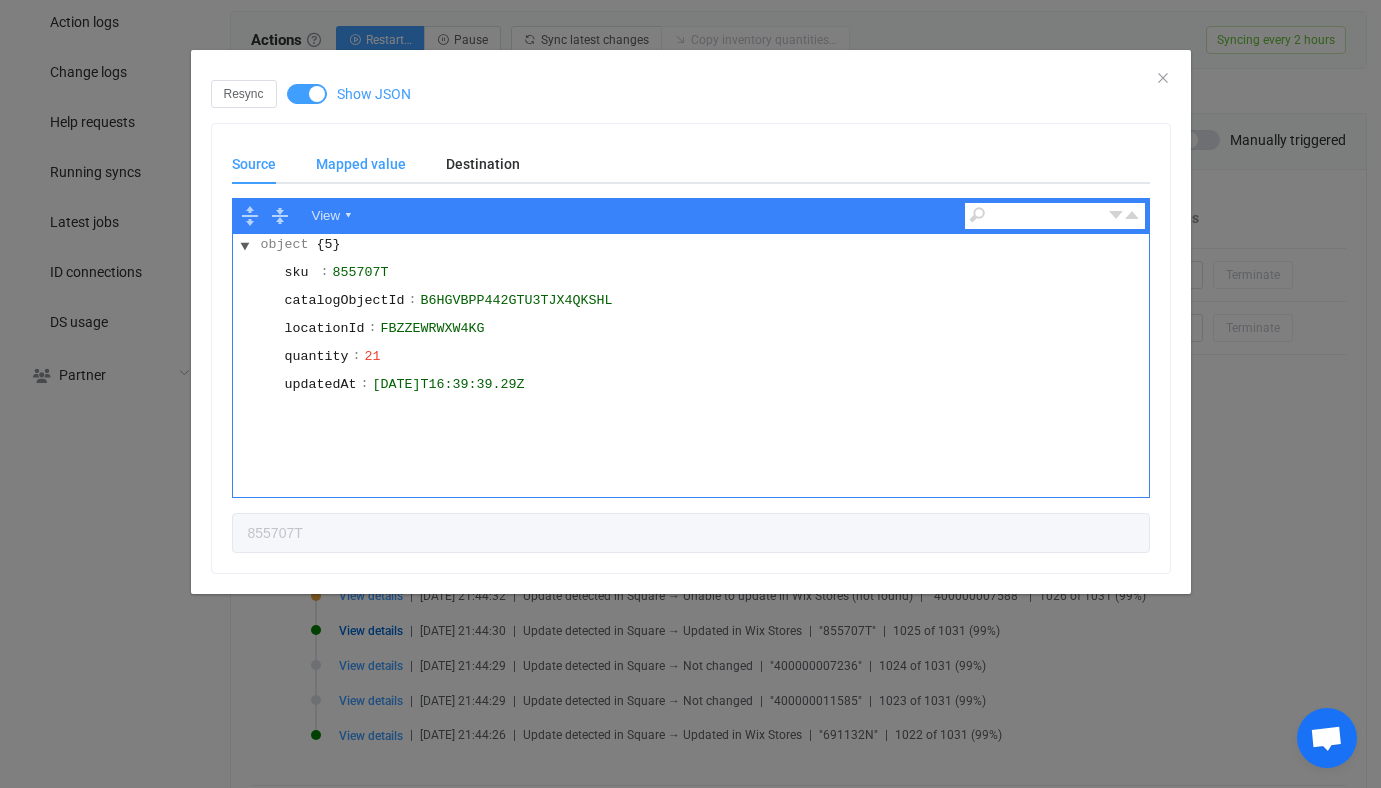 click on "Mapped value" at bounding box center [361, 164] 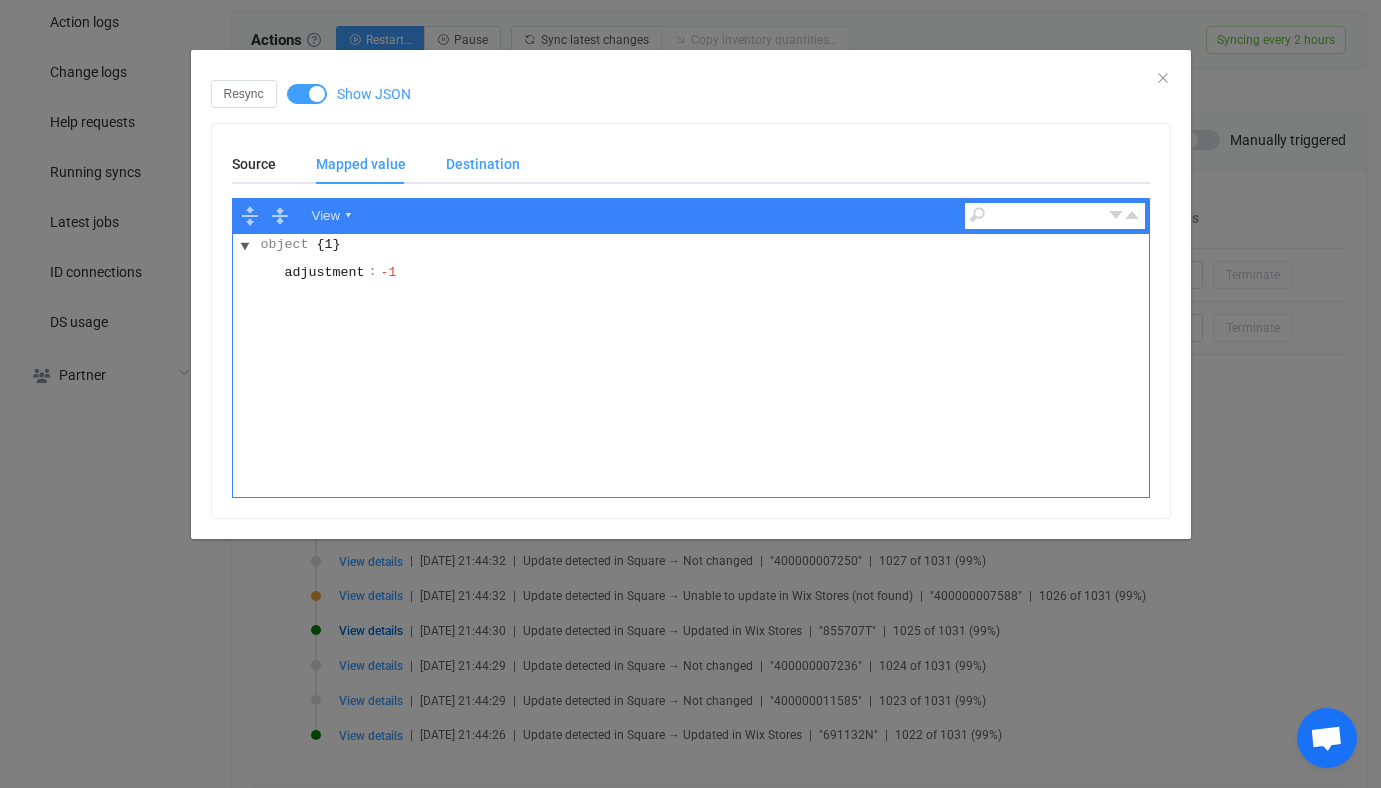 click on "Destination" at bounding box center [473, 164] 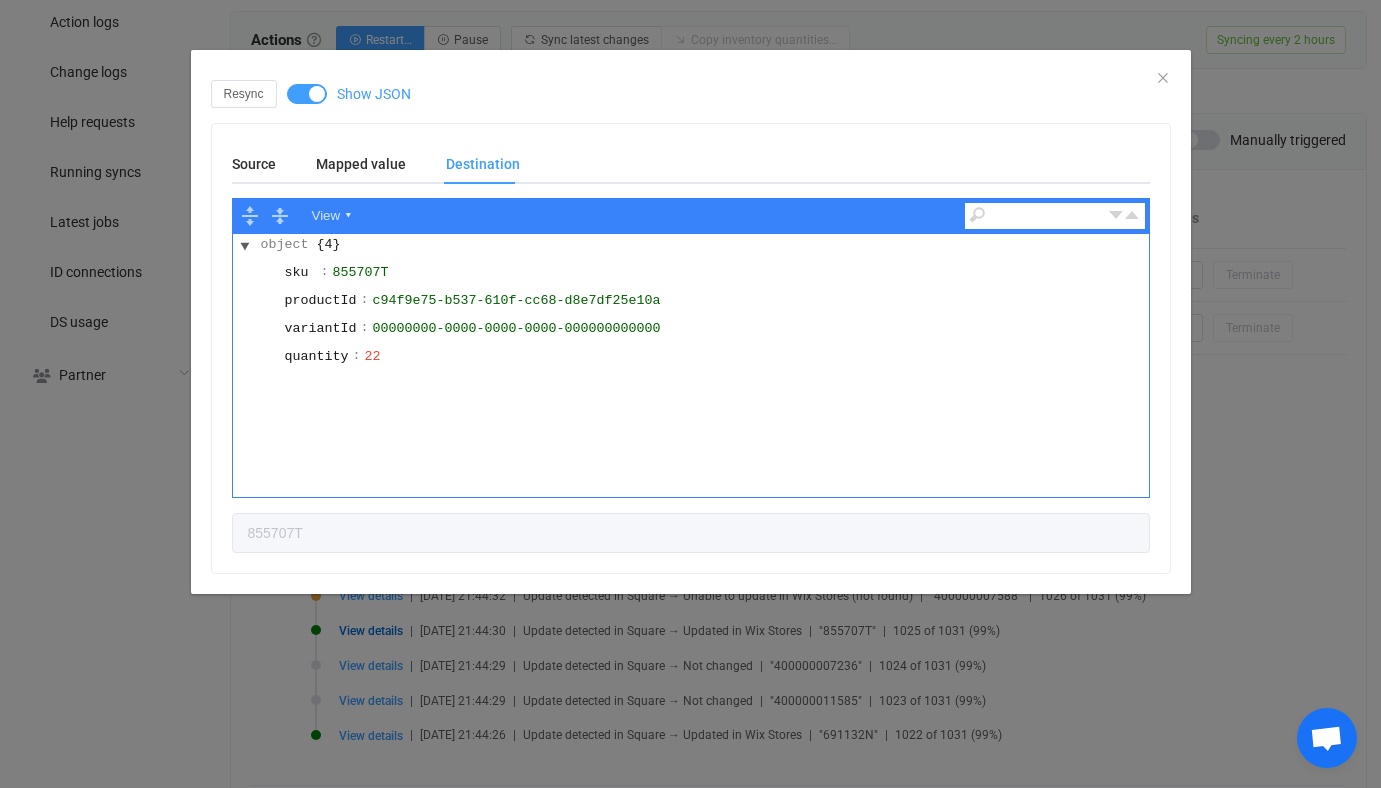 click on "Resync Show JSON Source Mapped value Destination View ▾ object {5} sku : 855707T catalogObjectId : B6HGVBPP442GTU3TJX4QKSHL locationId : FBZZEWRWXW4KG quantity : 21 updatedAt : 2025-07-14T16:39:39.29Z   855707T View ▾ object {1} adjustment : -1   View ▾ object {4} sku : 855707T productId : c94f9e75-b537-610f-cc68-d8e7df25e10a variantId : 00000000-0000-0000-0000-000000000000 quantity : 22   855707T" at bounding box center [690, 394] 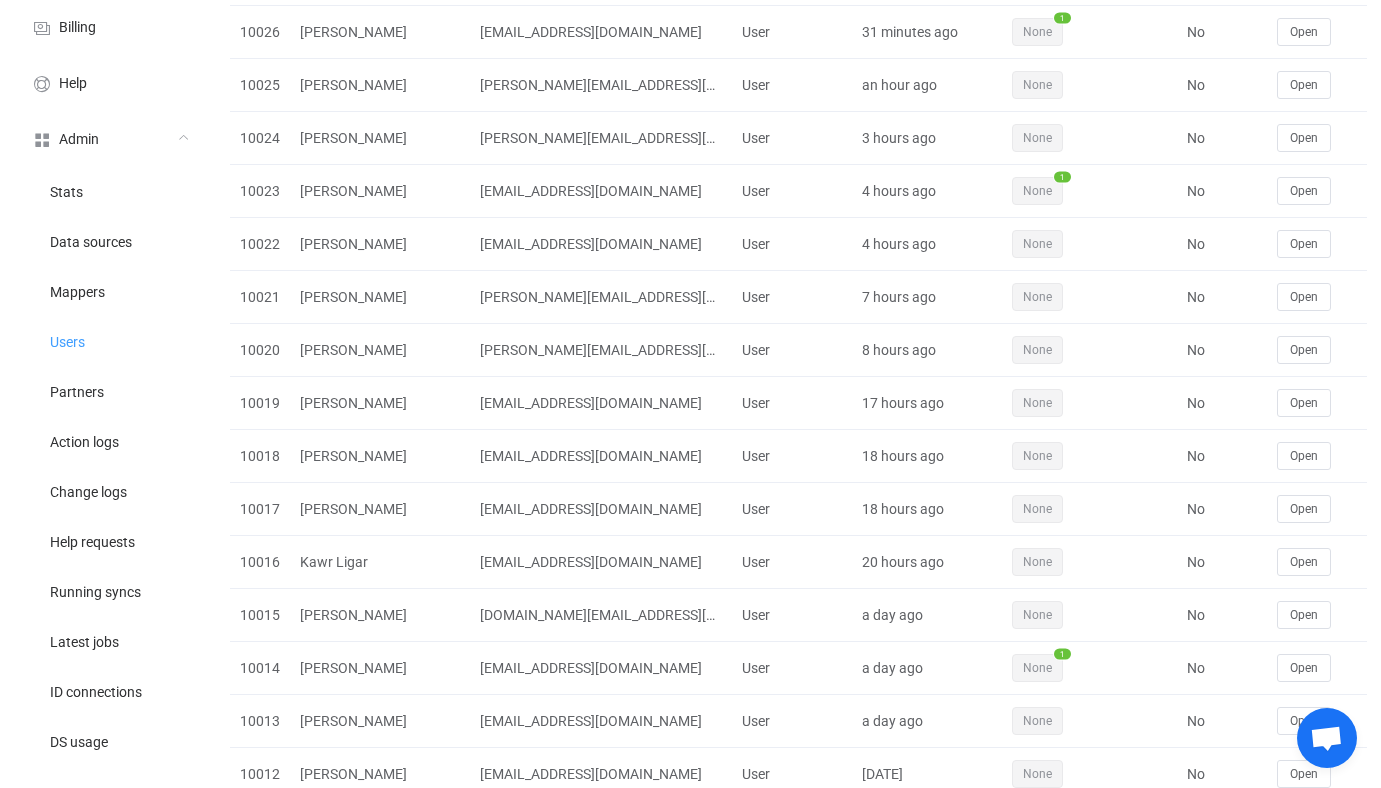 scroll, scrollTop: 237, scrollLeft: 0, axis: vertical 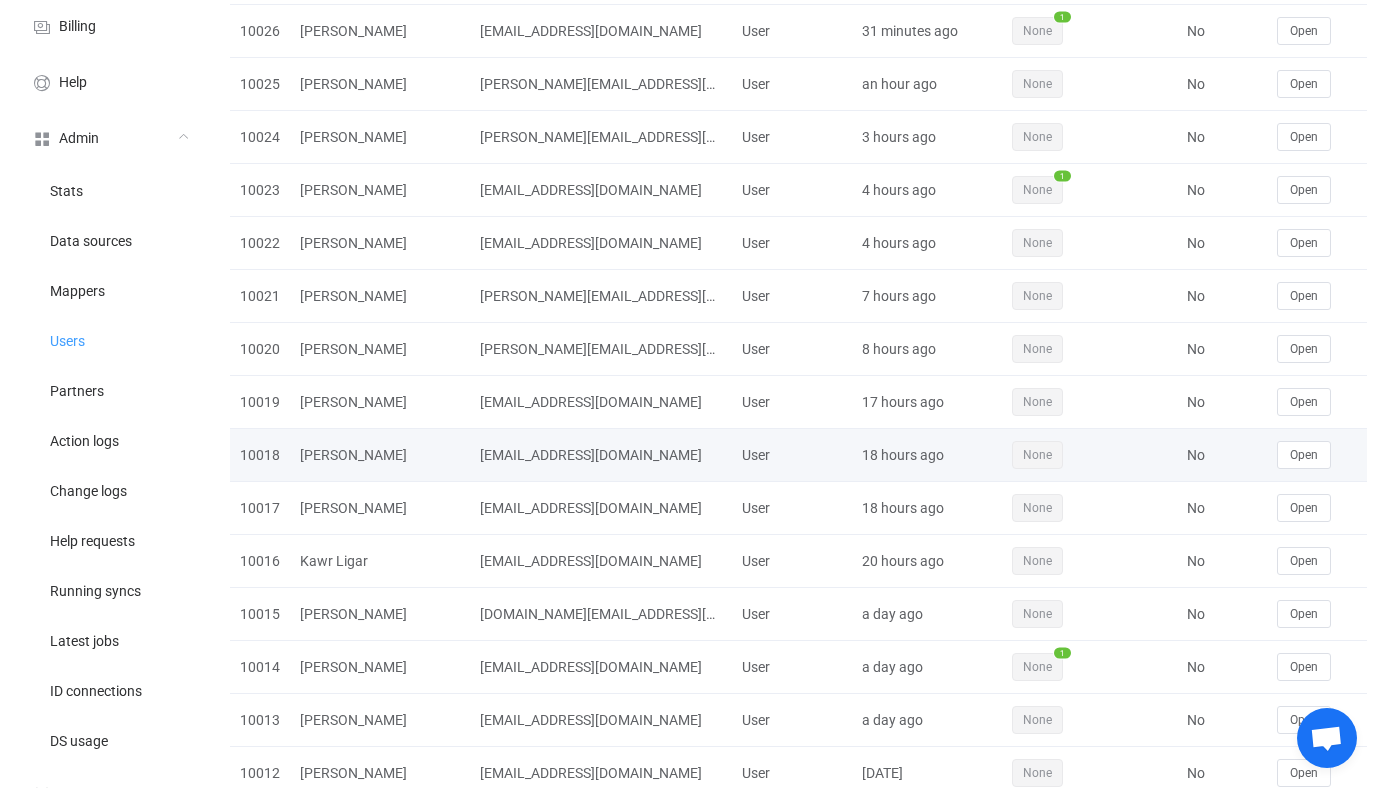 type 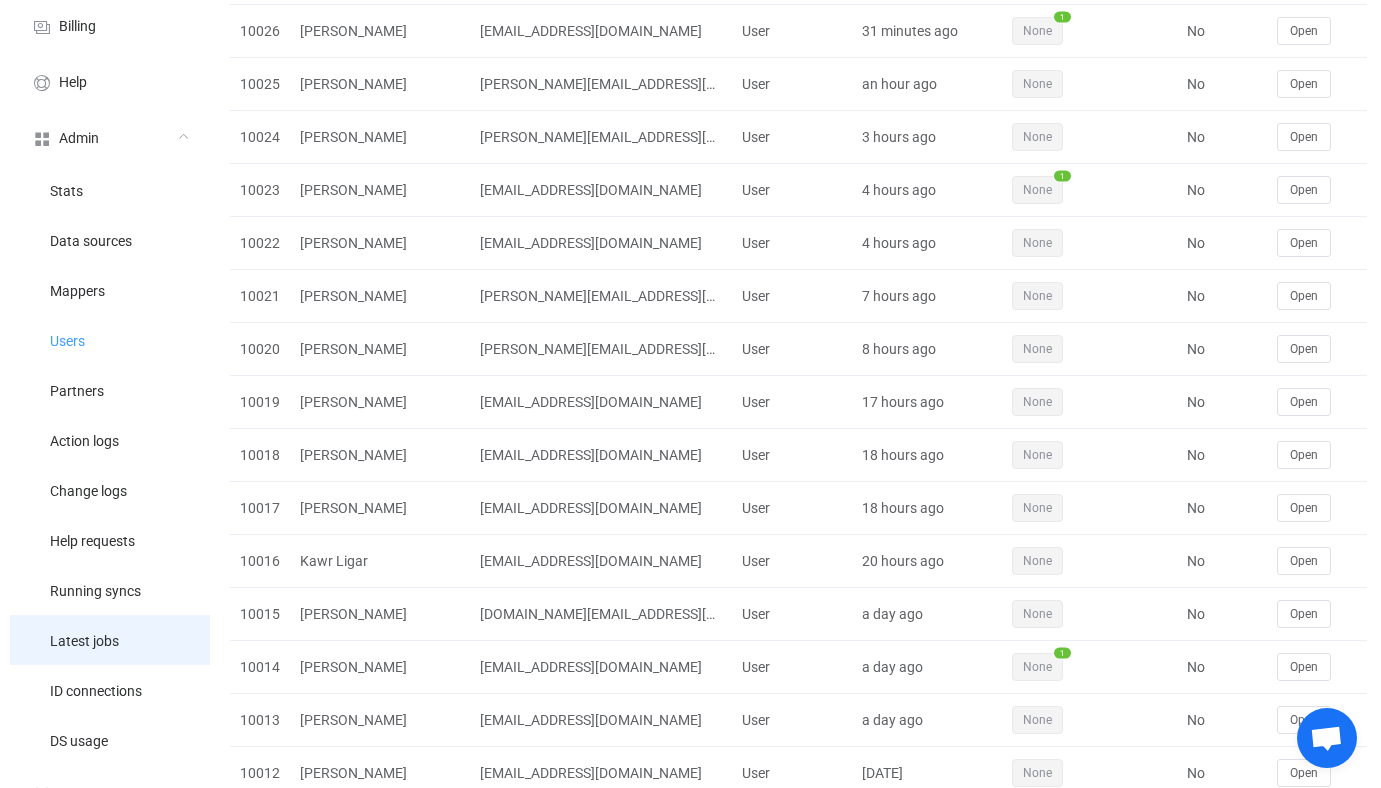 click on "Latest jobs" at bounding box center [84, 642] 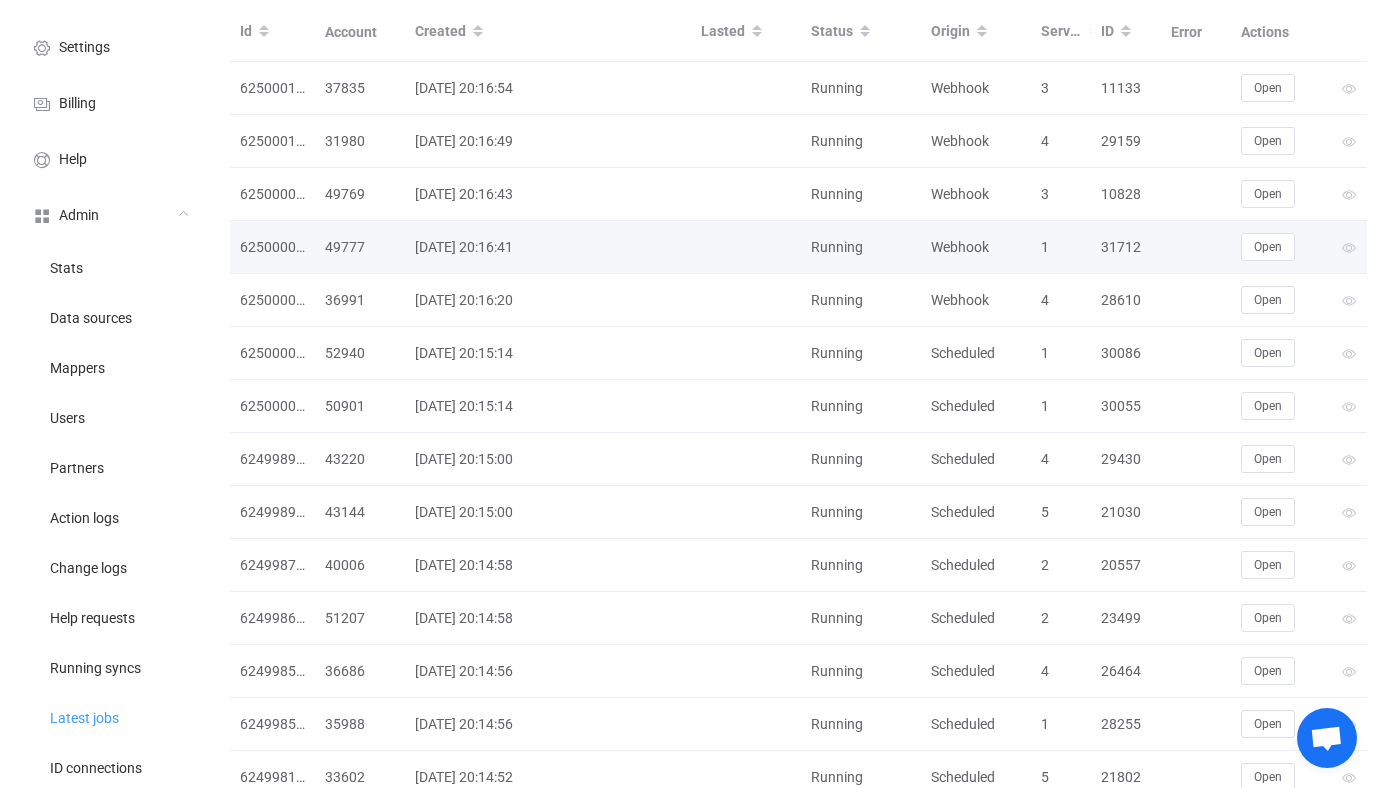 scroll, scrollTop: 109, scrollLeft: 0, axis: vertical 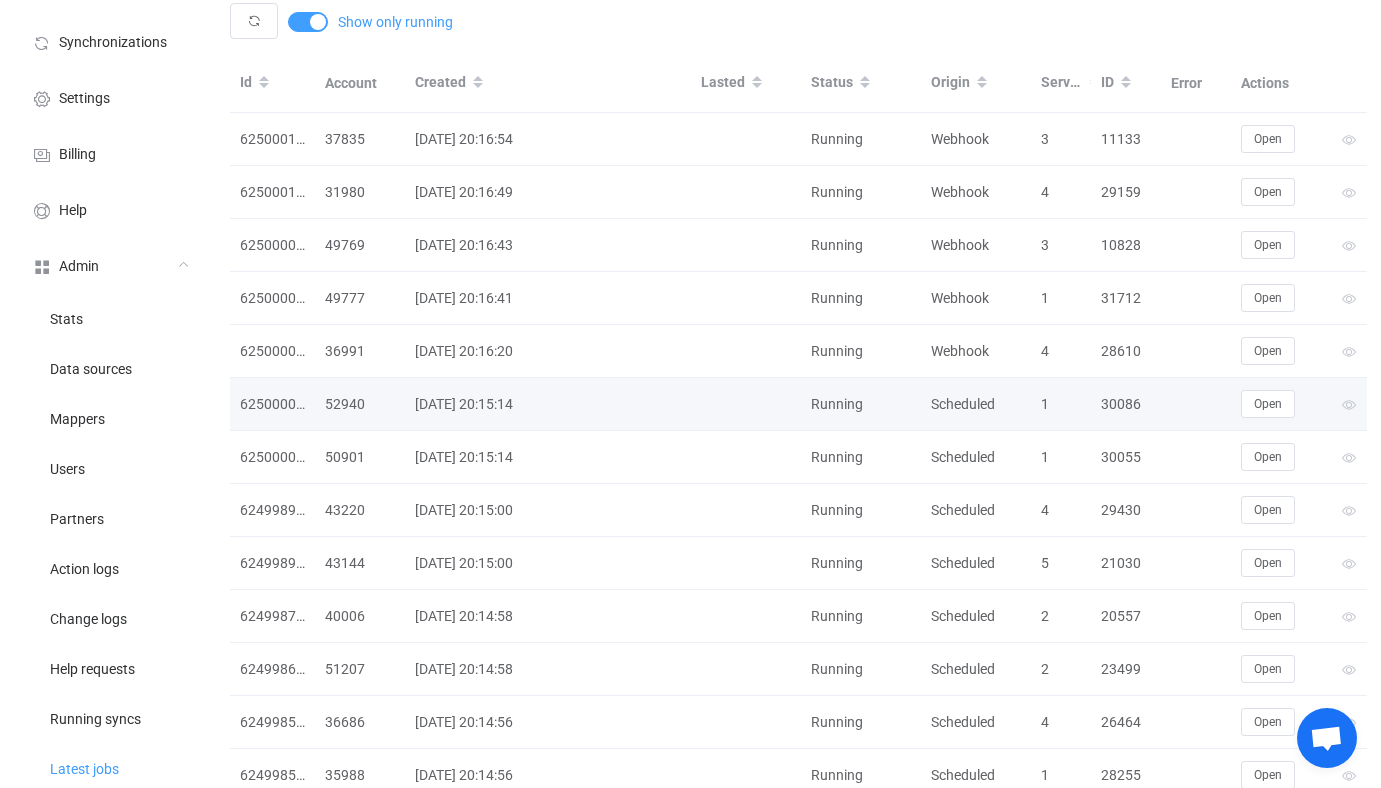 click on "Scheduled" at bounding box center (976, 404) 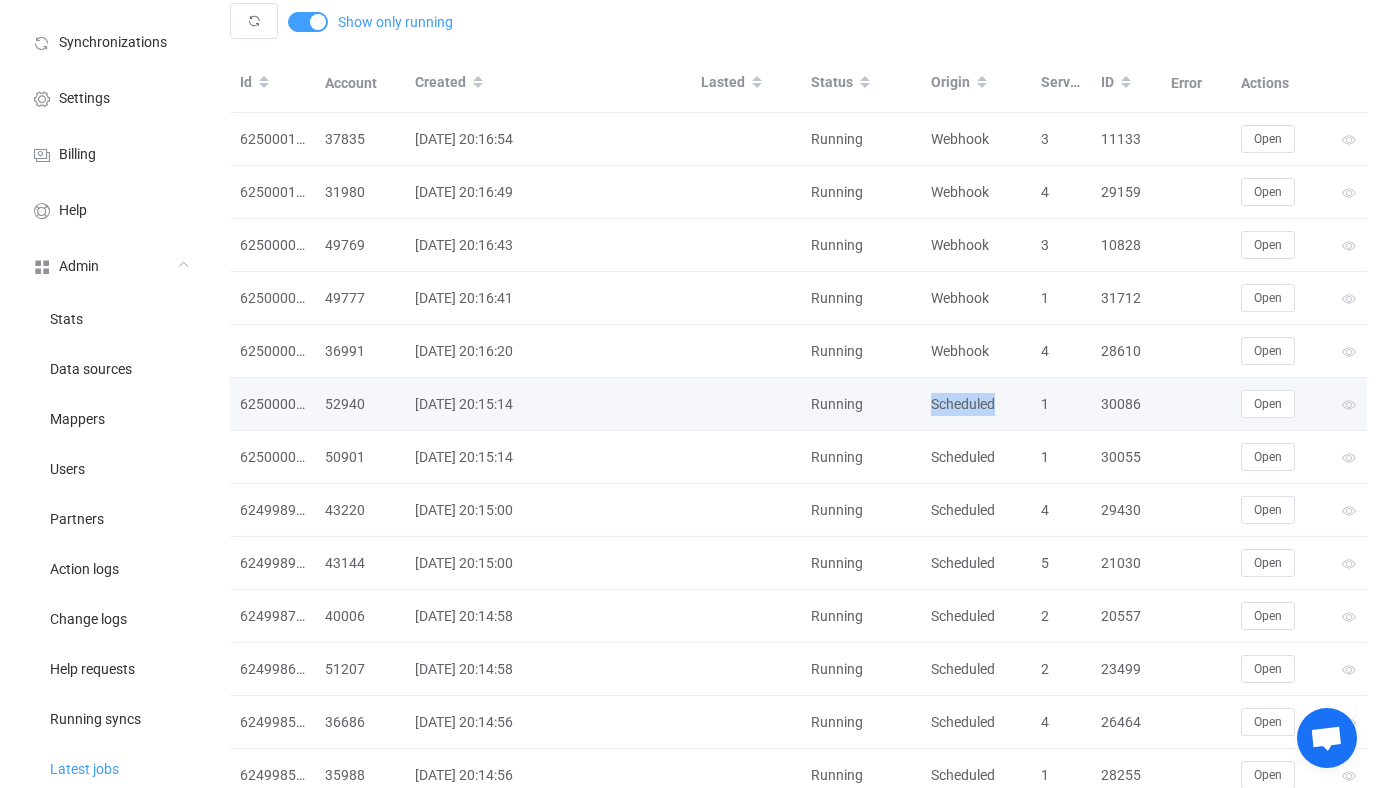 click on "Scheduled" at bounding box center [976, 404] 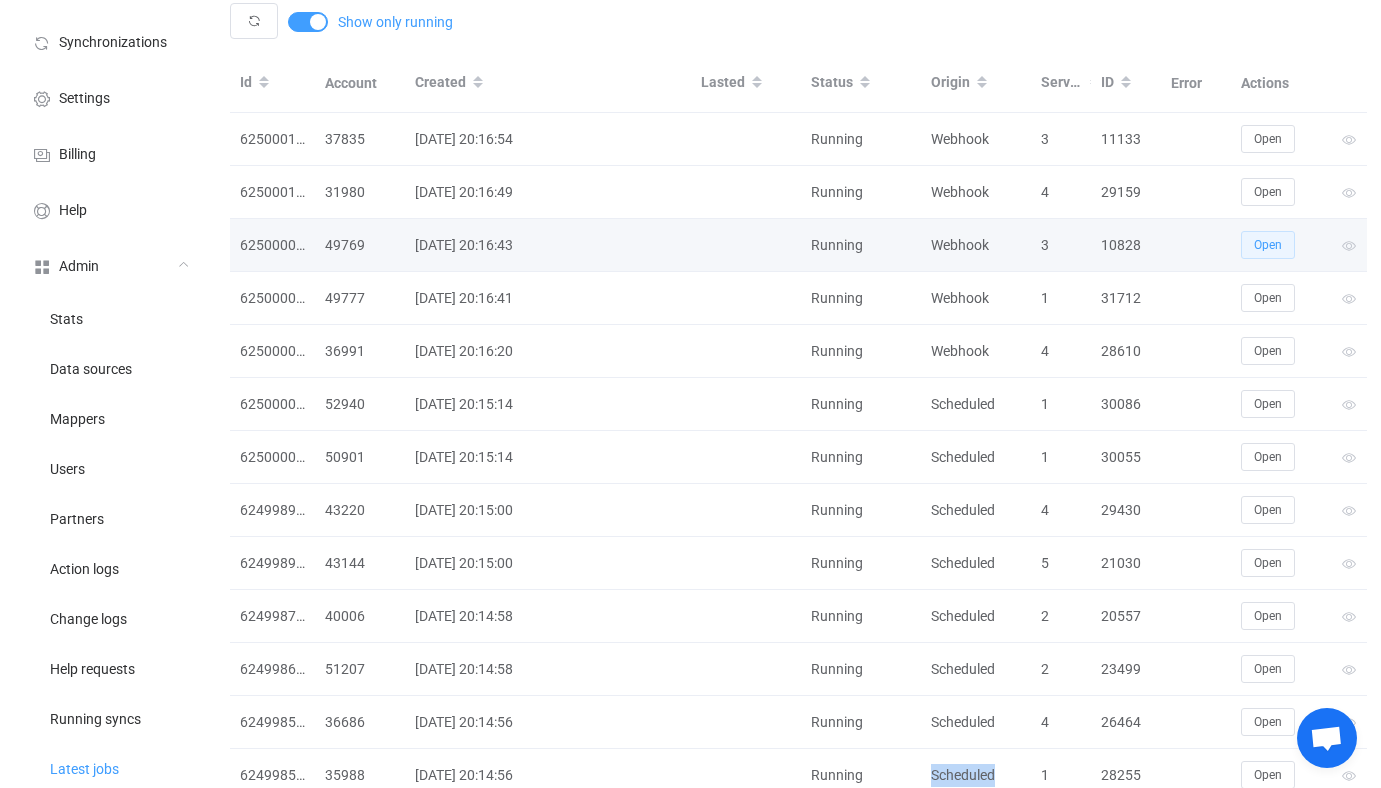 click on "Open" at bounding box center [1268, 245] 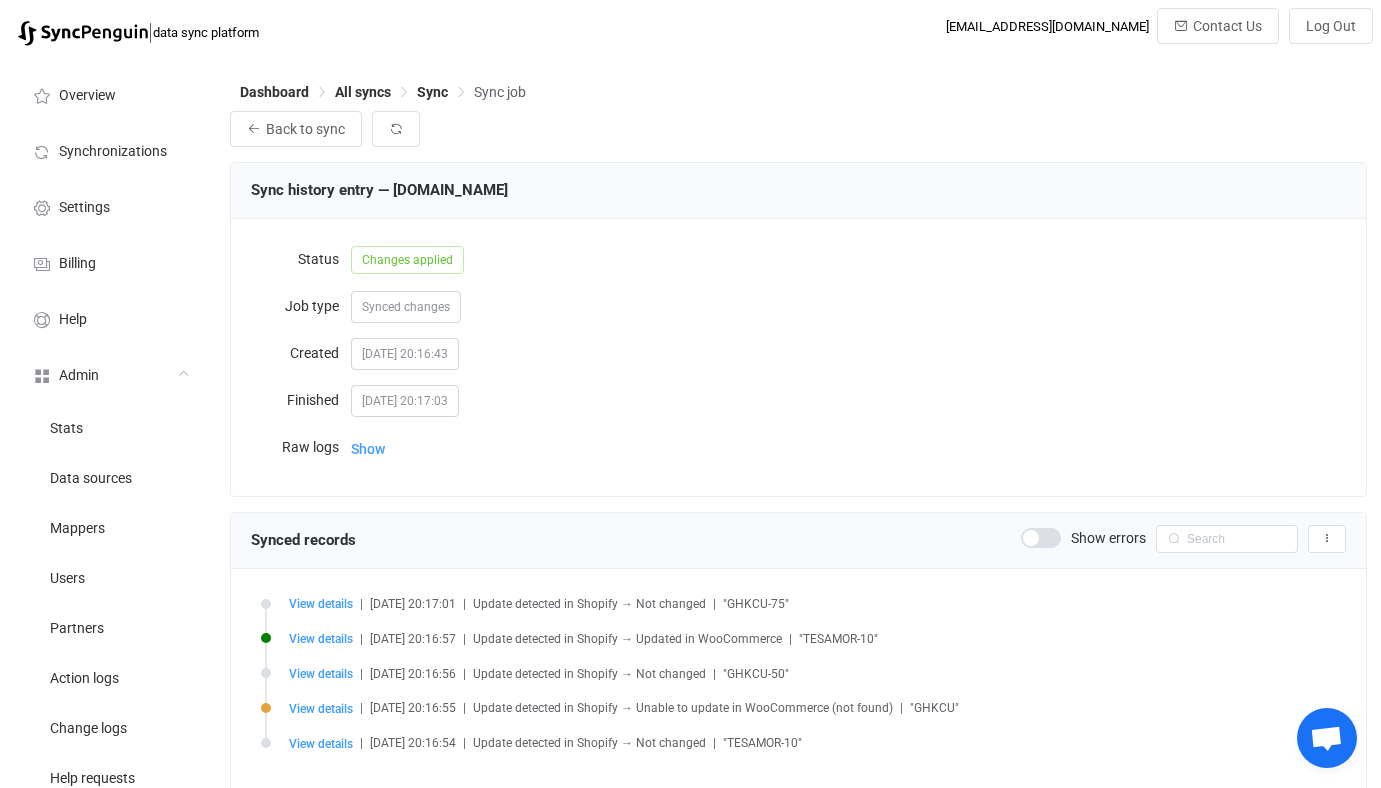 scroll, scrollTop: 16, scrollLeft: 0, axis: vertical 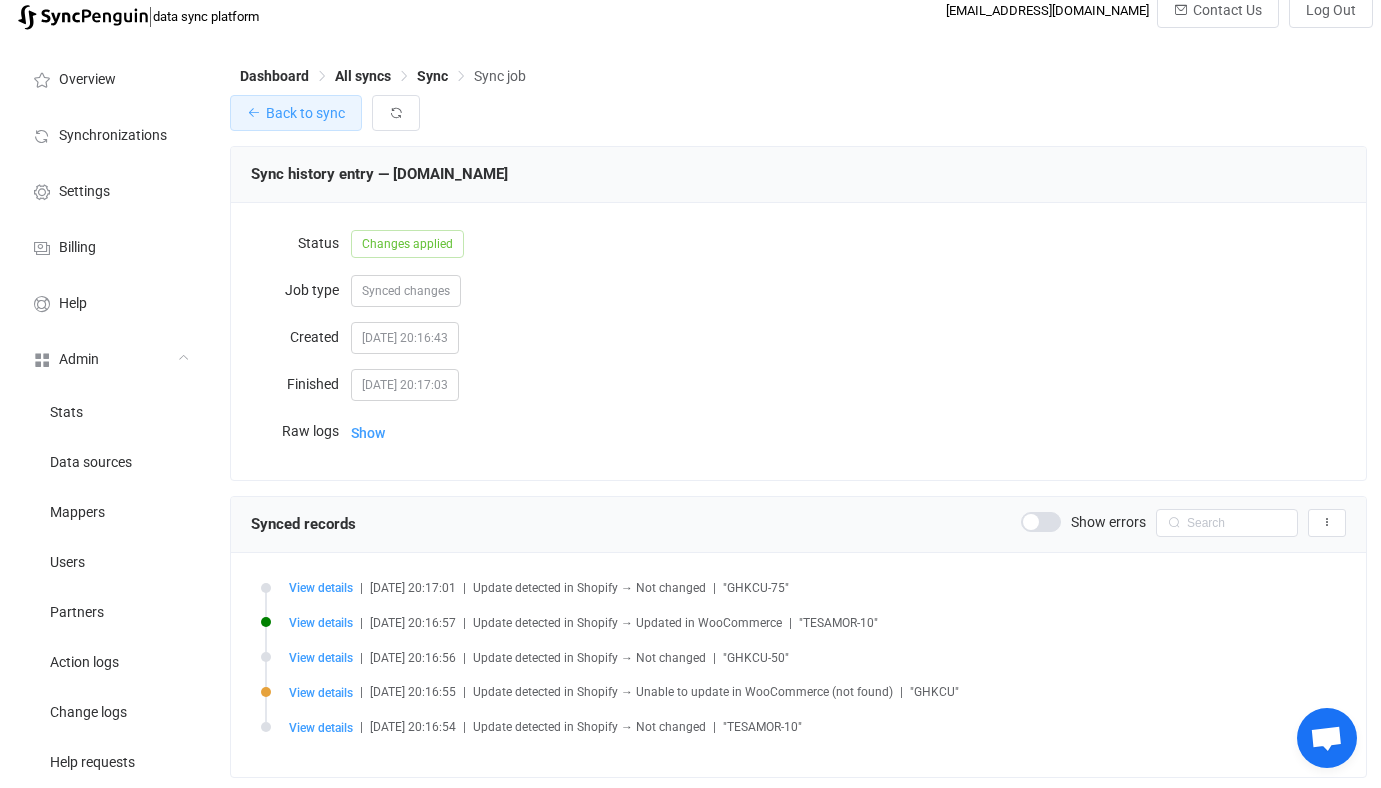 click on "Back to sync" at bounding box center [305, 113] 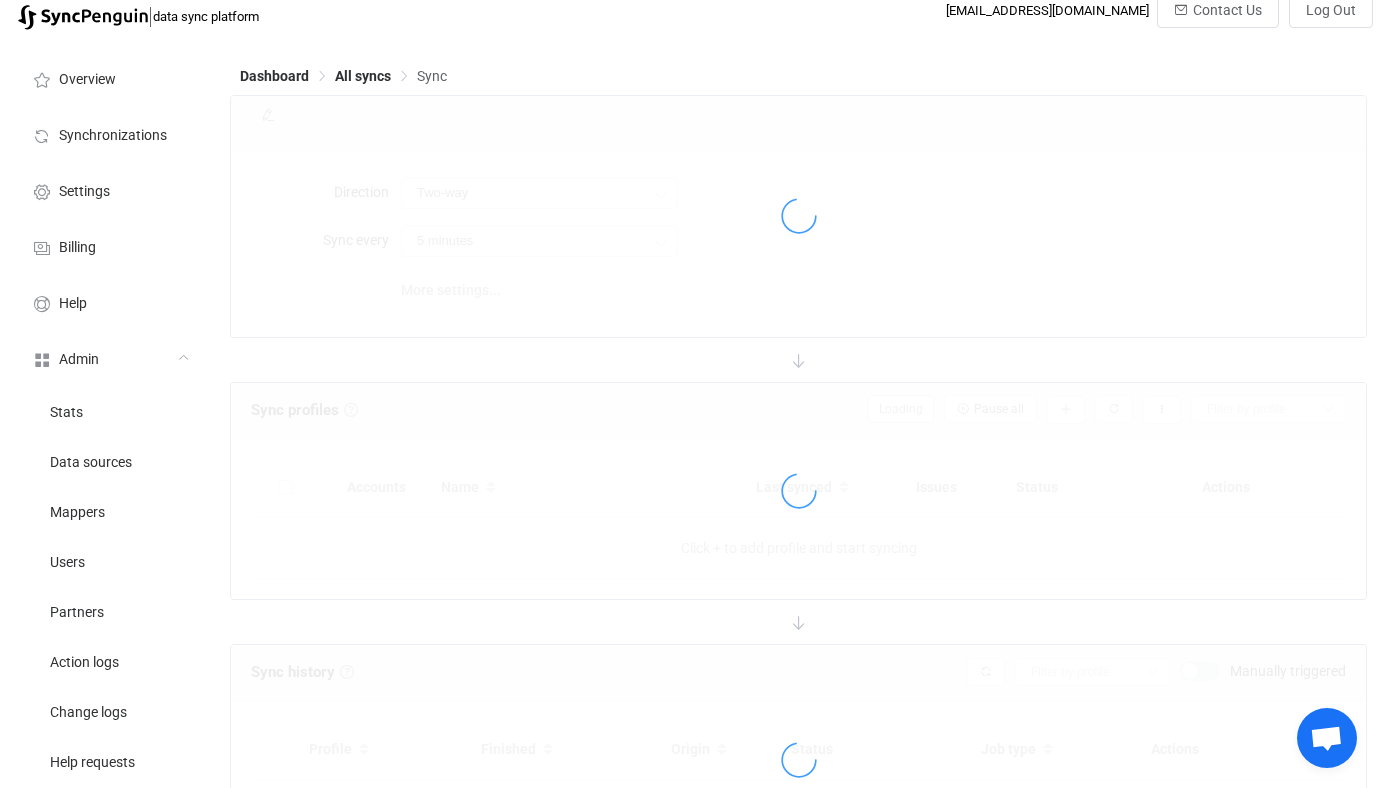 scroll, scrollTop: 0, scrollLeft: 0, axis: both 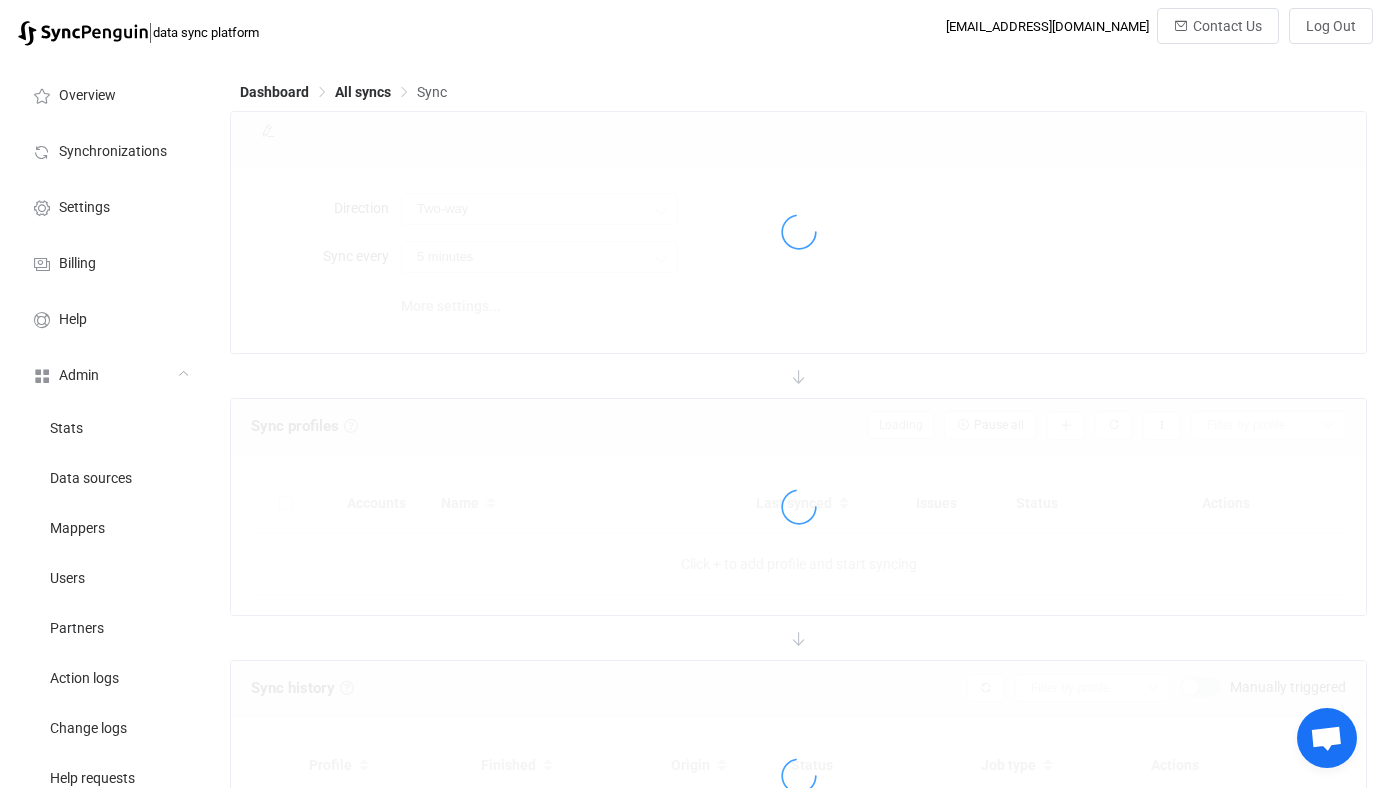 type on "Shopify → WooCommerce" 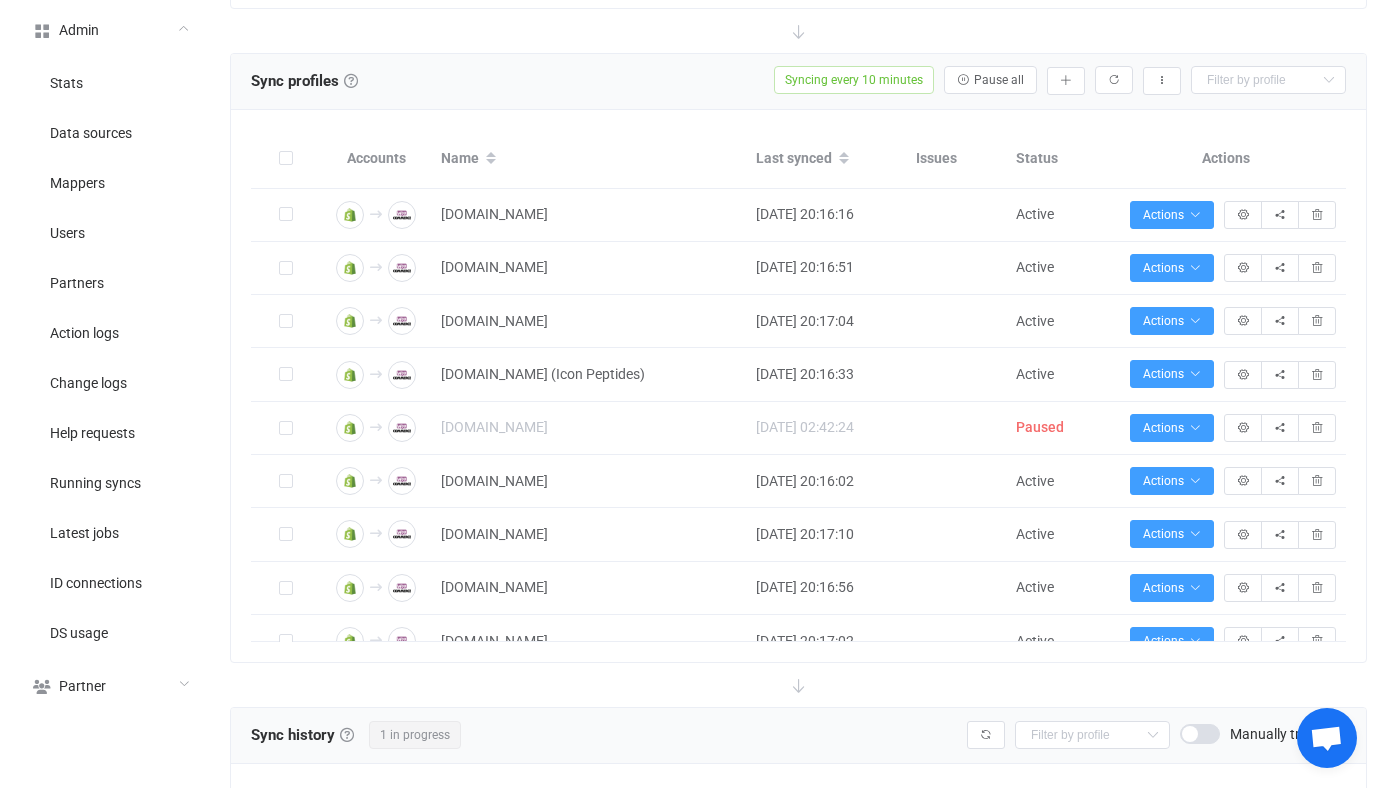 scroll, scrollTop: 469, scrollLeft: 0, axis: vertical 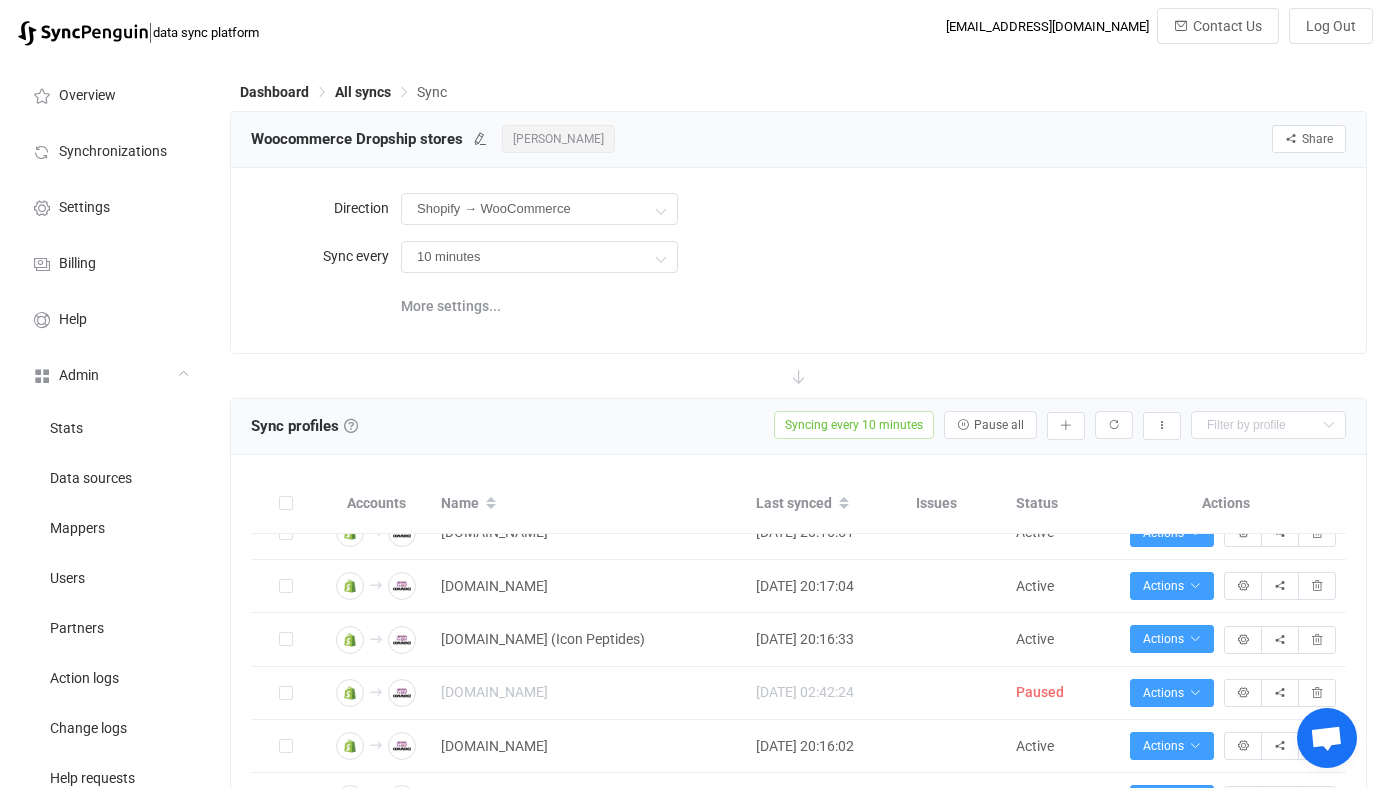 click on "Rahmat Khogyani" at bounding box center (558, 139) 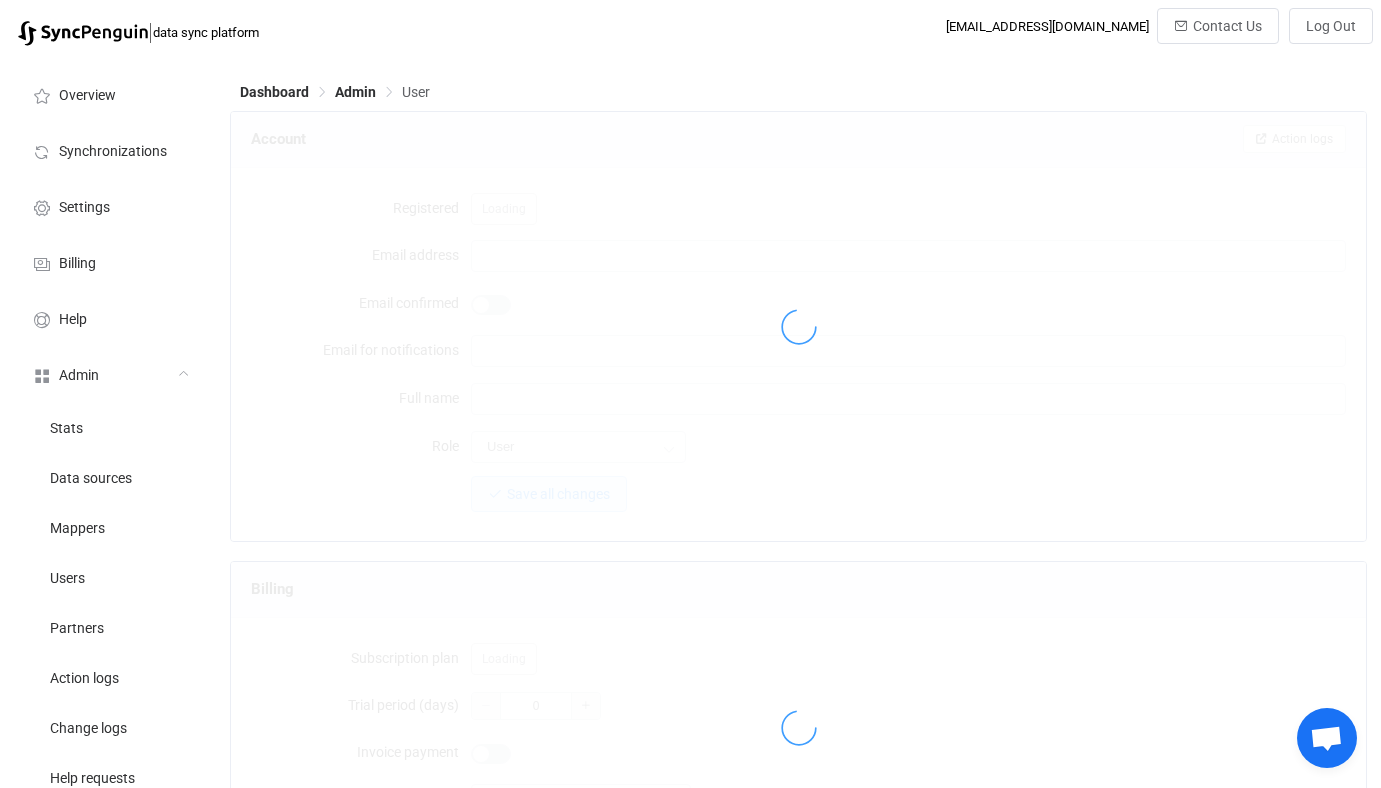 type on "rahmat@alphabiomedlabs.com" 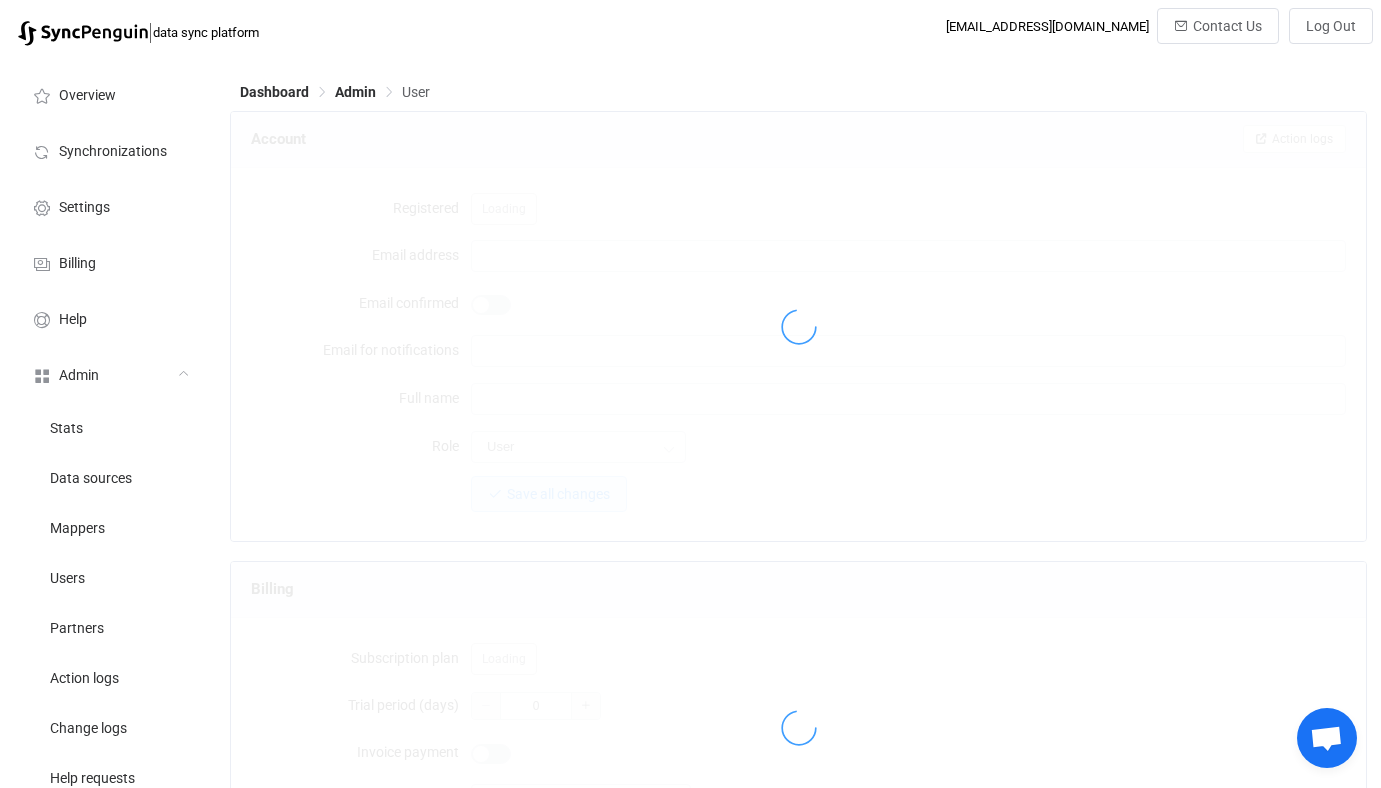 type on "rk@blackstag.us" 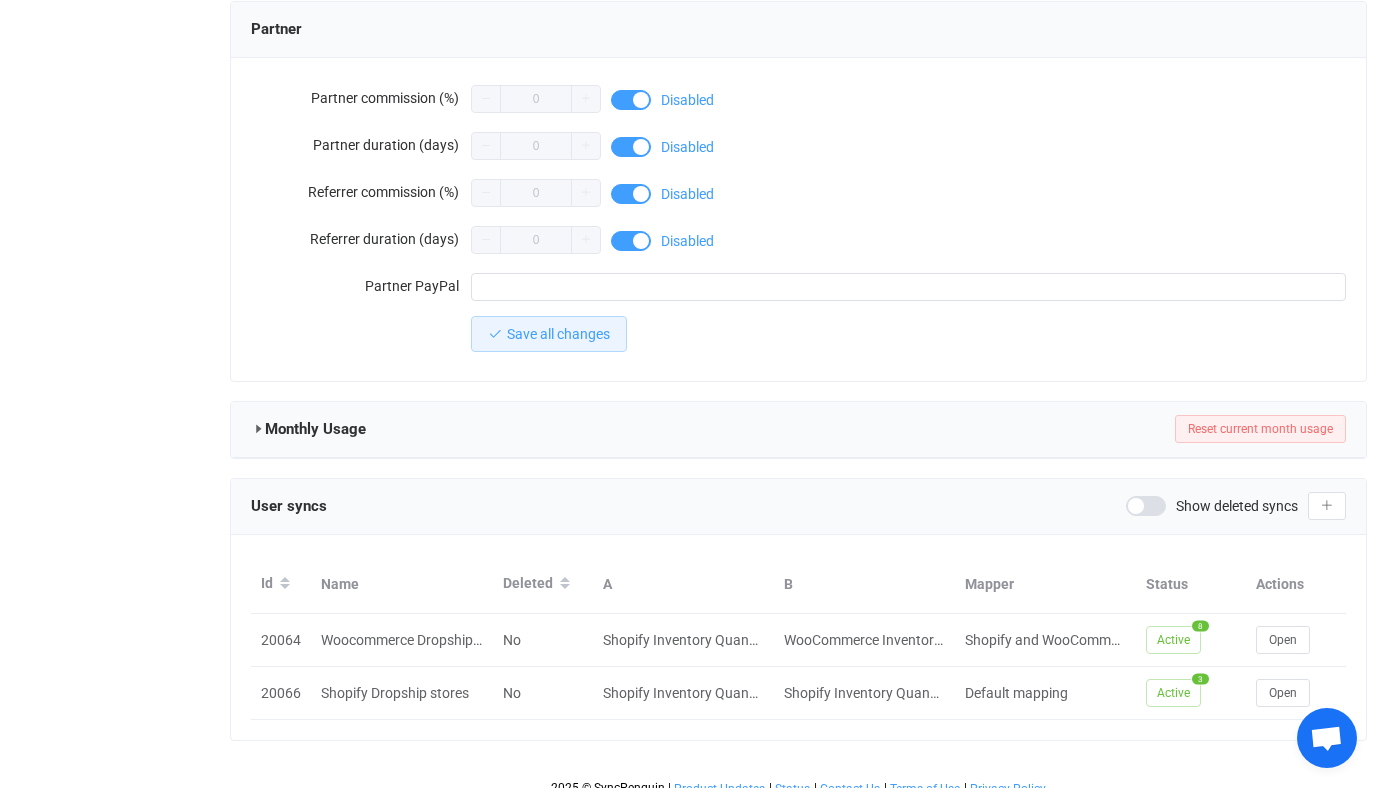 scroll, scrollTop: 1795, scrollLeft: 0, axis: vertical 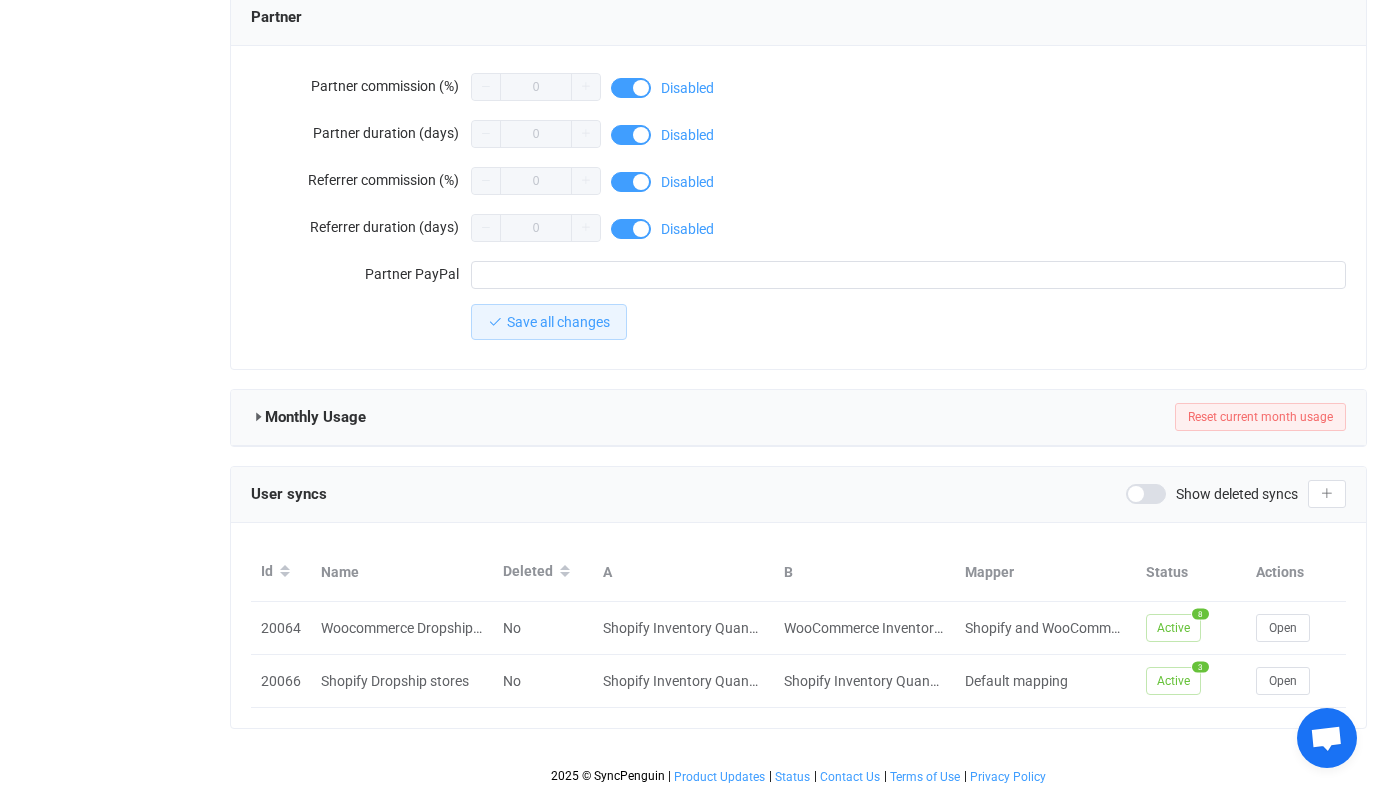 click on "Monthly Usage" at bounding box center (315, 417) 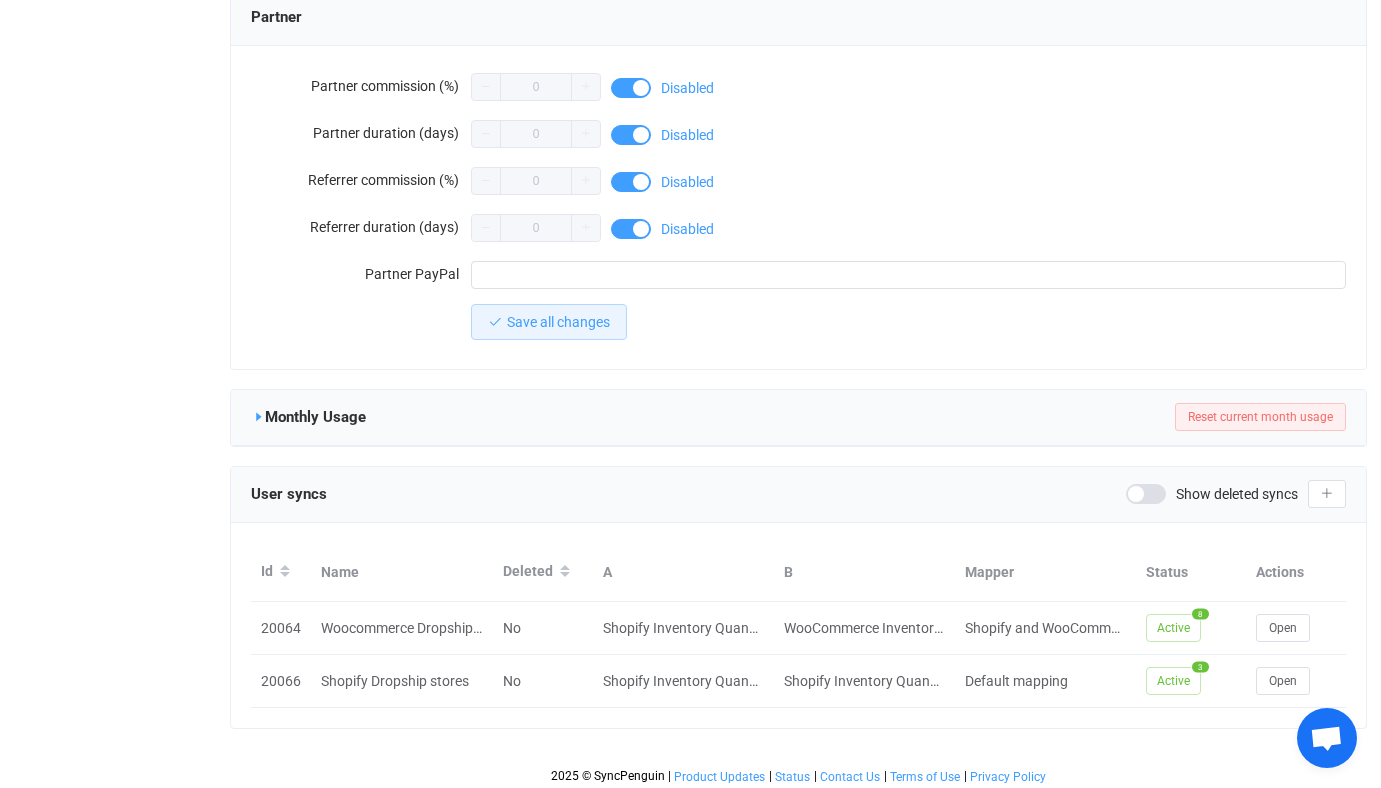 click at bounding box center (258, 417) 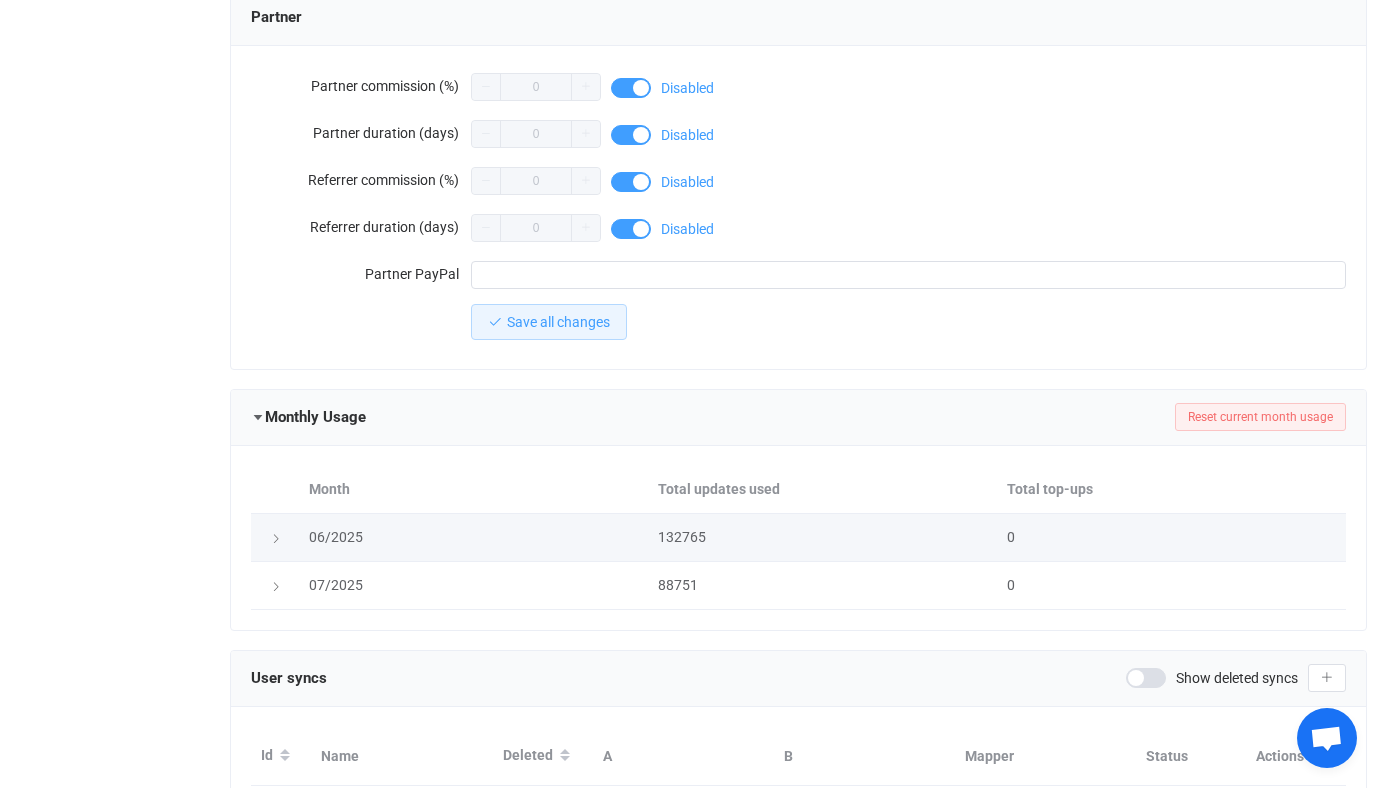 scroll, scrollTop: 1895, scrollLeft: 0, axis: vertical 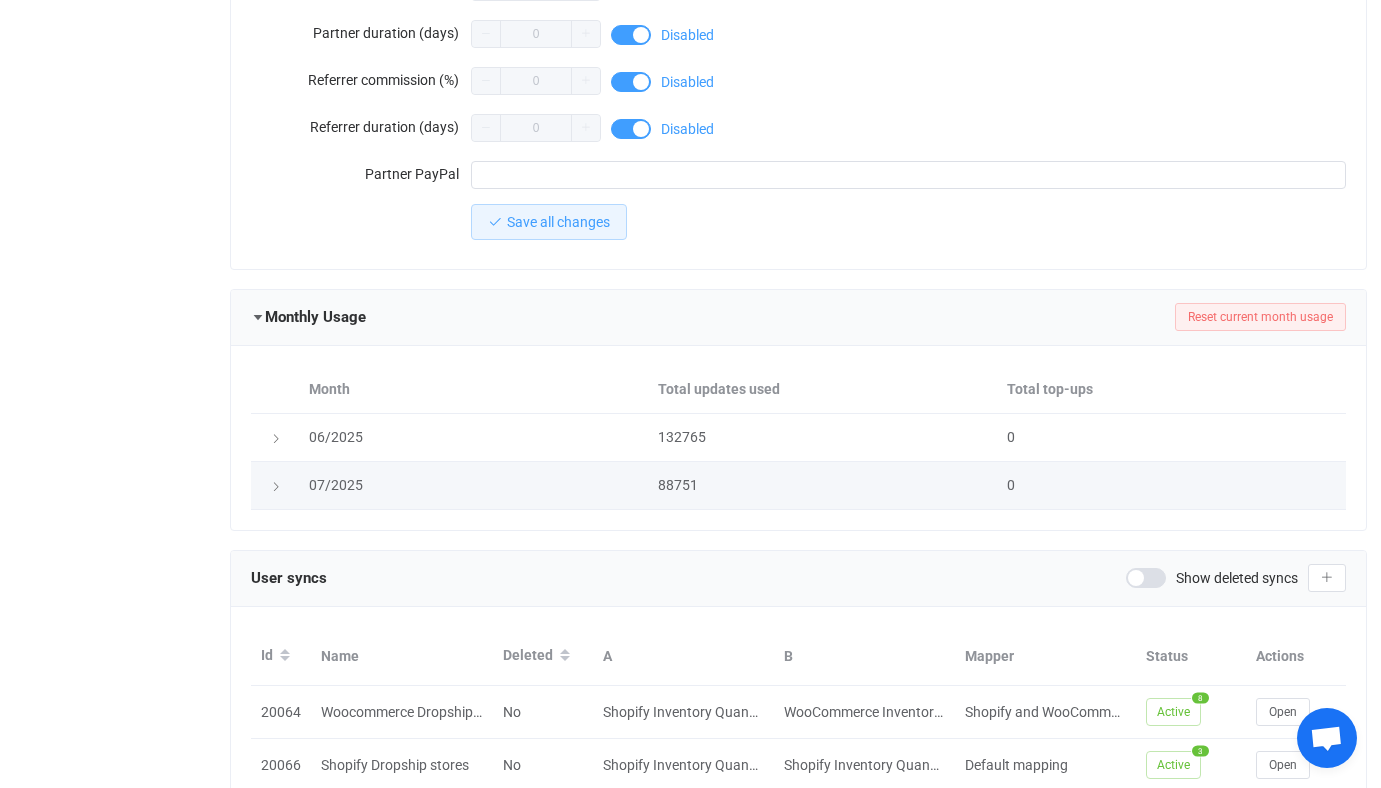 click on "88751" at bounding box center [822, 485] 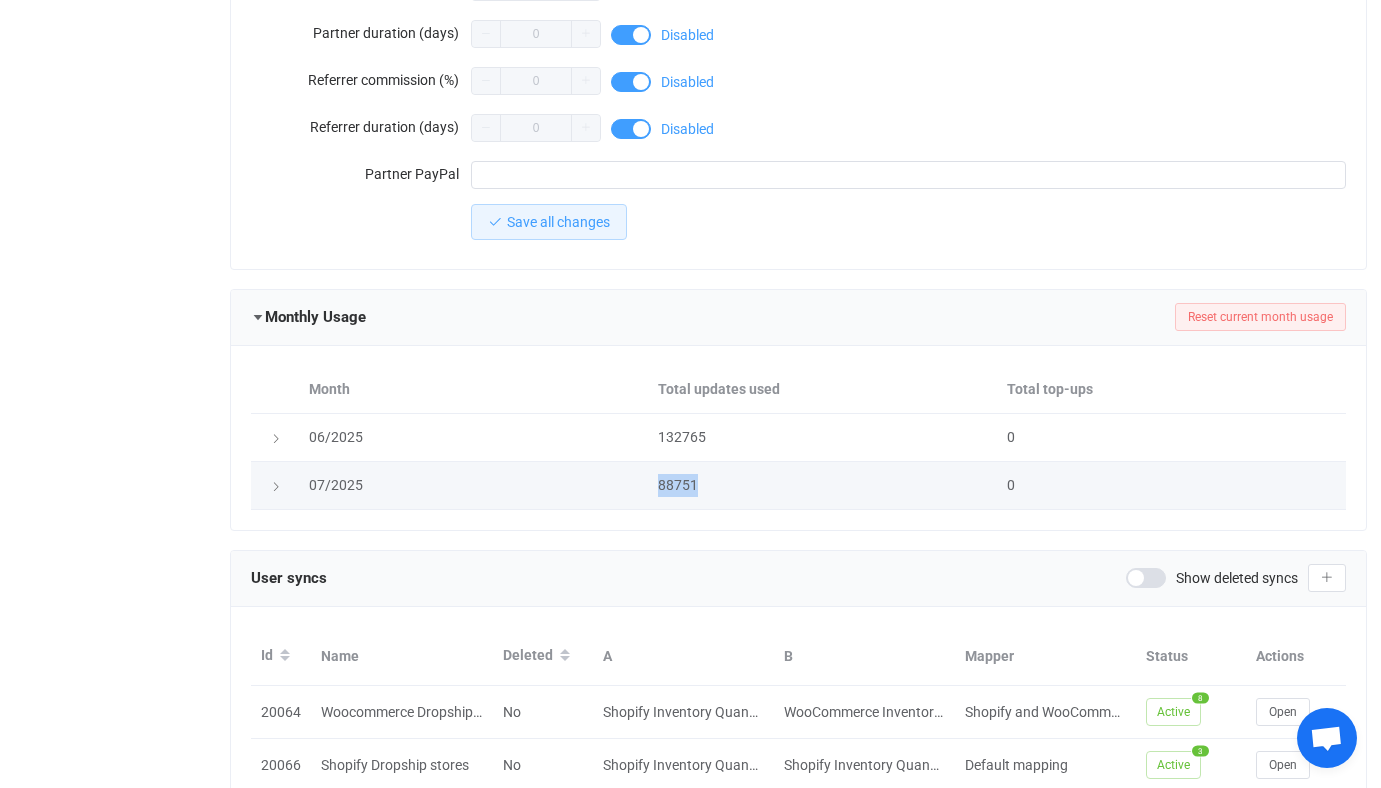 drag, startPoint x: 670, startPoint y: 479, endPoint x: 646, endPoint y: 479, distance: 24 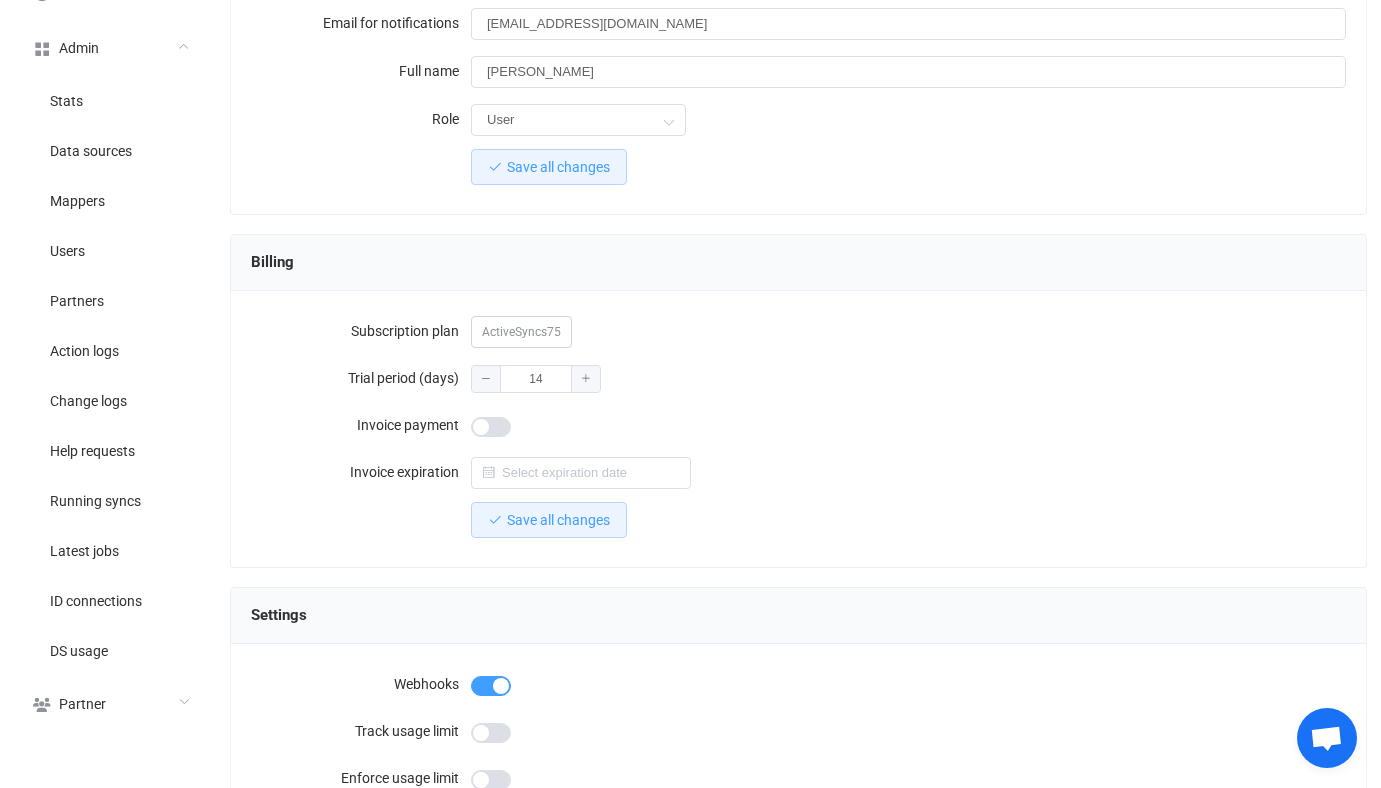 scroll, scrollTop: 323, scrollLeft: 0, axis: vertical 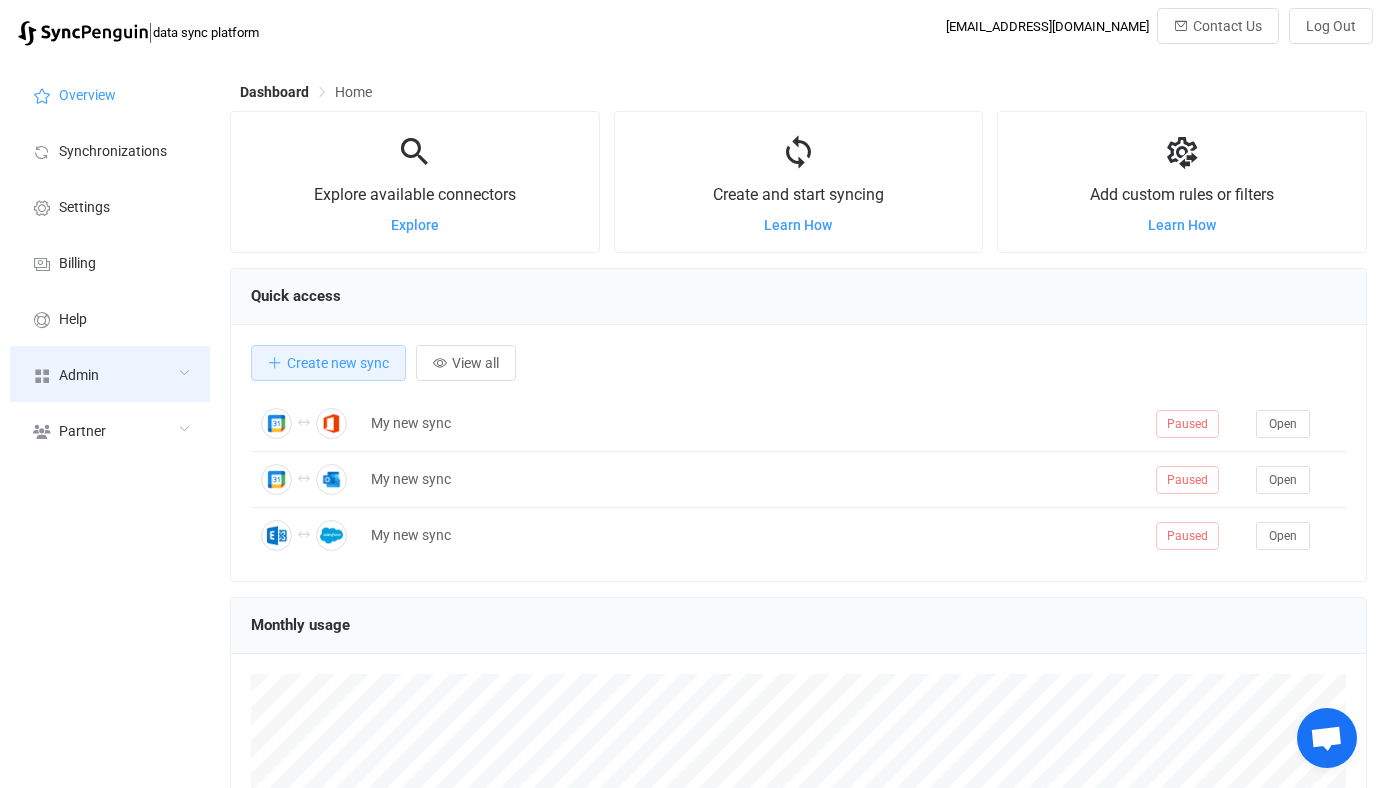 click on "Admin" at bounding box center (110, 374) 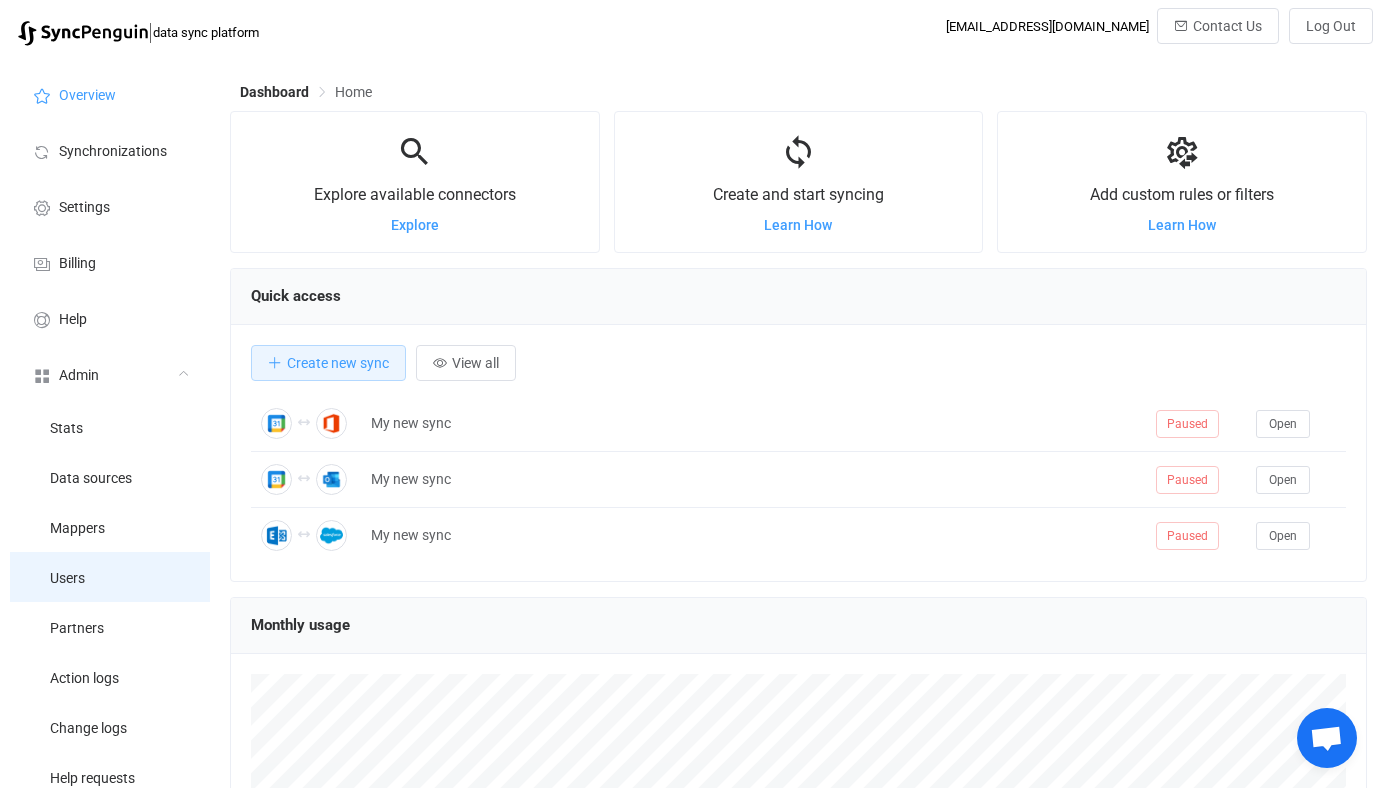 click on "Users" at bounding box center [110, 577] 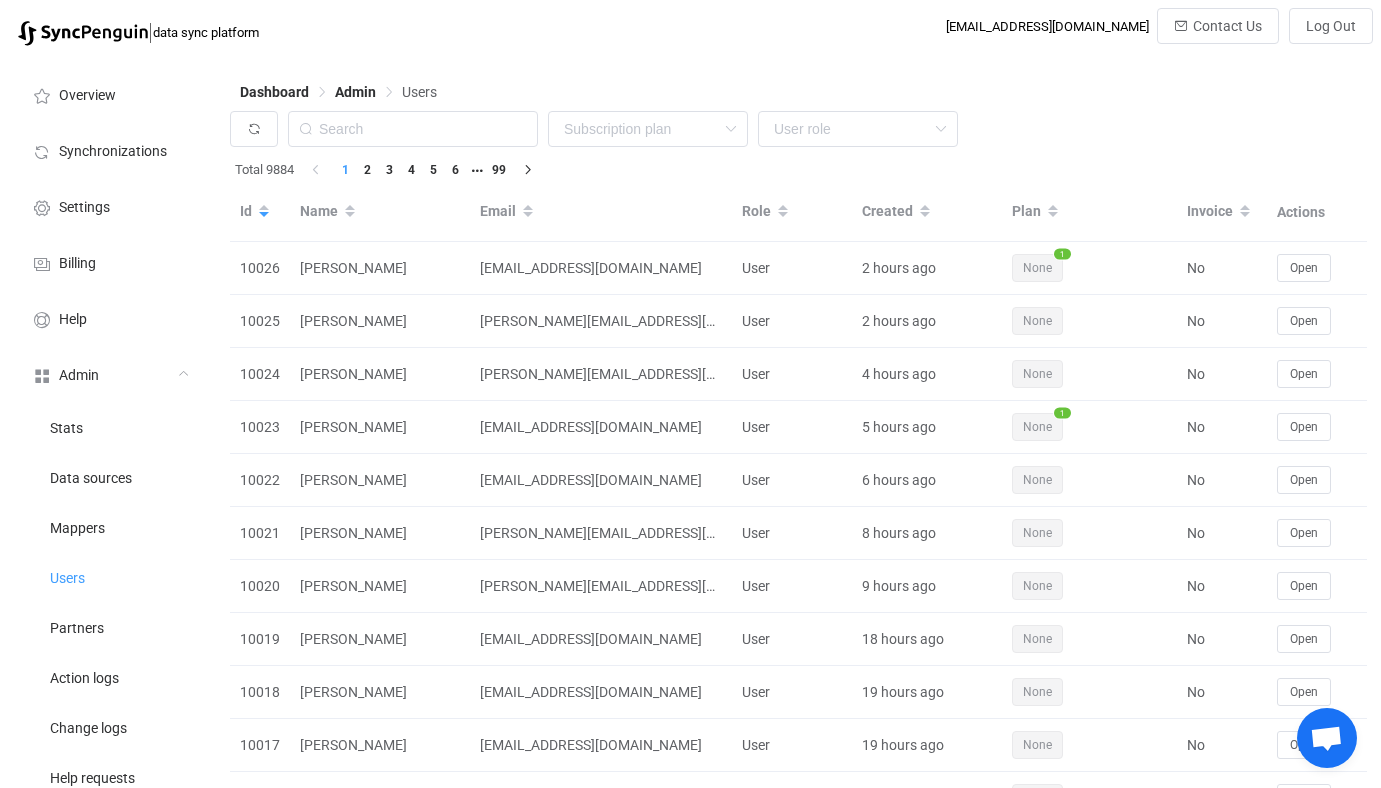 click on "Users" at bounding box center [419, 92] 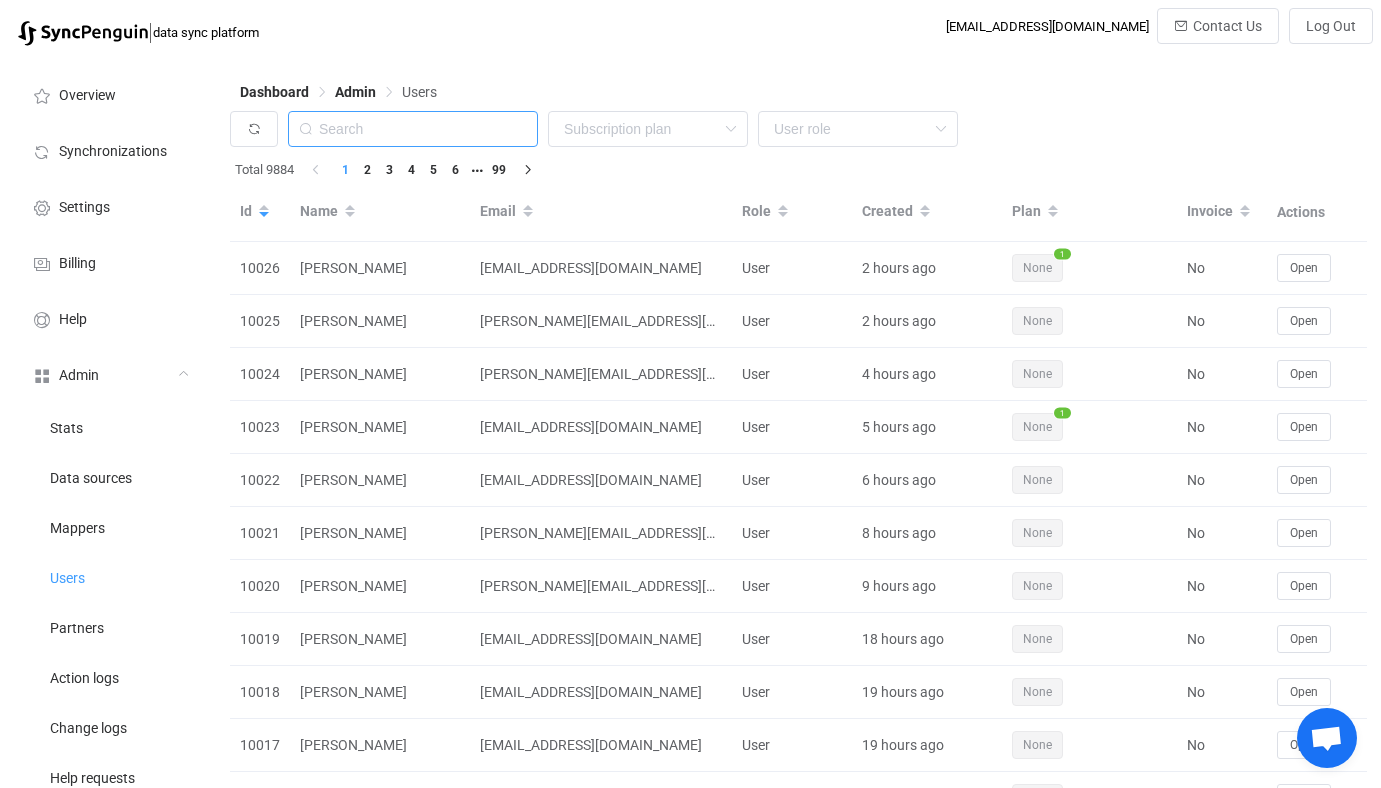 click at bounding box center [413, 129] 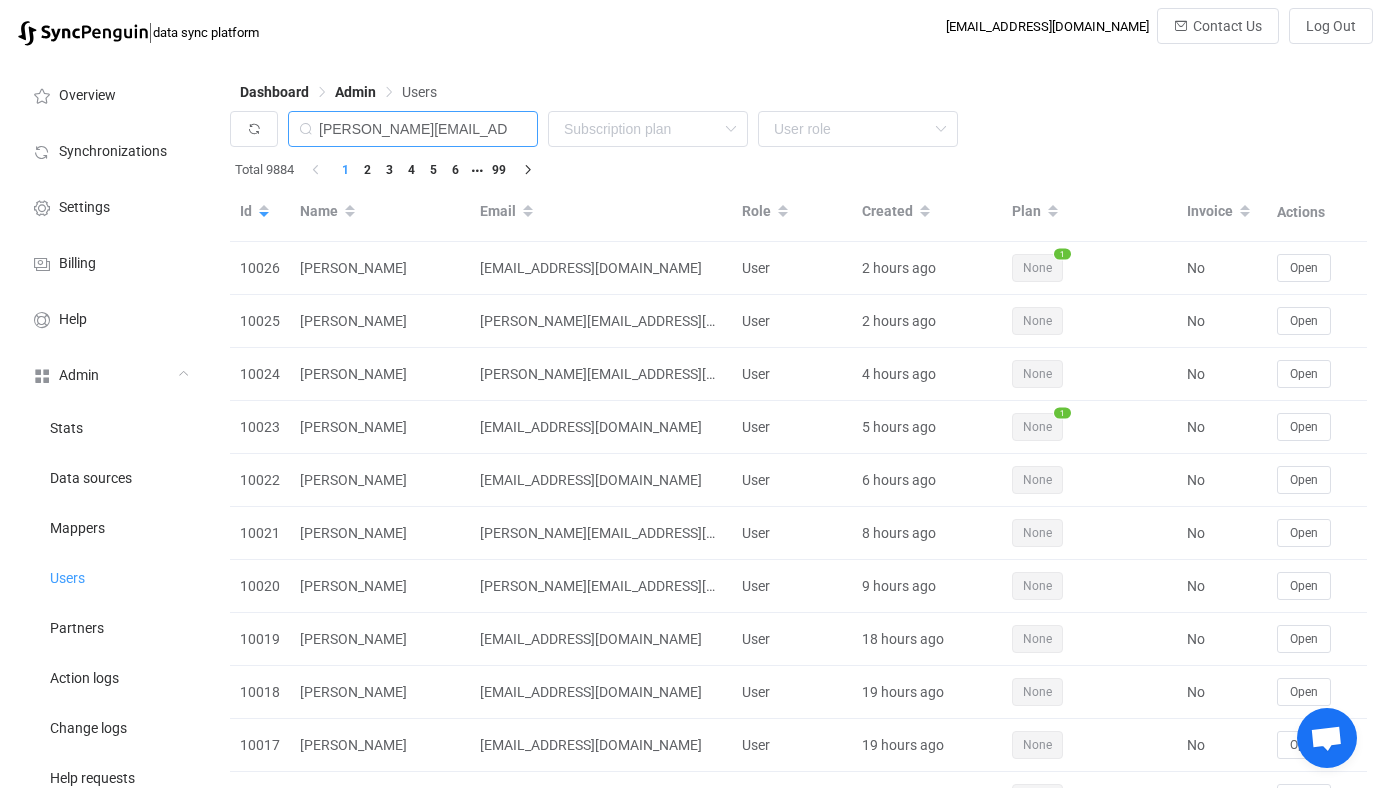 type on "[PERSON_NAME][EMAIL_ADDRESS][DOMAIN_NAME]" 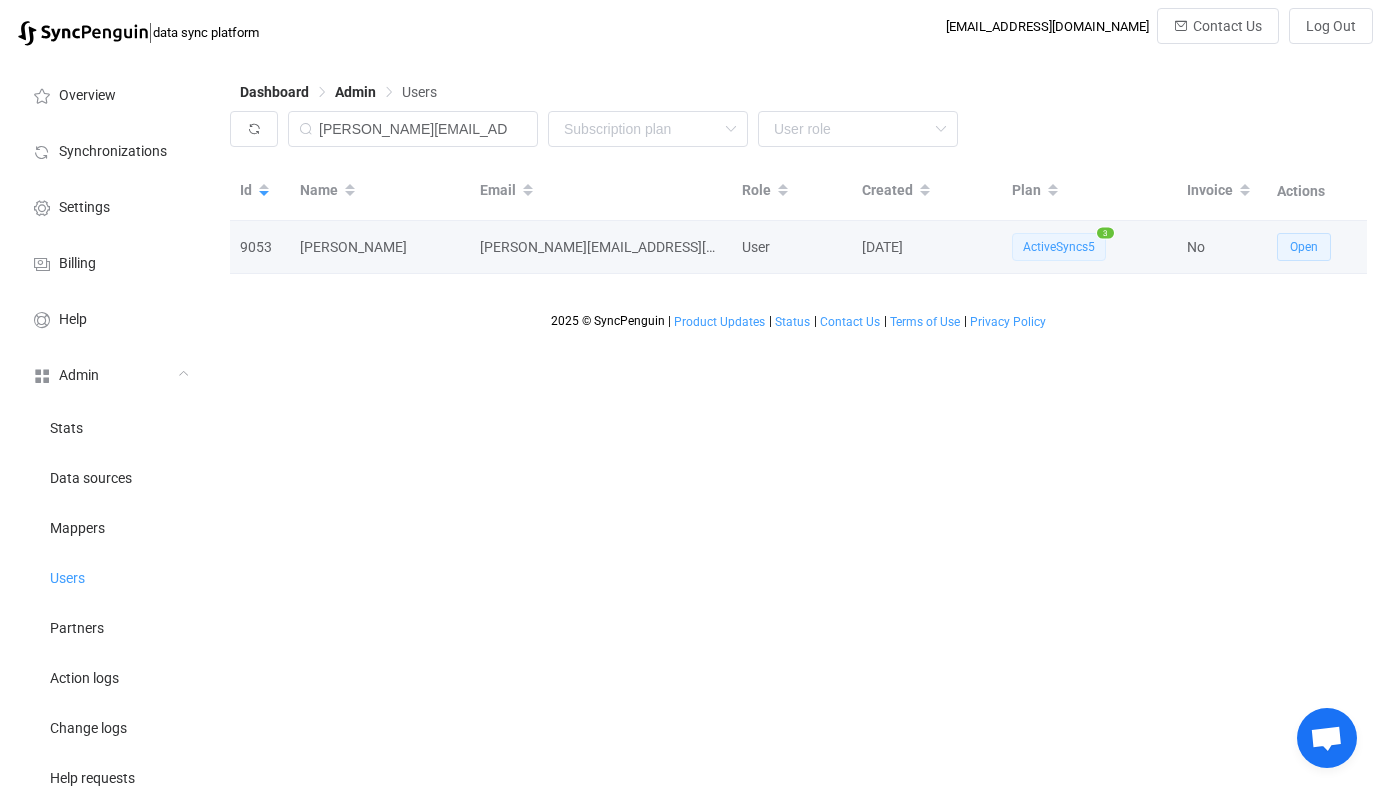 click on "Open" at bounding box center [1304, 247] 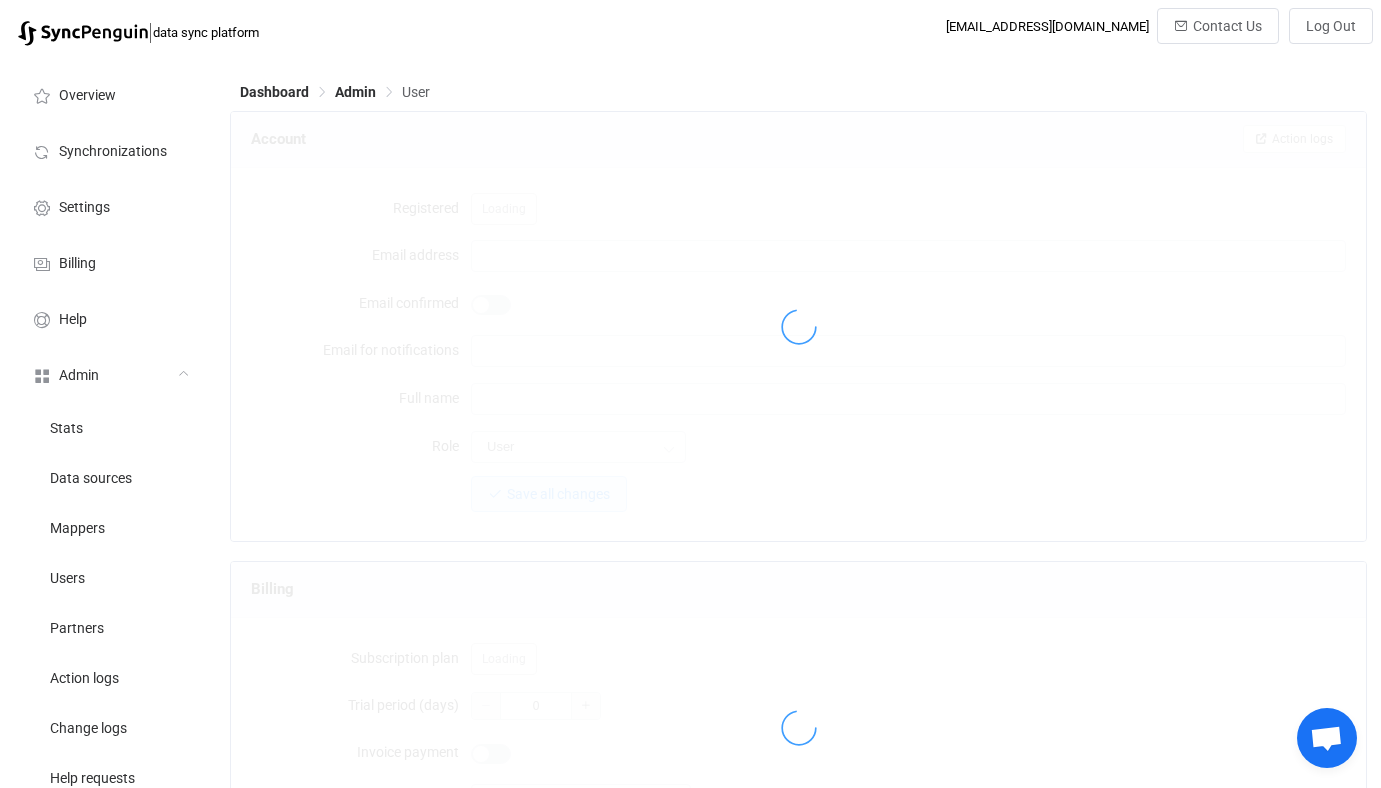type on "[PERSON_NAME][EMAIL_ADDRESS][DOMAIN_NAME]" 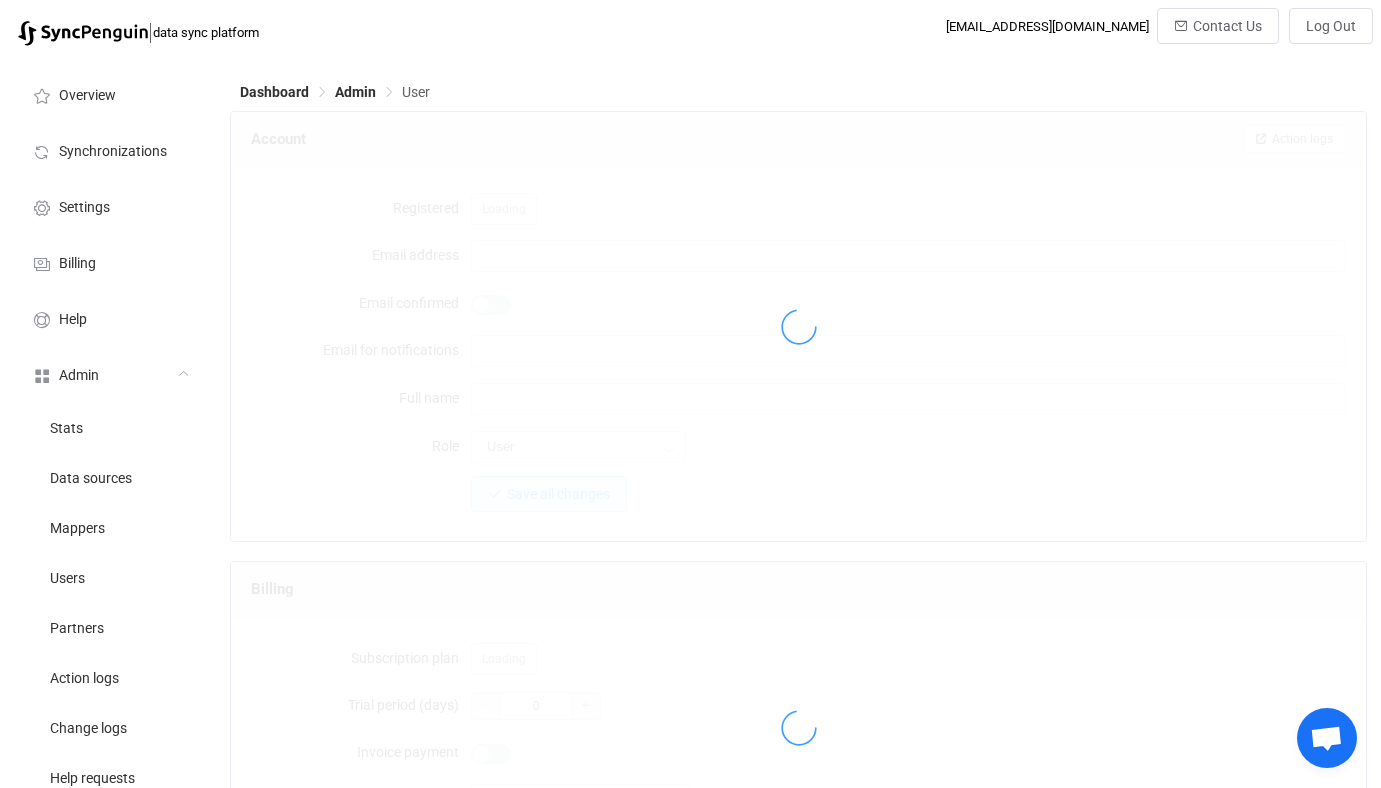 type on "[EMAIL_ADDRESS][DOMAIN_NAME]" 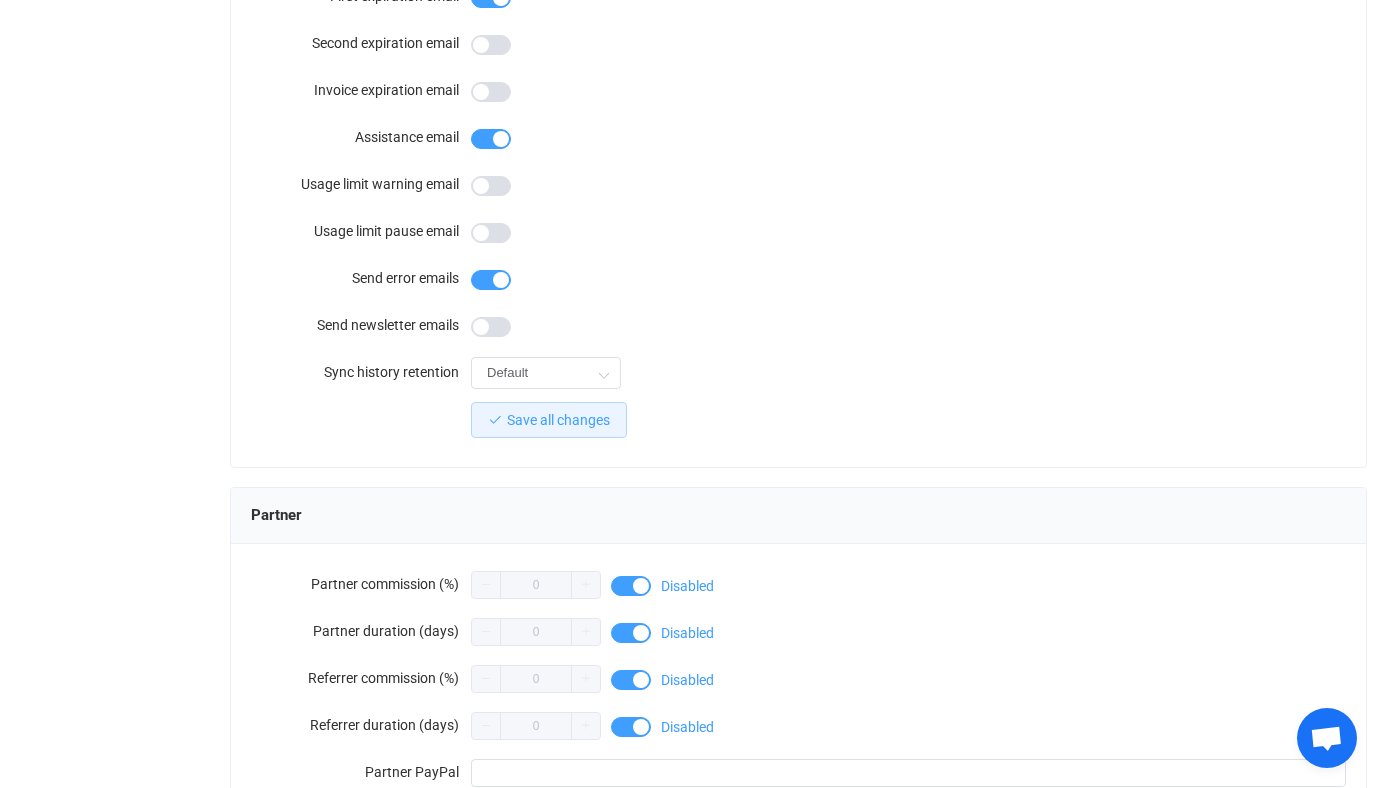 scroll, scrollTop: 1848, scrollLeft: 0, axis: vertical 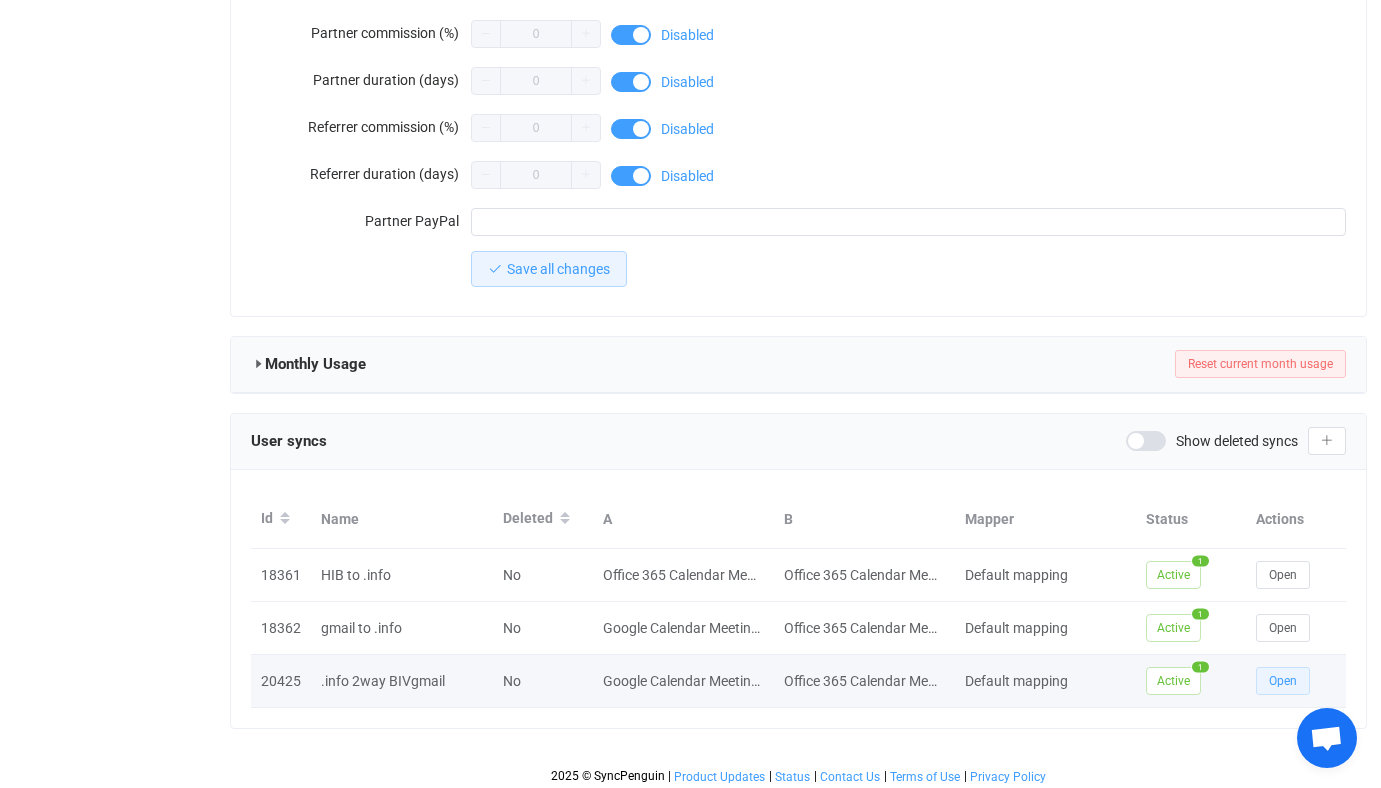 click on "Open" at bounding box center (1283, 681) 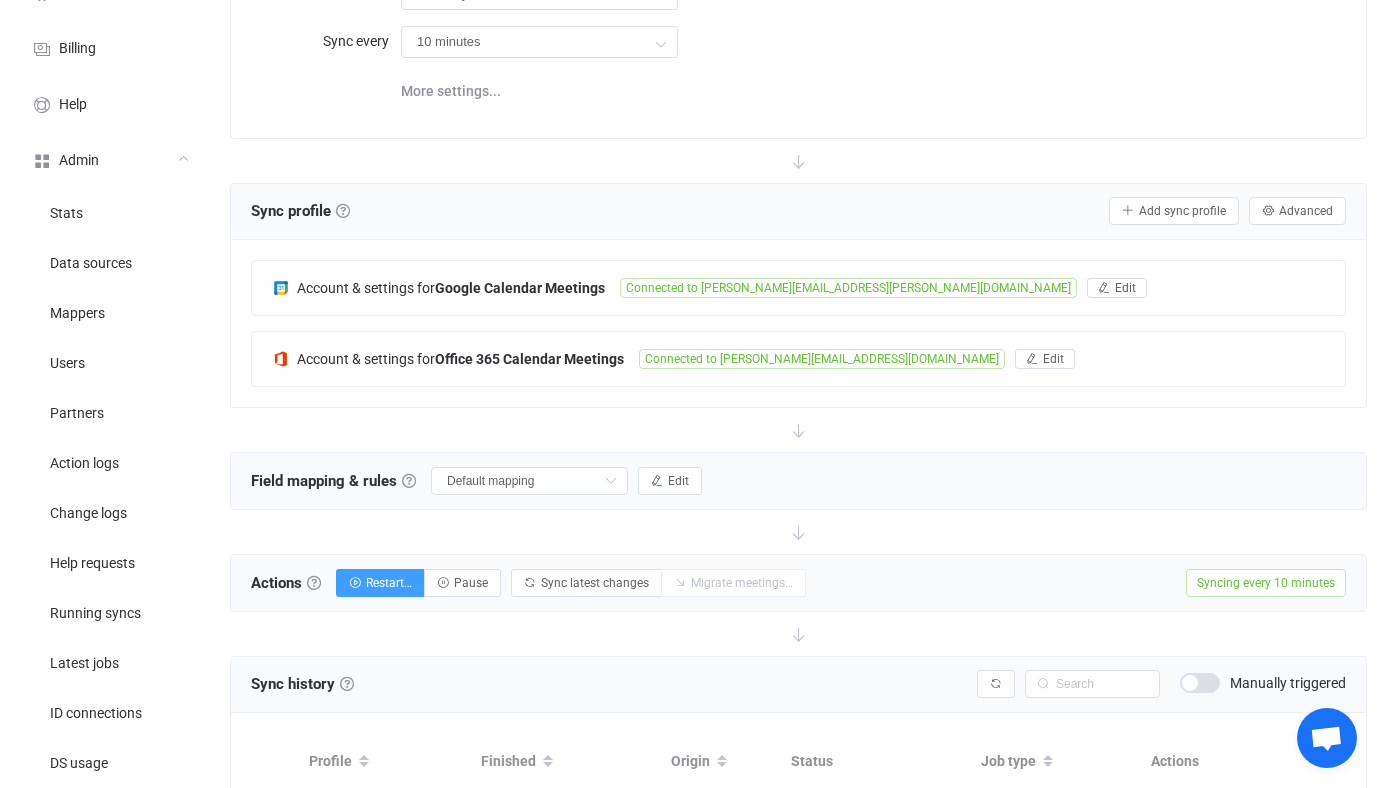 scroll, scrollTop: 217, scrollLeft: 0, axis: vertical 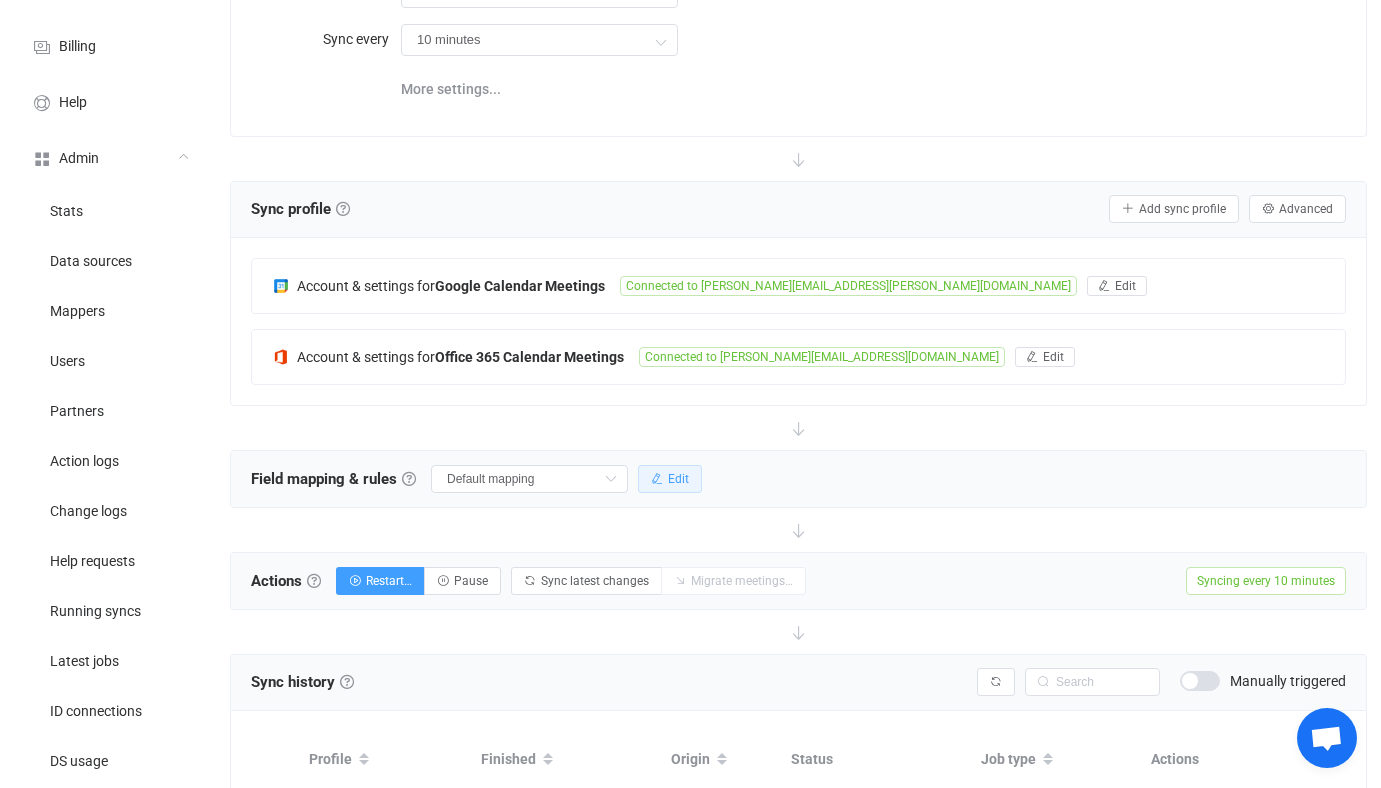 click on "Edit" at bounding box center [678, 479] 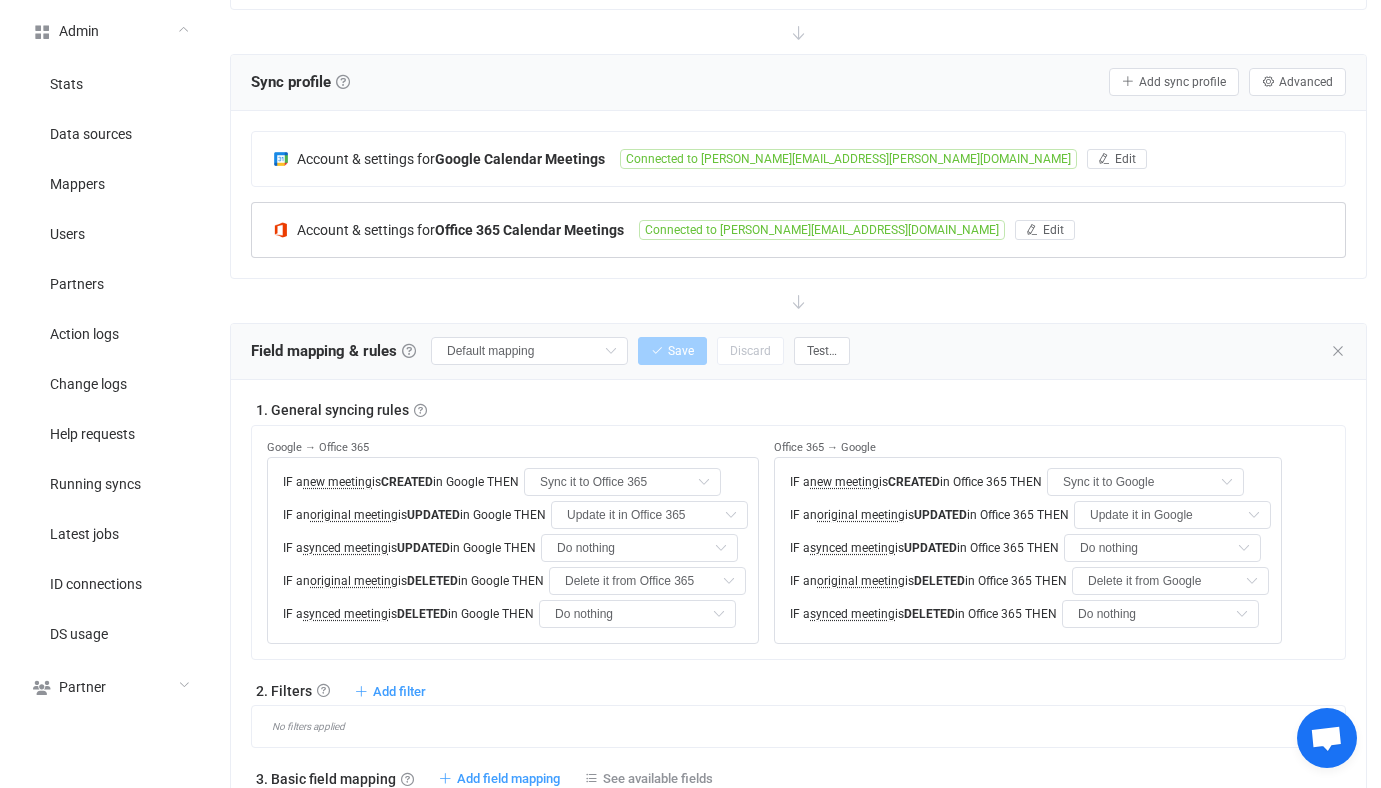 scroll, scrollTop: 259, scrollLeft: 0, axis: vertical 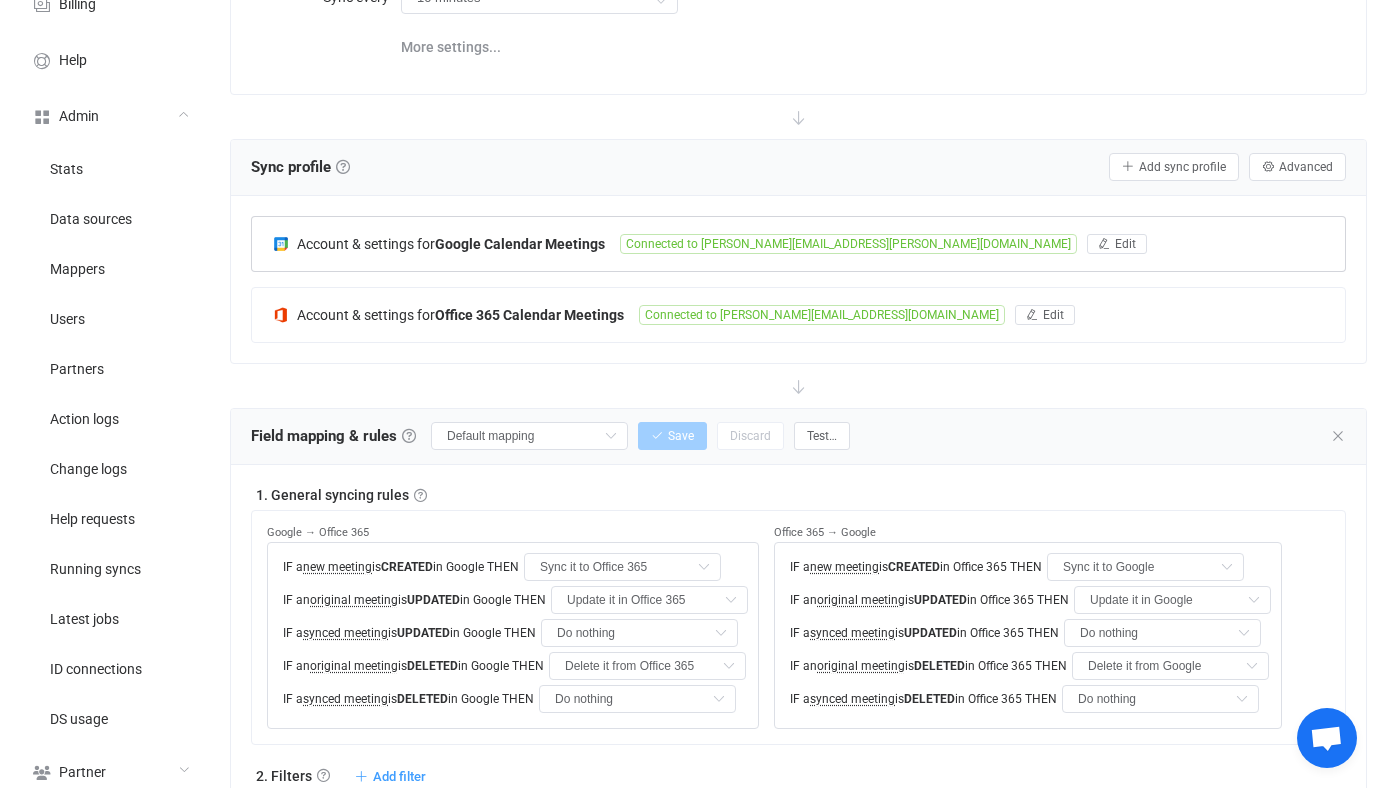 click on "Account & settings for  Google Calendar Meetings
Connected  to andrew.thornton@bigideaventures.com Edit" at bounding box center [798, 244] 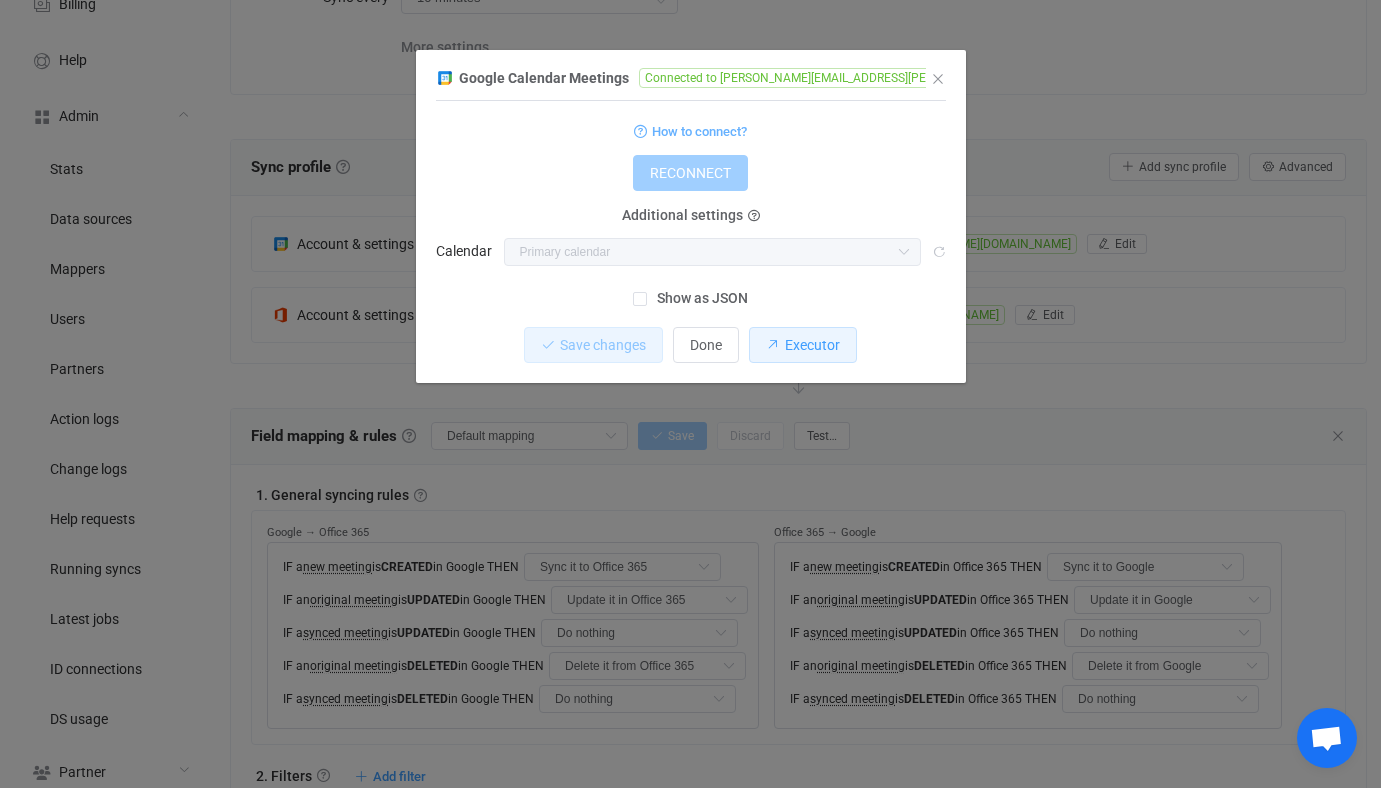 click on "Executor" at bounding box center (812, 345) 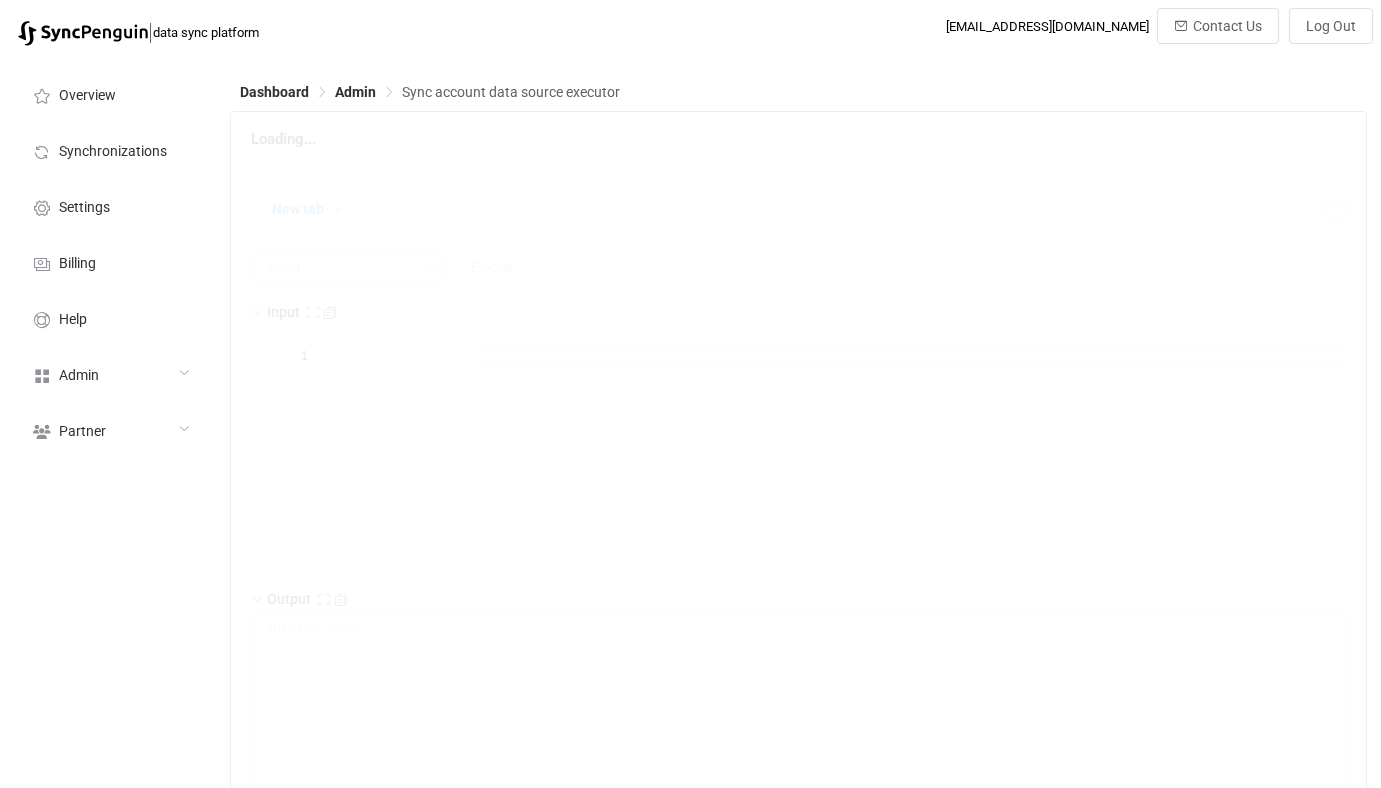 scroll, scrollTop: 0, scrollLeft: 0, axis: both 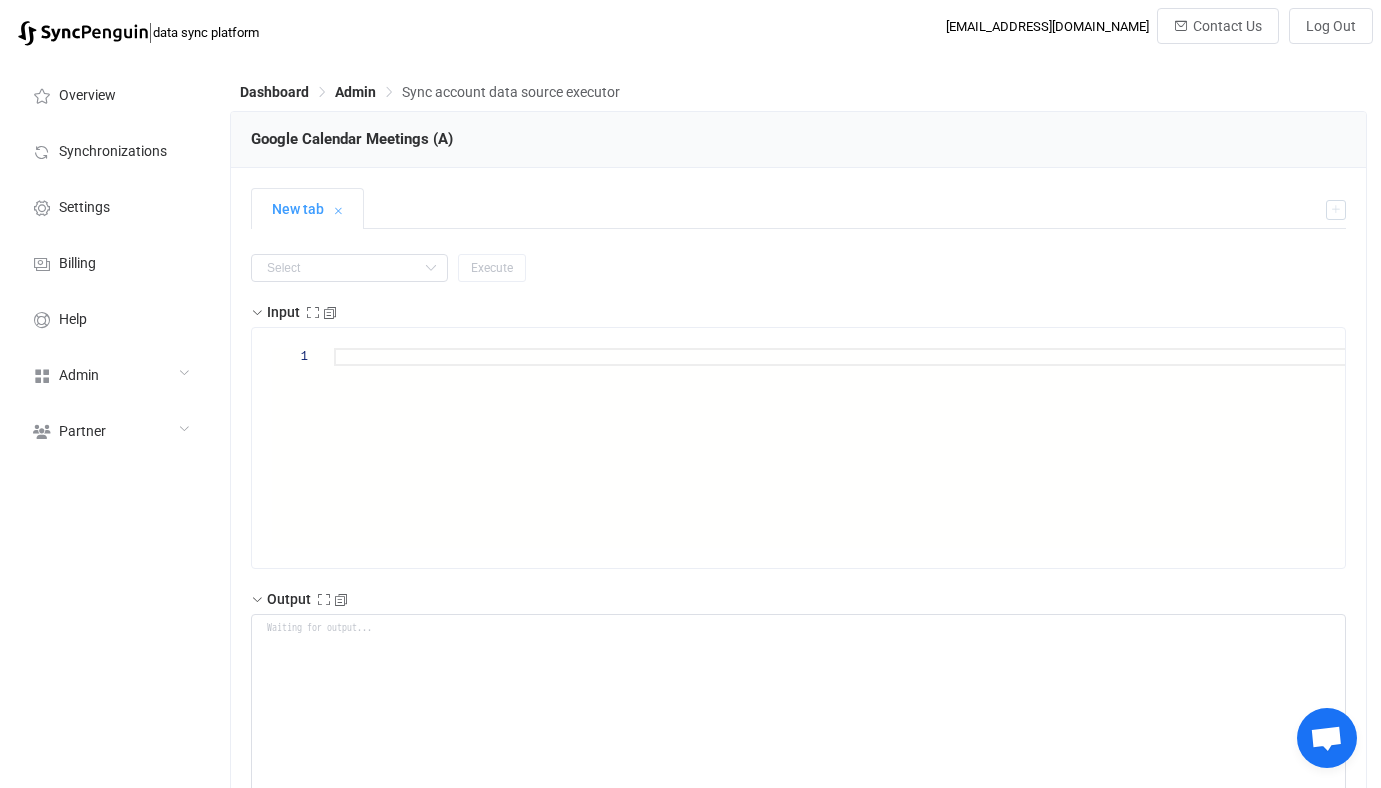 click on "getAccount getModel getAll getUpdates get subscribe insert patch delete parseWebhook connect Execute Input 1   Output Standard error Standard output Output" at bounding box center (798, 882) 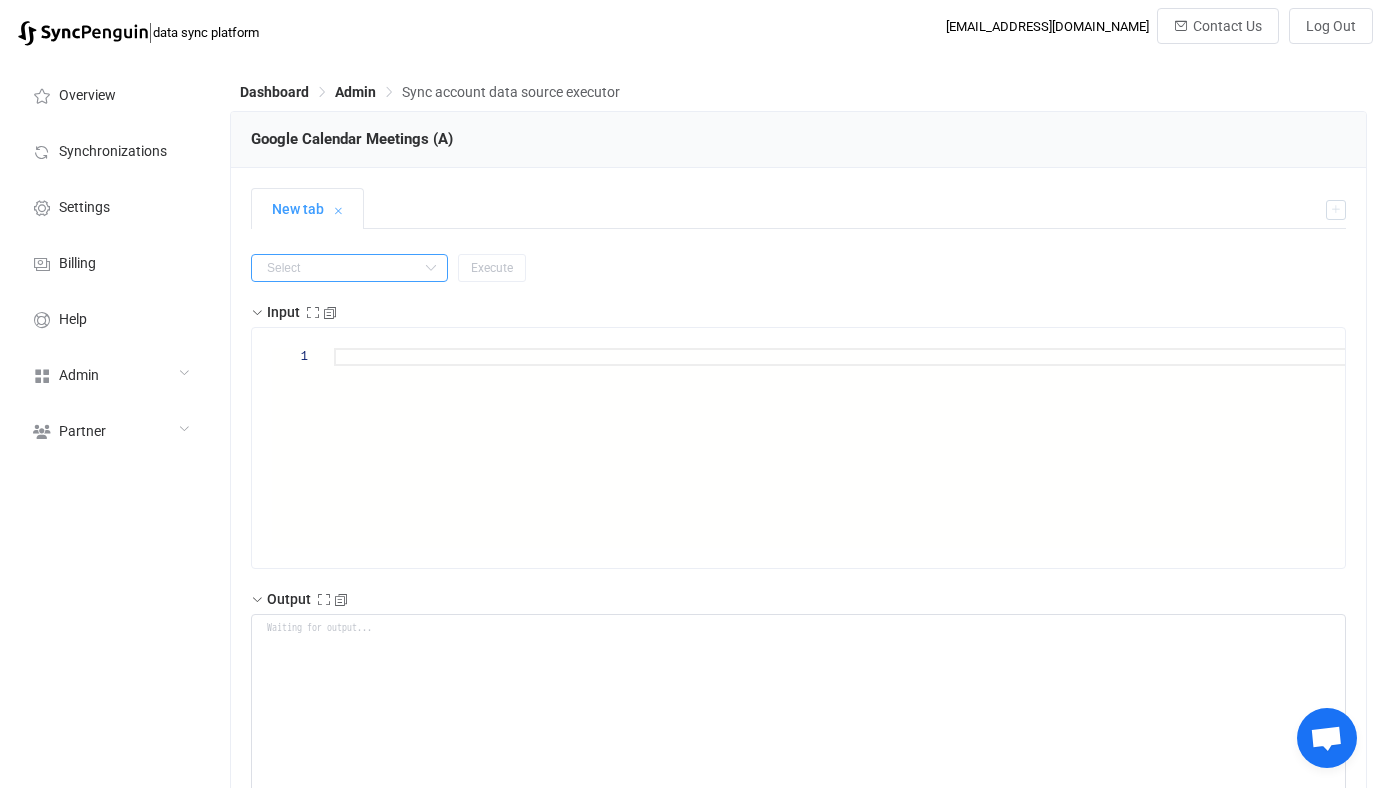 click at bounding box center (349, 268) 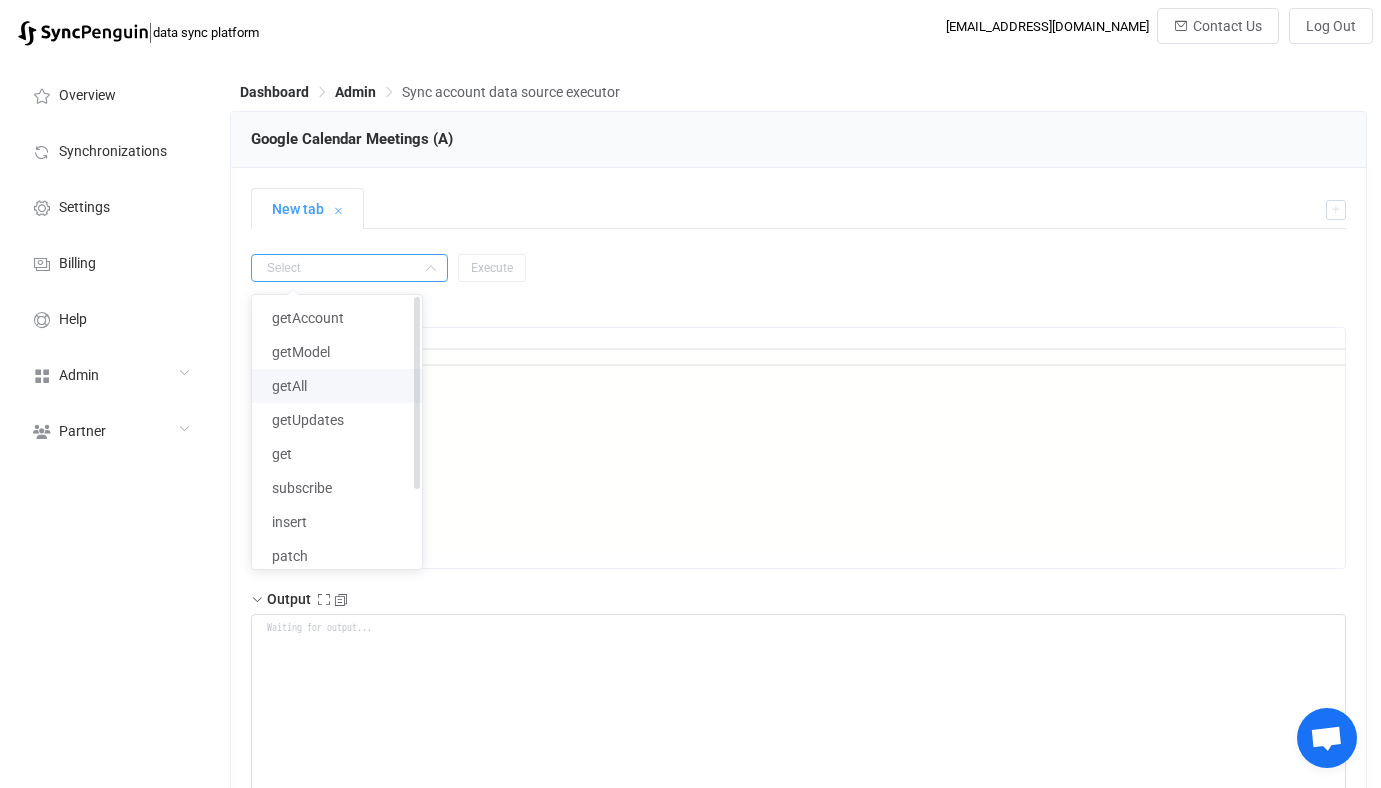 click on "getAll" at bounding box center (337, 386) 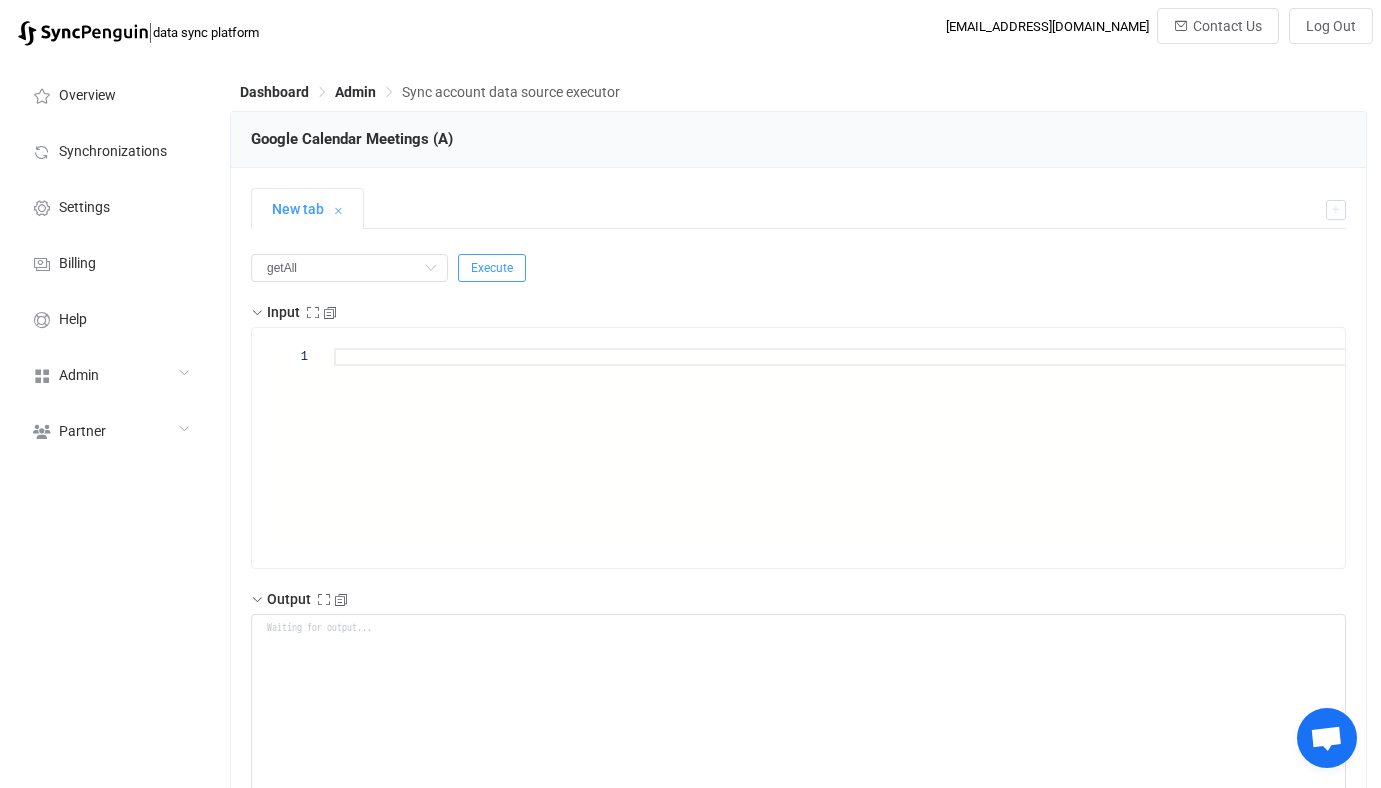 click on "Execute" at bounding box center [492, 268] 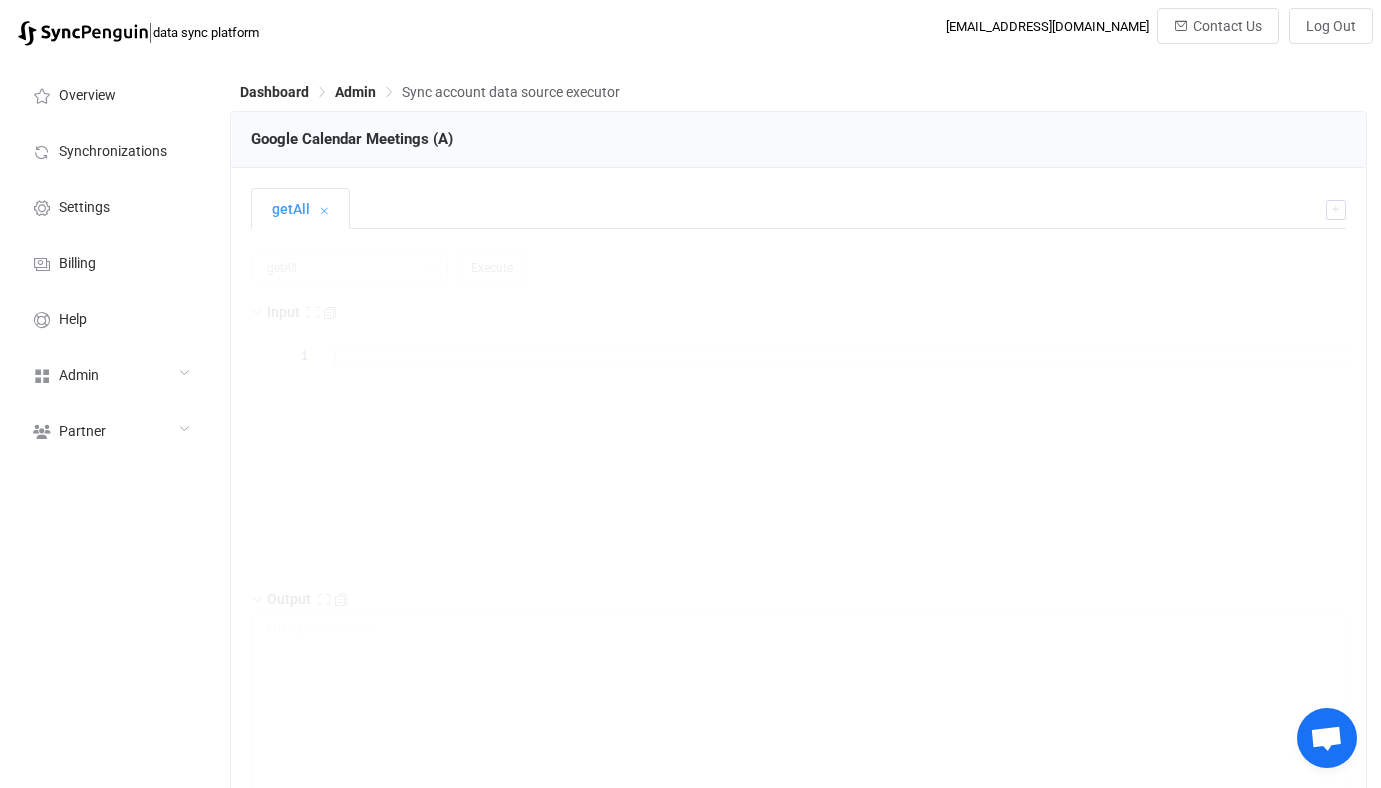 type on "{
"nextSync": "[DATE]T17:28:47.187Z",
"entries": [
{
"id": "0h2pl7n6clj0ml2u5aknovcath",
"type": "upsert",
"lastUpdated": "[DATE]T15:20:11.535Z",
"label": "[PERSON_NAME] Test",
"value": {
"id": "0h2pl7n6clj0ml2u5aknovcath",
"subject": "[PERSON_NAME] Test",
"start": "[DATE]T10:30:00.000Z",
"end": "[DATE]T11:30:00.000Z",
"isAllDay": false,
"location": null,
"description": null,
"attendees": [],
"visibility": "default",
"freeBusyStatus": "opaque",
"recurrence": null,
"deletedOccurrences": null,
"modifiedOccurrences": null,
"conferenceData": null,
"timeZone": "Europe/[GEOGRAPHIC_DATA]",
"isDefaultReminderSet": true,
"color": null,
"onlineMeetingUrl": null,
"isRecurring": false,
"isRecurrenceException": false,
"iCalId": "[EMAIL_ADDRESS][DOMAIN_NAME]",
"response": "organizer",
"organizer": "[PERSON_NAME]...." 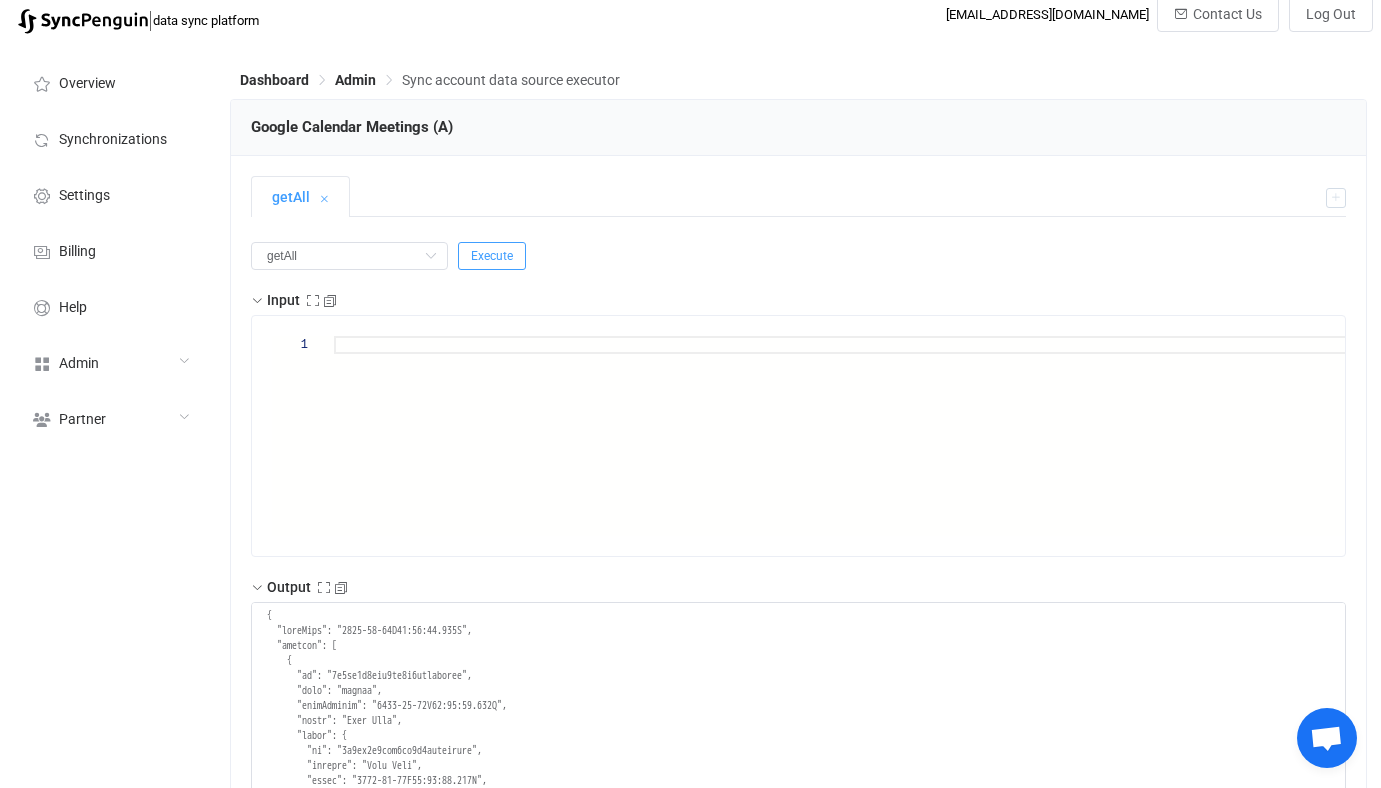 scroll, scrollTop: 131, scrollLeft: 0, axis: vertical 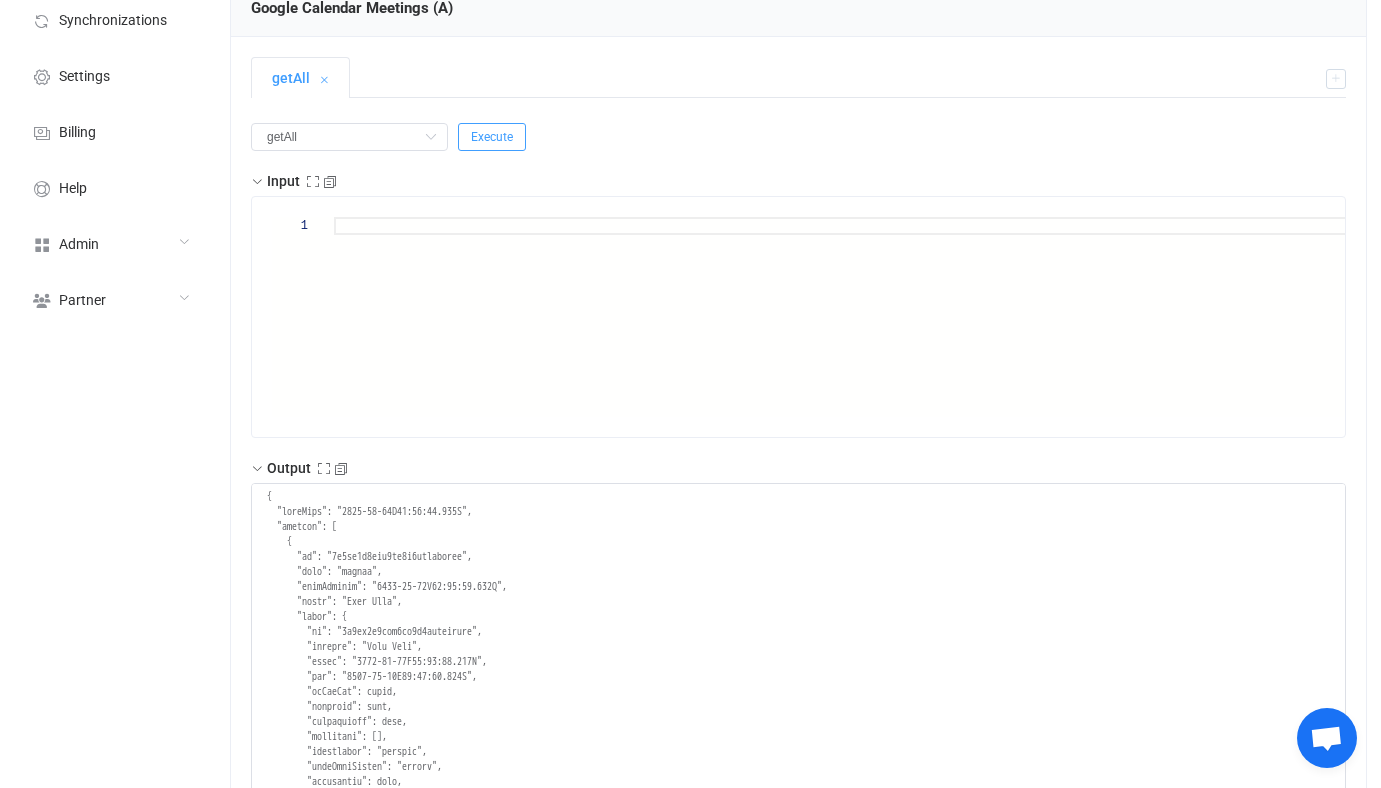 type 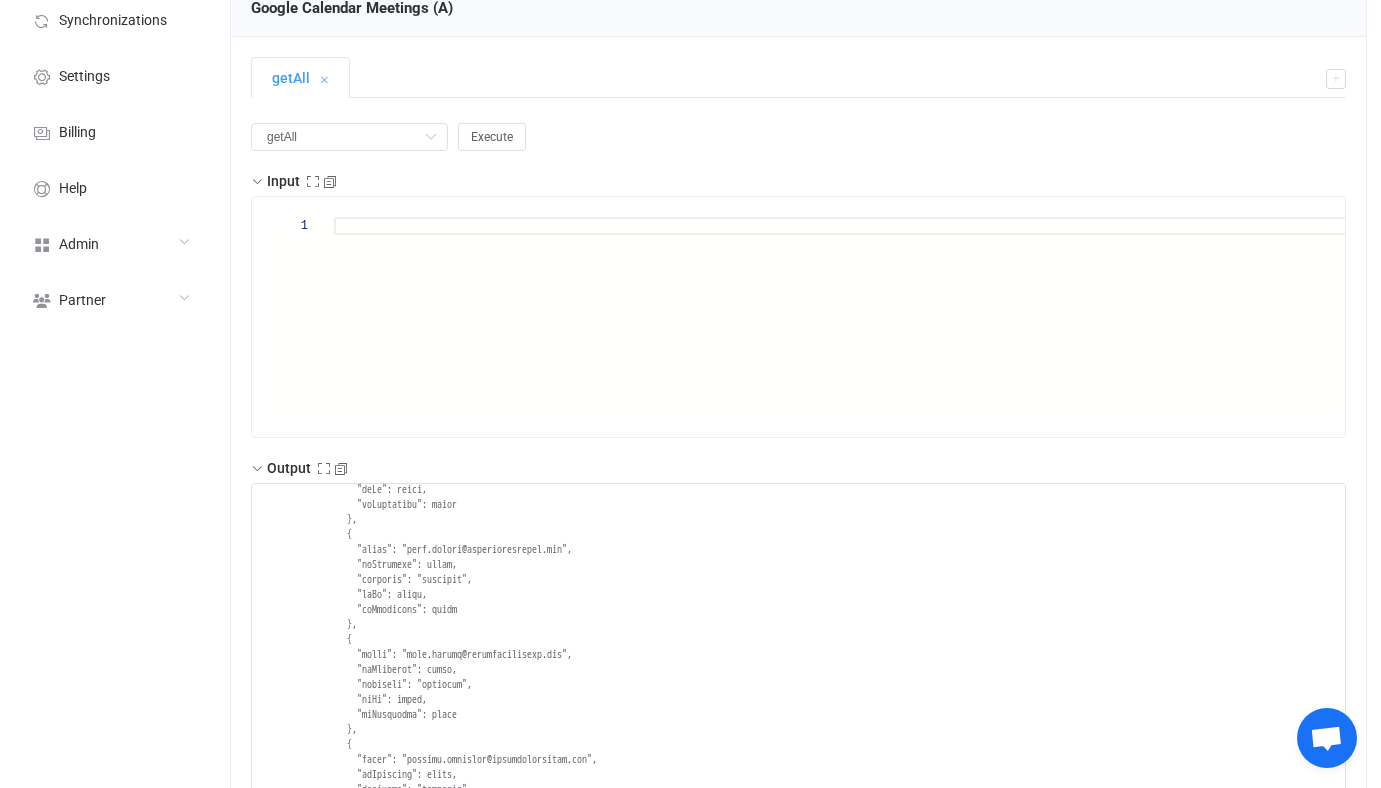 scroll, scrollTop: 86287, scrollLeft: 0, axis: vertical 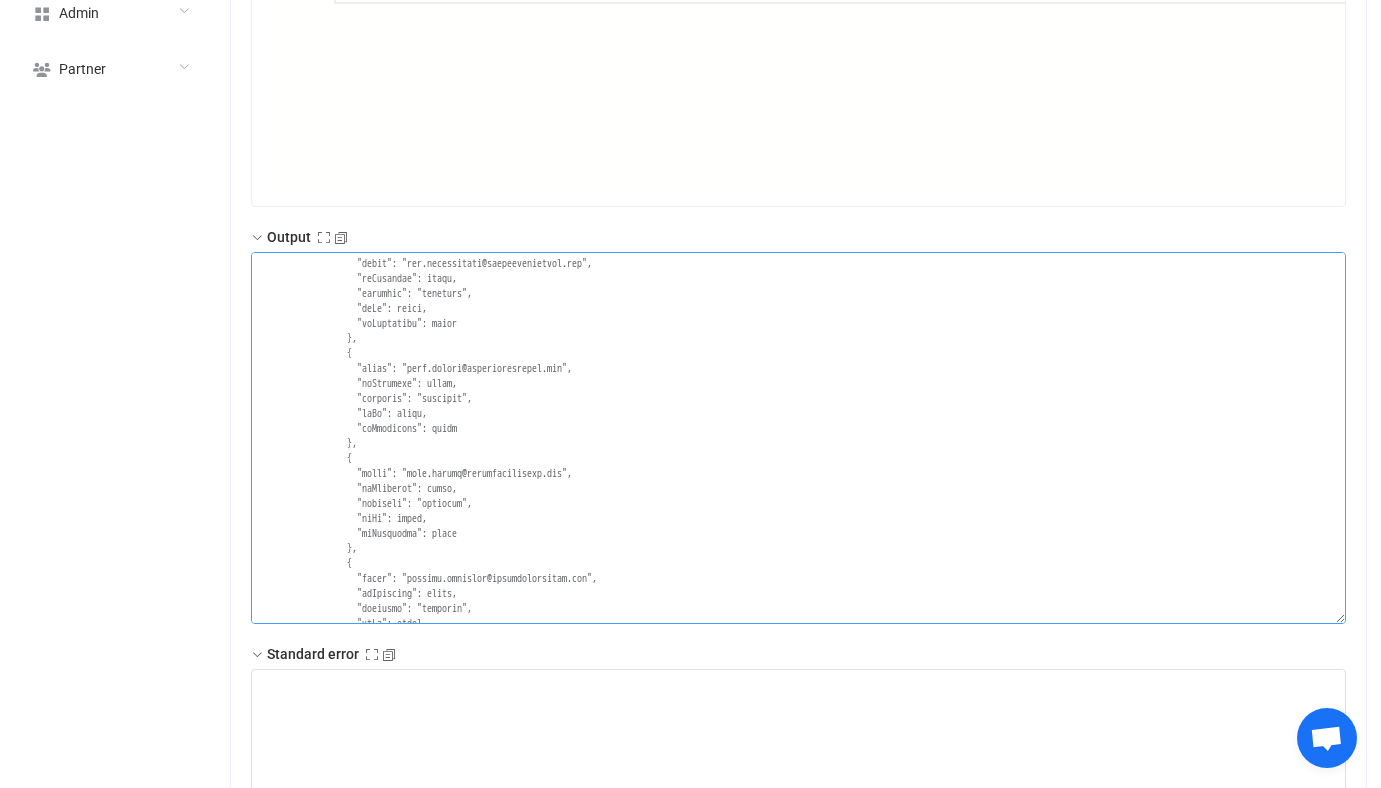 click at bounding box center [798, 438] 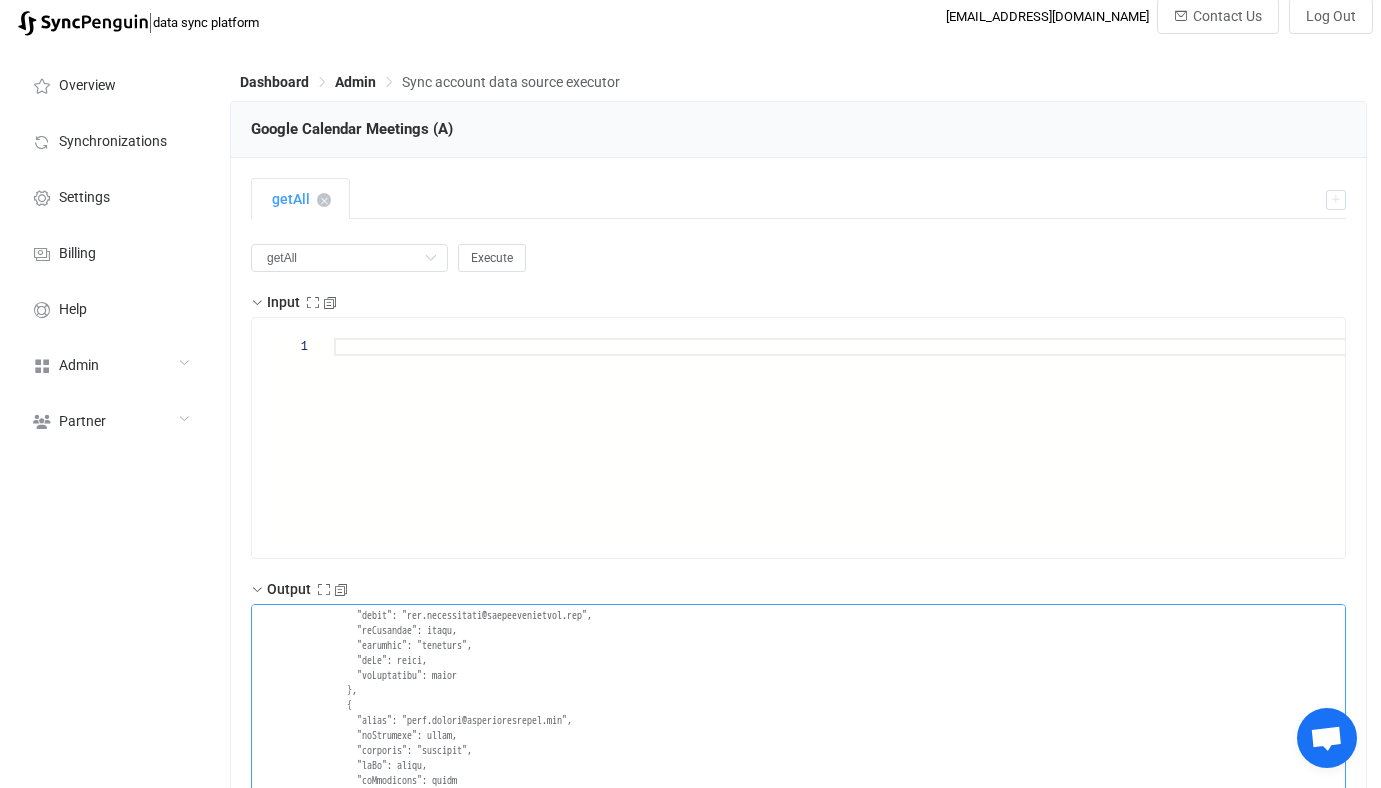 scroll, scrollTop: 0, scrollLeft: 0, axis: both 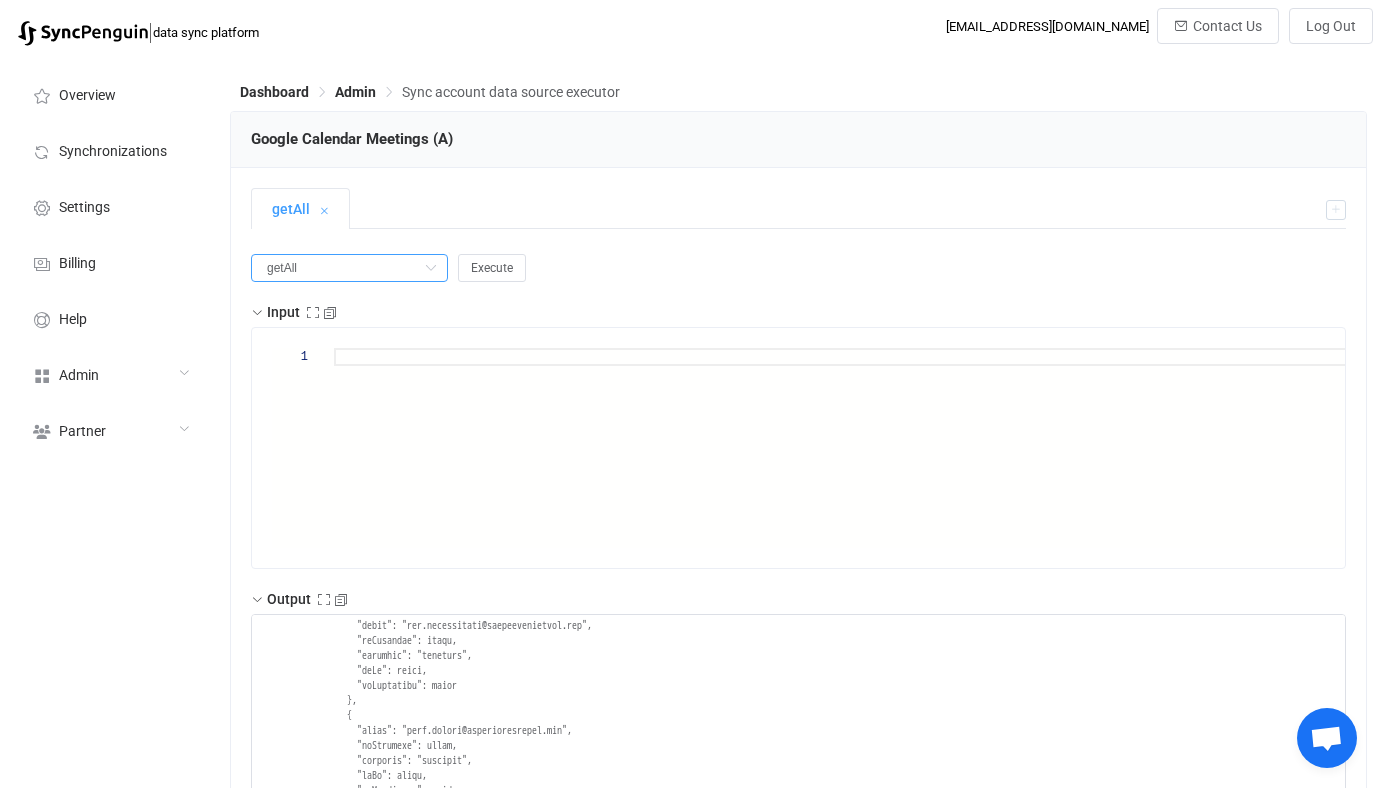 click on "getAll" at bounding box center (349, 268) 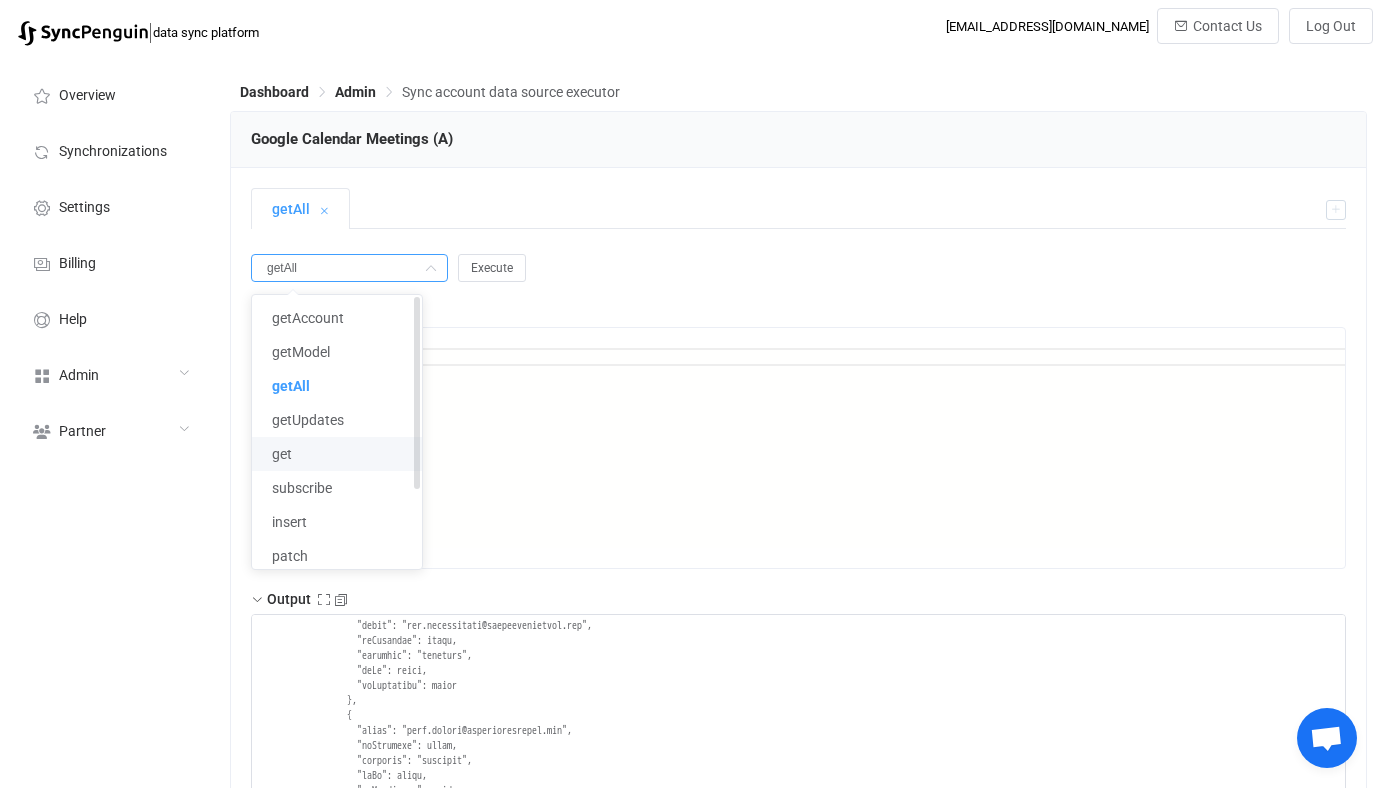 click on "get" at bounding box center [337, 454] 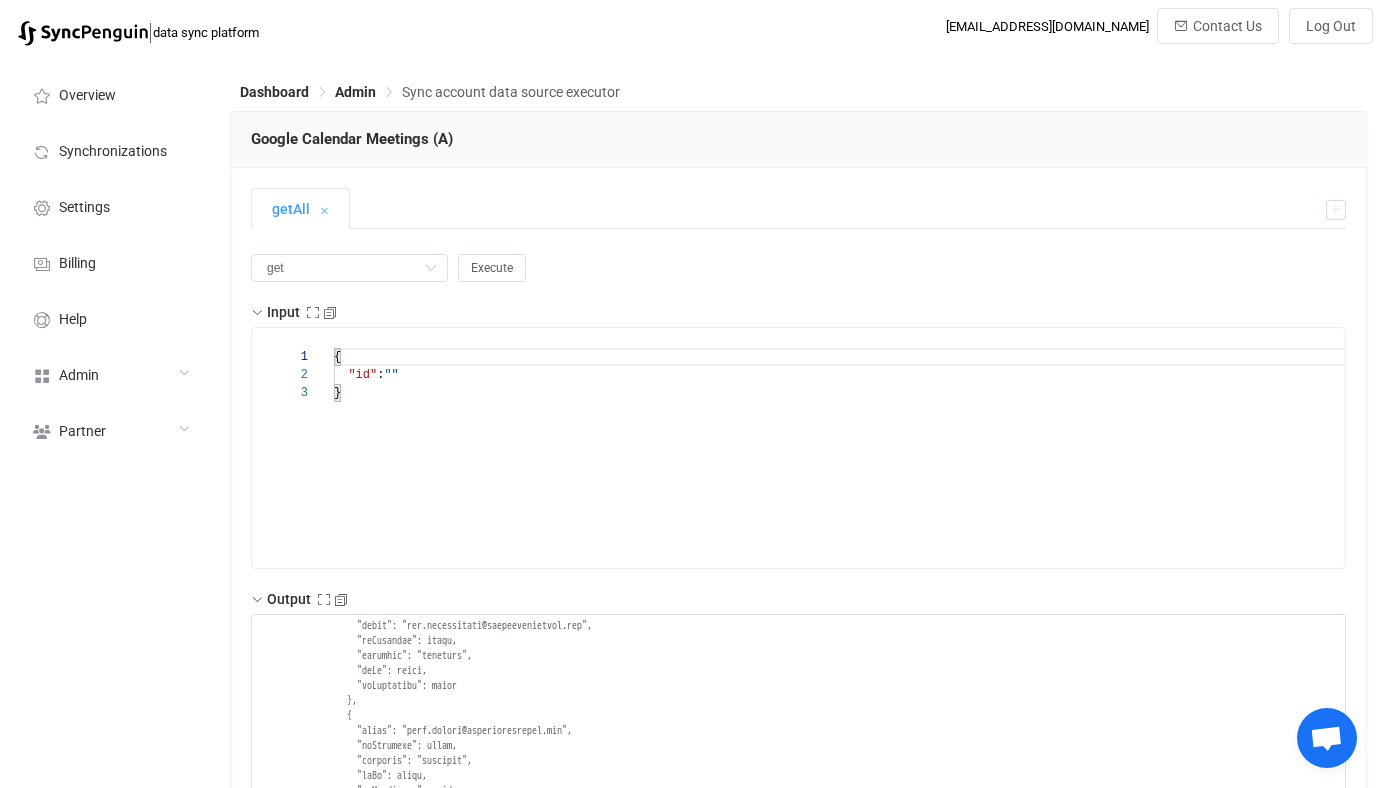 click on """" at bounding box center [391, 375] 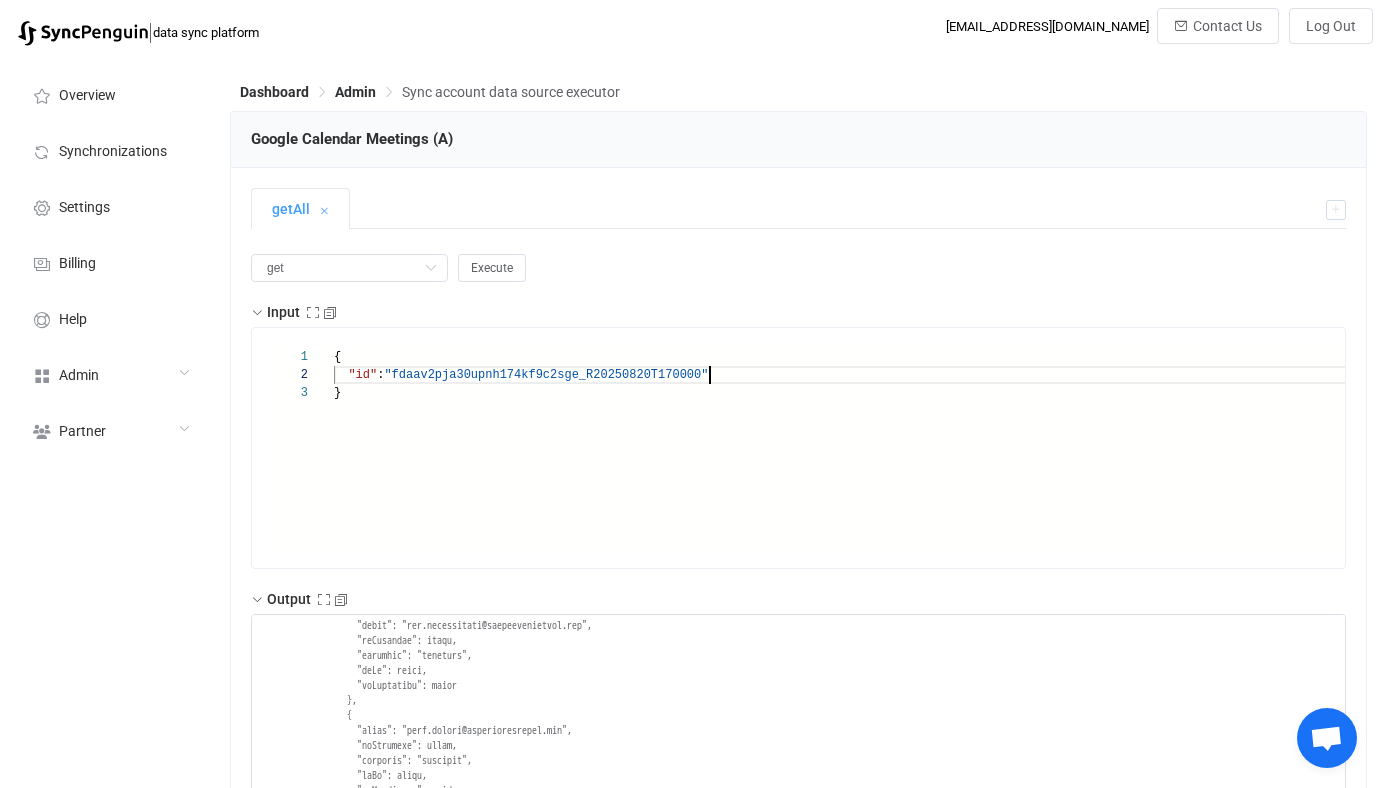 click on "get Execute Input 1 2 3 {    "id" :  "fdaav2pja30upnh174kf9c2sge_R20250820T170000" } {
"id": "fdaav2pja30upnh174kf9c2sge_R20250820T170000"
} Output Standard error Standard output Output saved to the file Output" at bounding box center (798, 882) 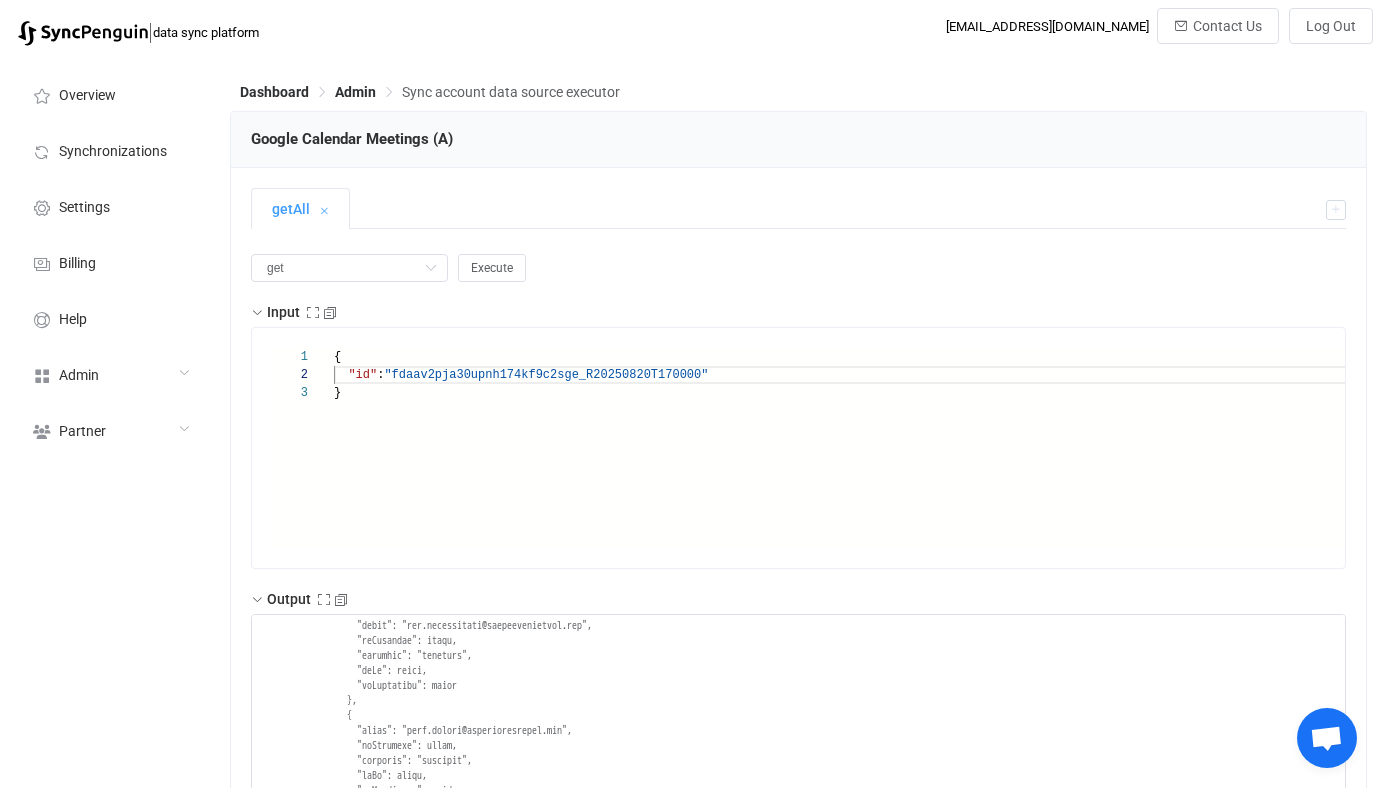 click on "get Execute Input 1 2 3 {    "id" :  "fdaav2pja30upnh174kf9c2sge_R20250820T170000" } {
"id": "fdaav2pja30upnh174kf9c2sge_R20250820T170000"
} Output Standard error Standard output Output saved to the file Output" at bounding box center (798, 887) 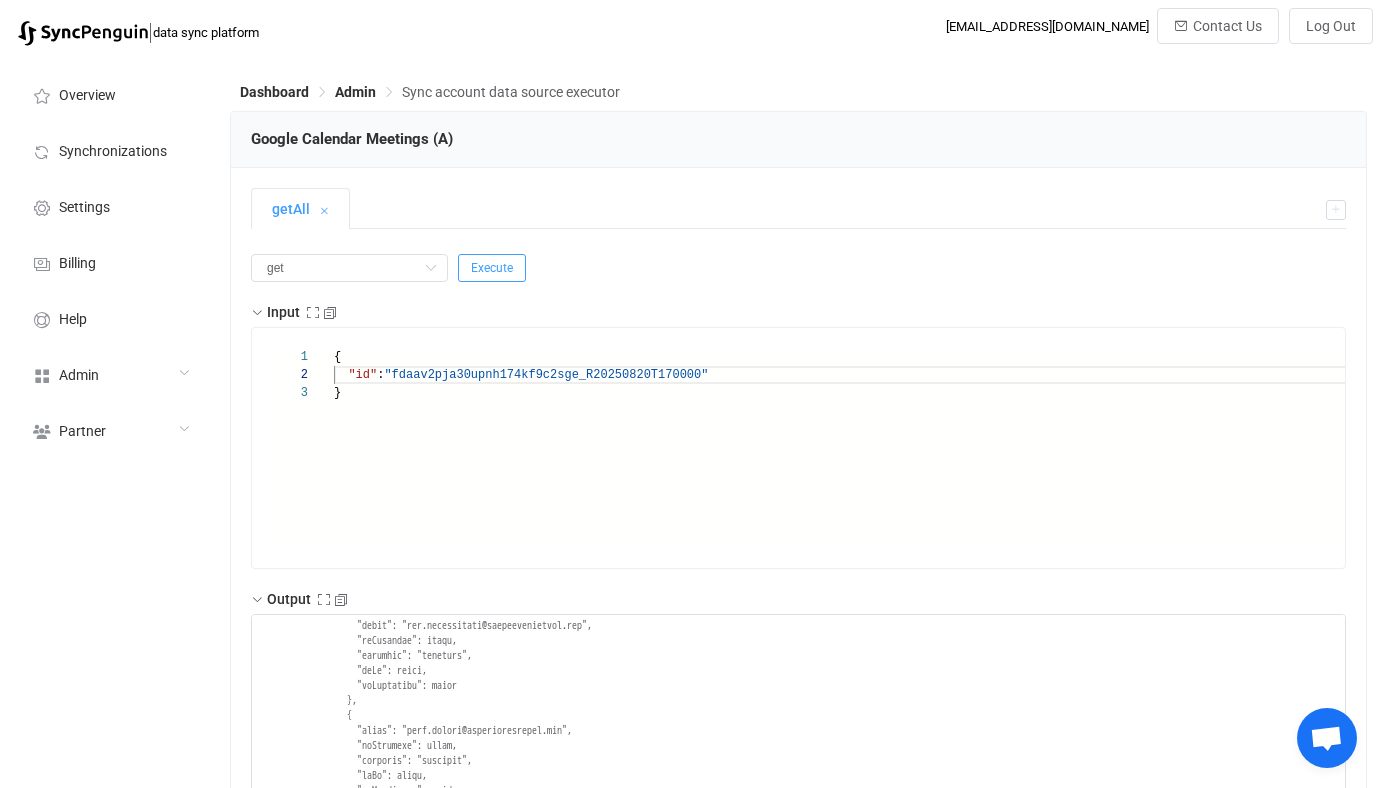 click on "Execute" at bounding box center (492, 268) 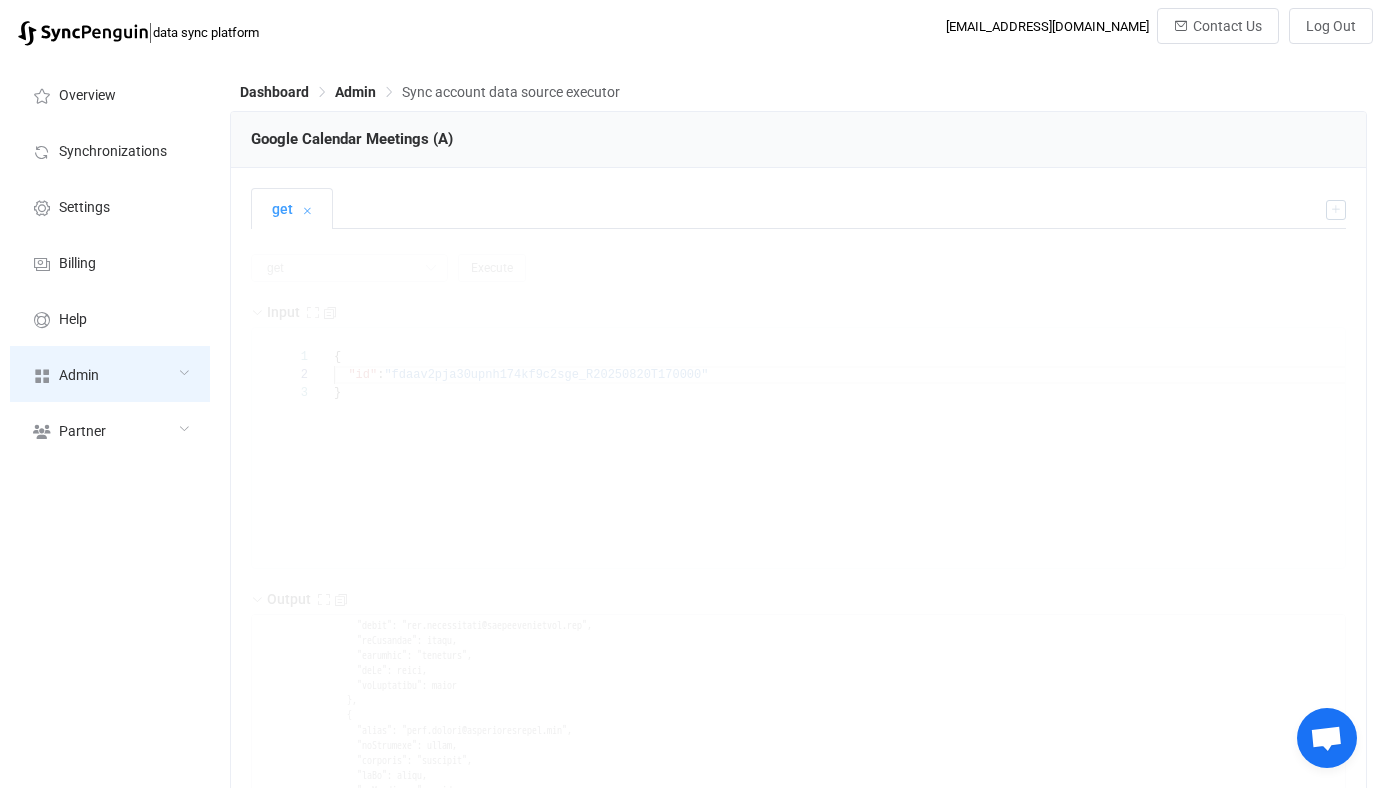 type on "{
"lastUpdated": "[DATE]T16:09:58.882Z",
"value": {
"id": "fdaav2pja30upnh174kf9c2sge_R20250820T170000",
"subject": "Pre GFRP IC Meeting",
"start": "[DATE]T17:00:00.000Z",
"end": "[DATE]T18:30:00.000Z",
"isAllDay": false,
"location": null,
"description": null,
"attendees": [
{
"email": "[PERSON_NAME][EMAIL_ADDRESS][PERSON_NAME][DOMAIN_NAME]",
"isOptional": false,
"response": "accepted",
"isMe": false,
"isOrganizer": true
},
{
"email": "[PERSON_NAME][EMAIL_ADDRESS][PERSON_NAME][DOMAIN_NAME]",
"isOptional": false,
"response": "accepted",
"isMe": false,
"isOrganizer": false
},
{
"email": "[EMAIL_ADDRESS][PERSON_NAME][DOMAIN_NAME]",
"isOptional": false,
"response": "accepted",
"isMe": false,
"isOrganizer": false
},
{
"email": "[PERSON_NAME][EMAIL_ADDRESS][PERSON_NAME][DOMAIN_NAME]",
"isOptional": false,
"response": "needsAction",
"isMe": false,
..." 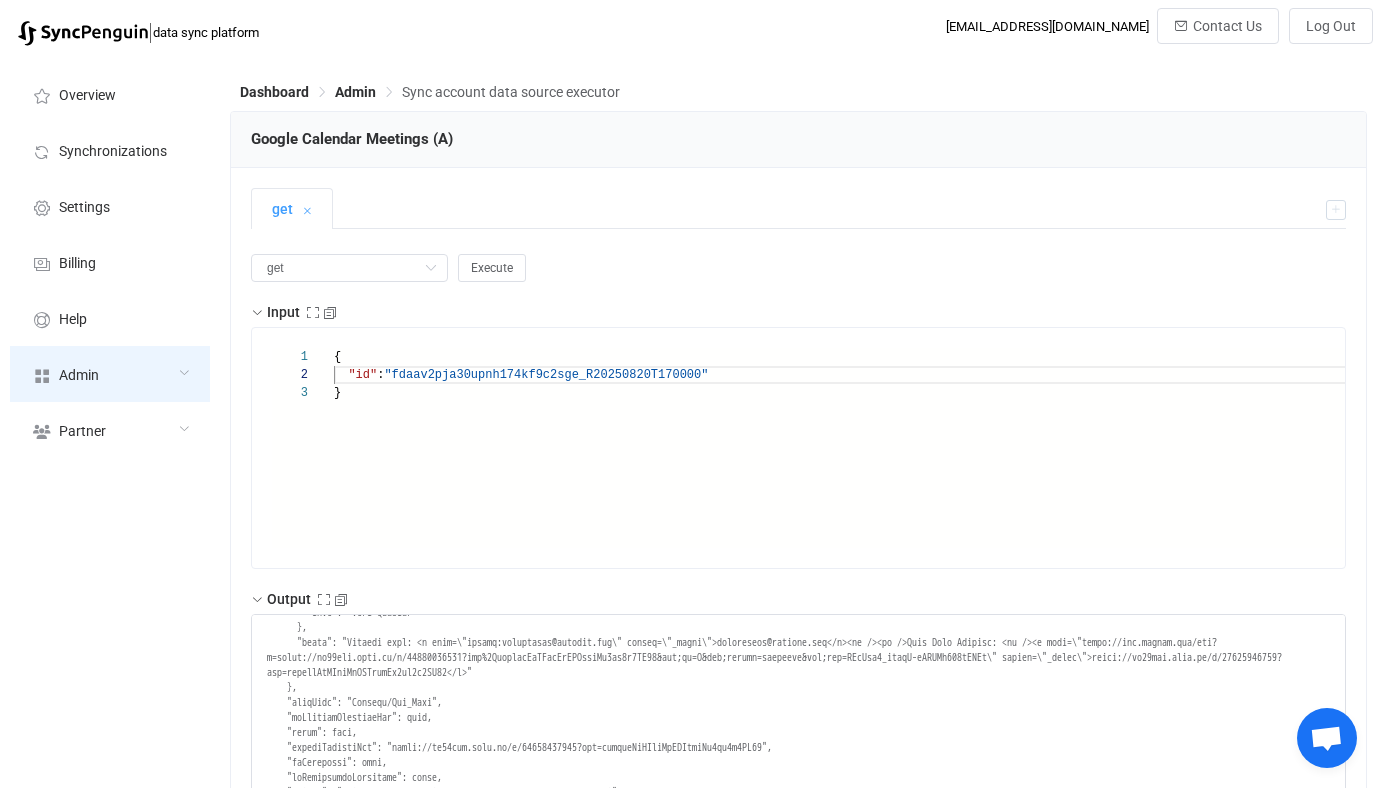 scroll, scrollTop: 6255, scrollLeft: 0, axis: vertical 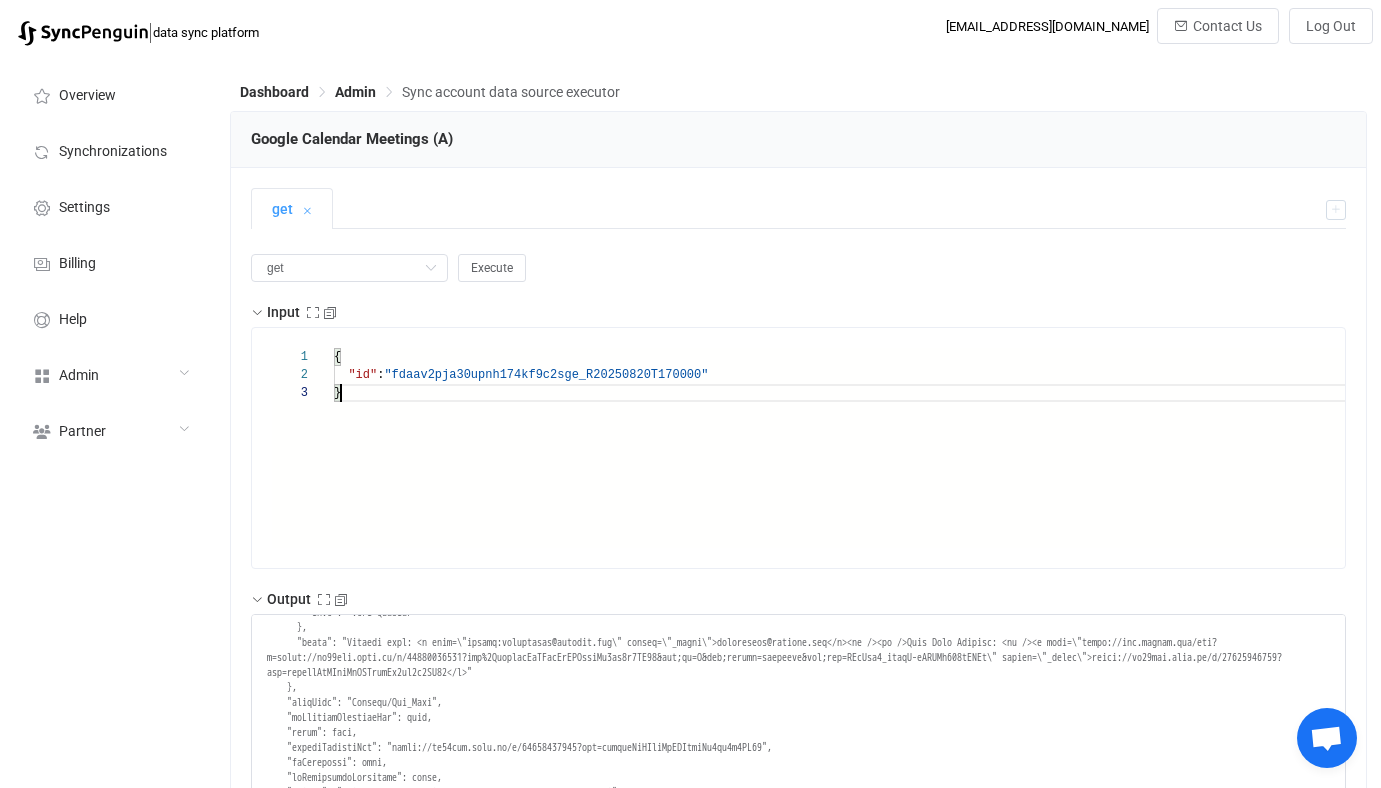 click on "{    "id" :  "fdaav2pja30upnh174kf9c2sge_R20250820T170000" }" at bounding box center [864, 466] 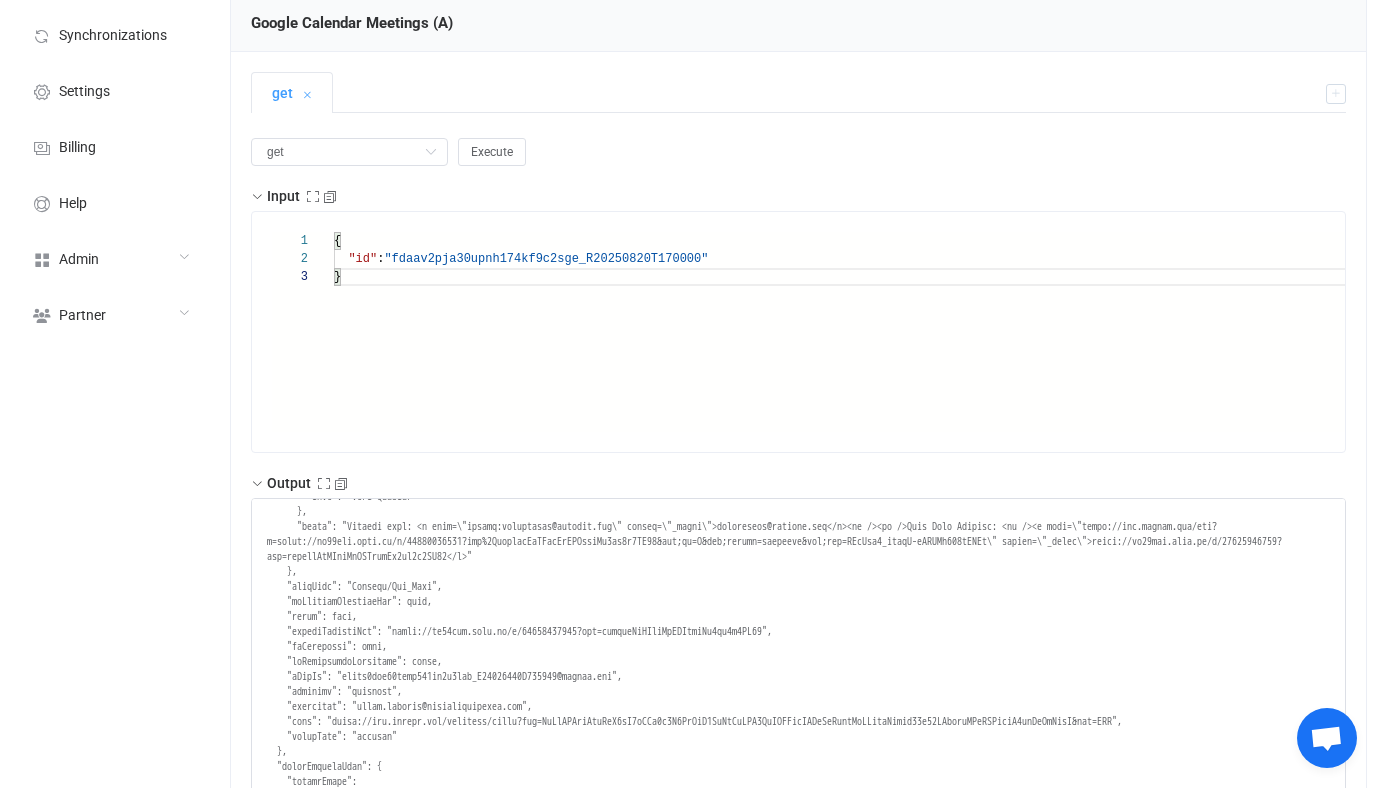 scroll, scrollTop: 225, scrollLeft: 0, axis: vertical 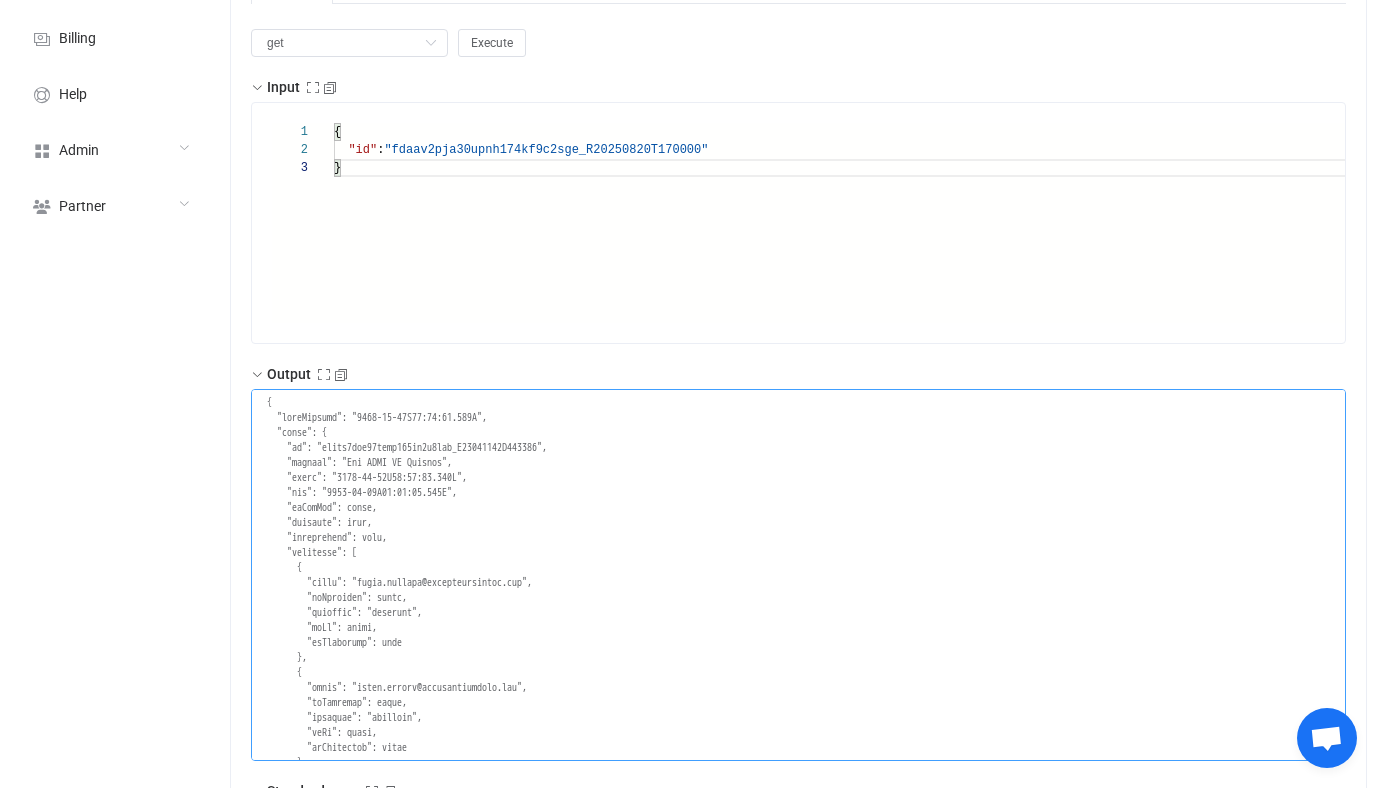 click at bounding box center [798, 575] 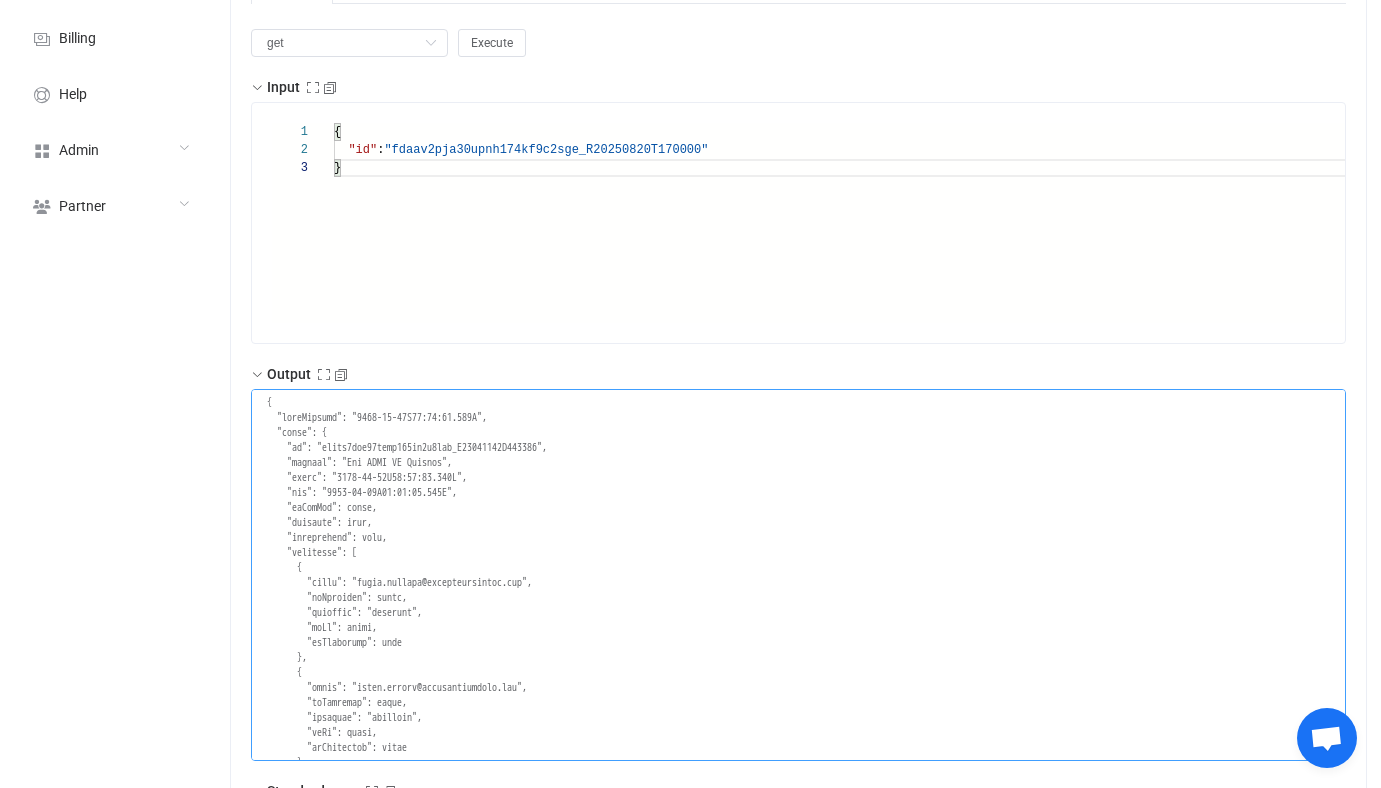 drag, startPoint x: 294, startPoint y: 473, endPoint x: 332, endPoint y: 477, distance: 38.209946 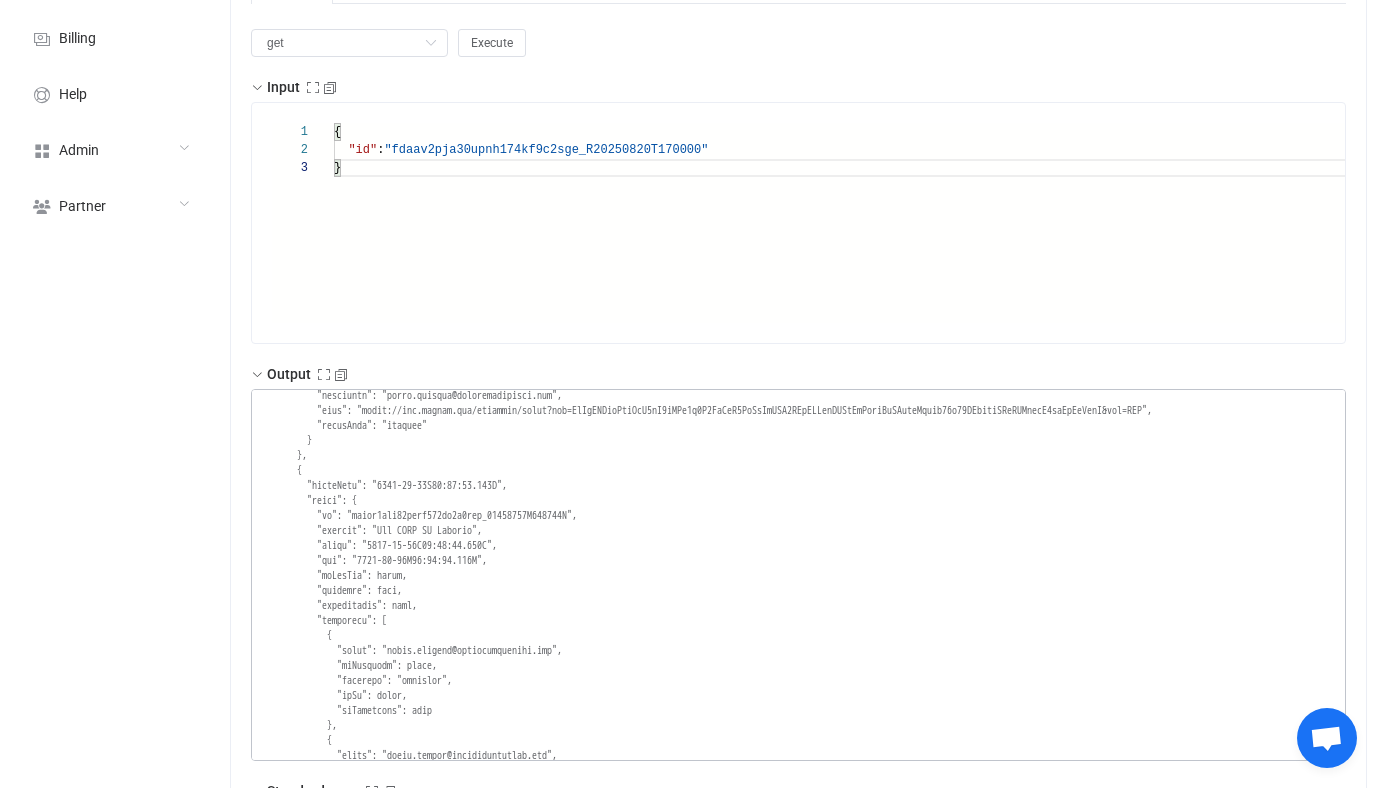 scroll, scrollTop: 0, scrollLeft: 0, axis: both 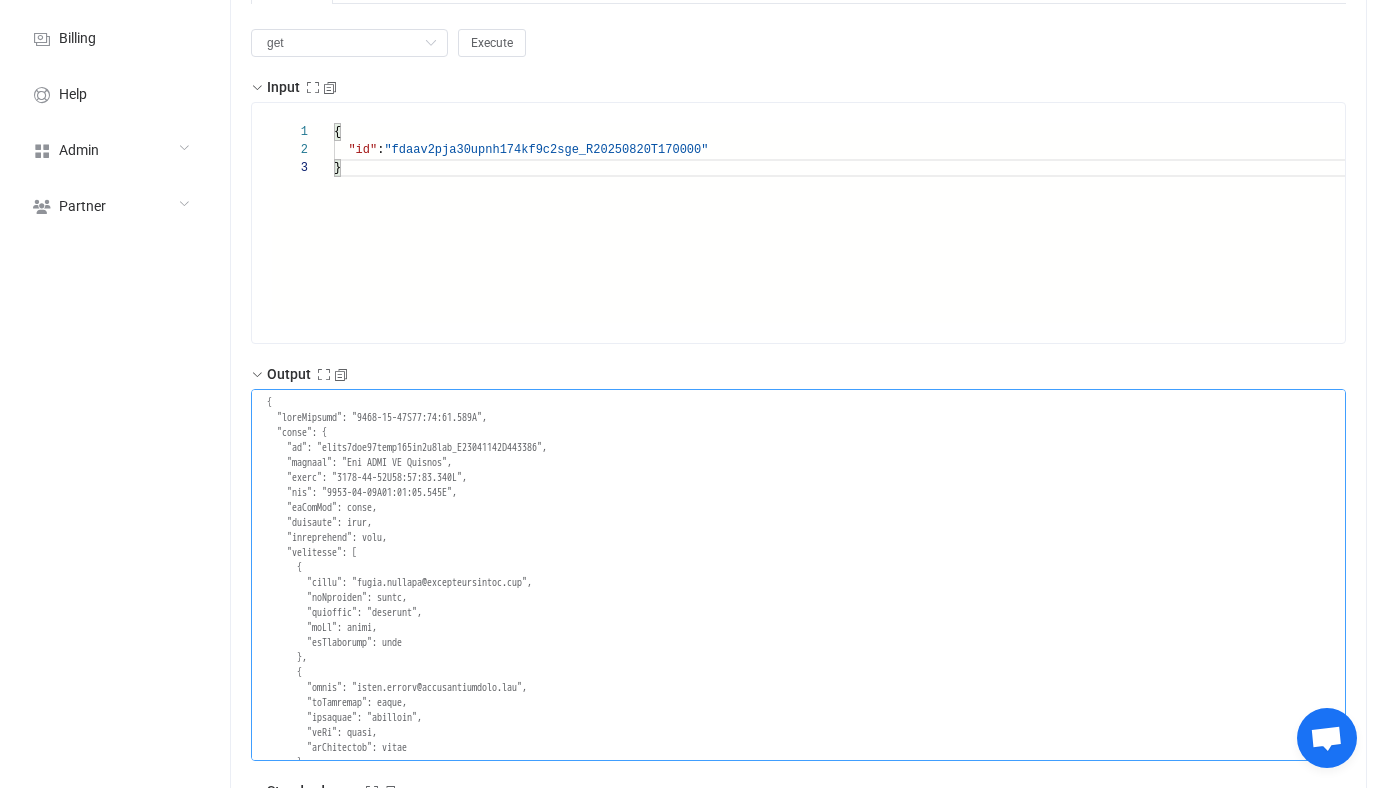 click at bounding box center (798, 575) 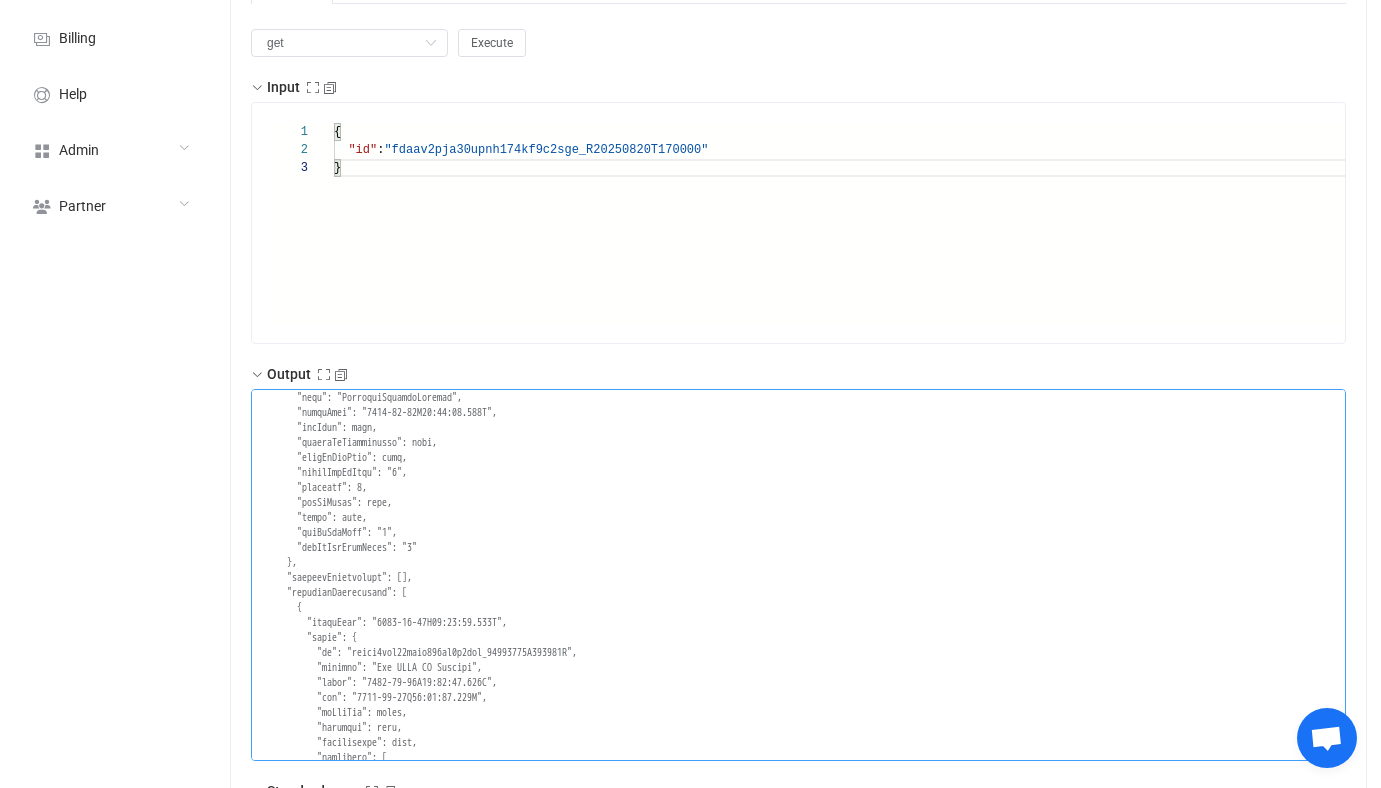 scroll, scrollTop: 1403, scrollLeft: 0, axis: vertical 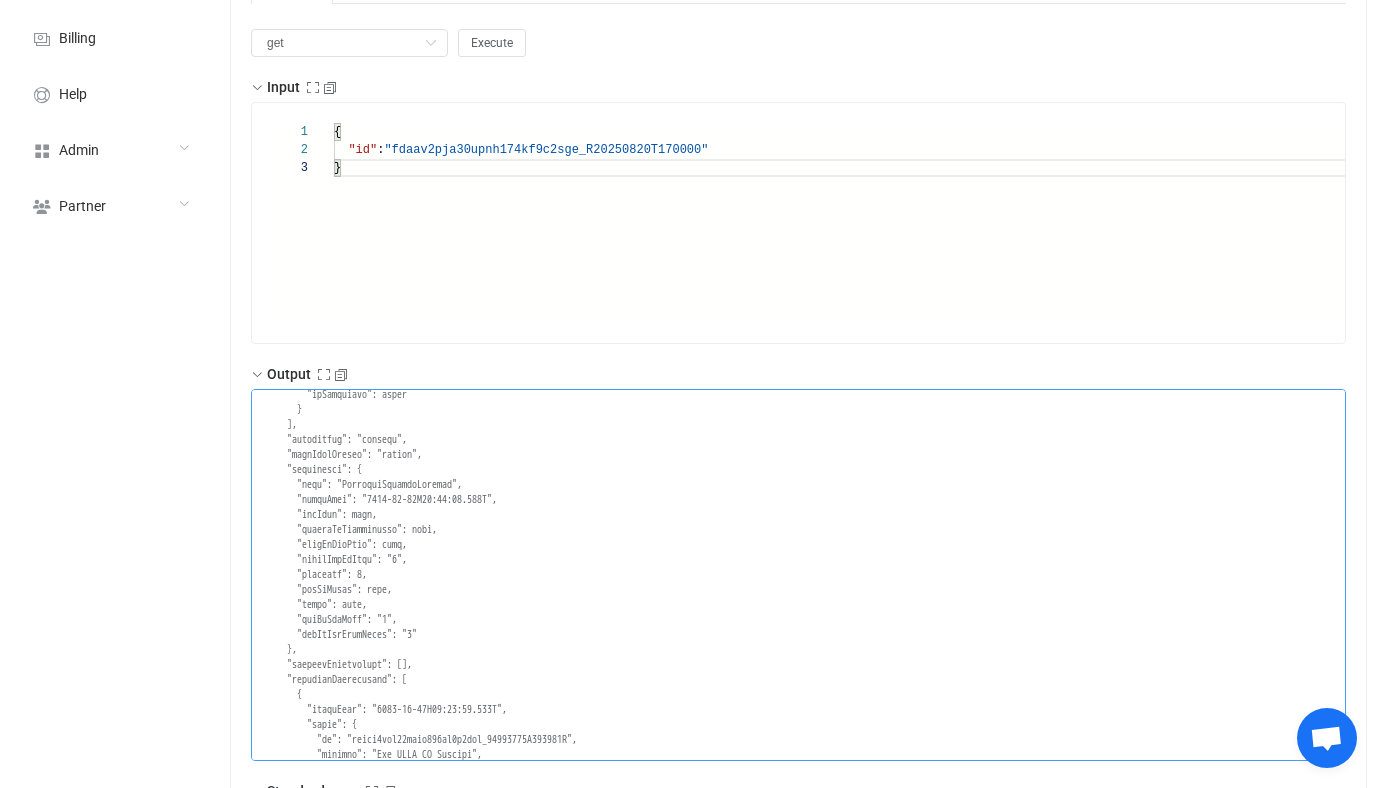click at bounding box center [798, 575] 